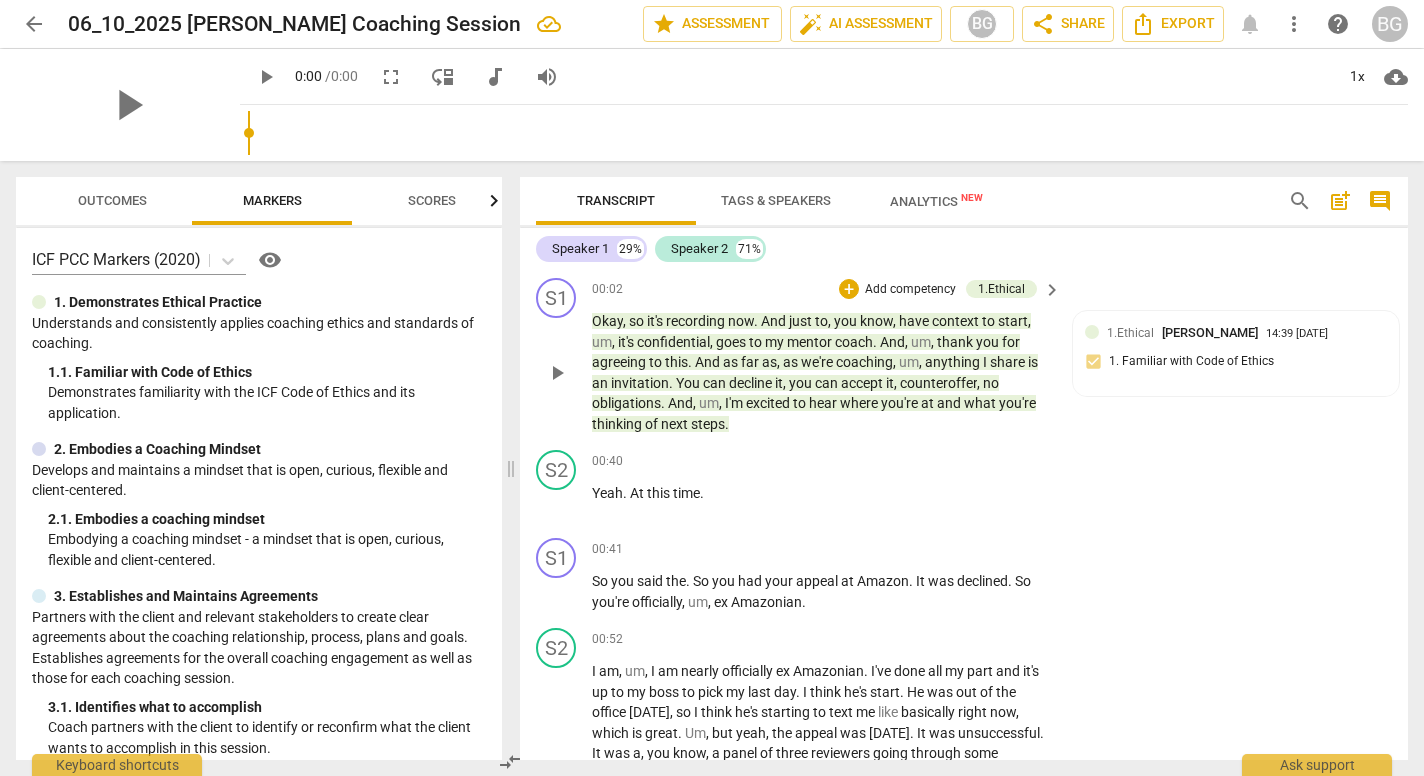 scroll, scrollTop: 0, scrollLeft: 0, axis: both 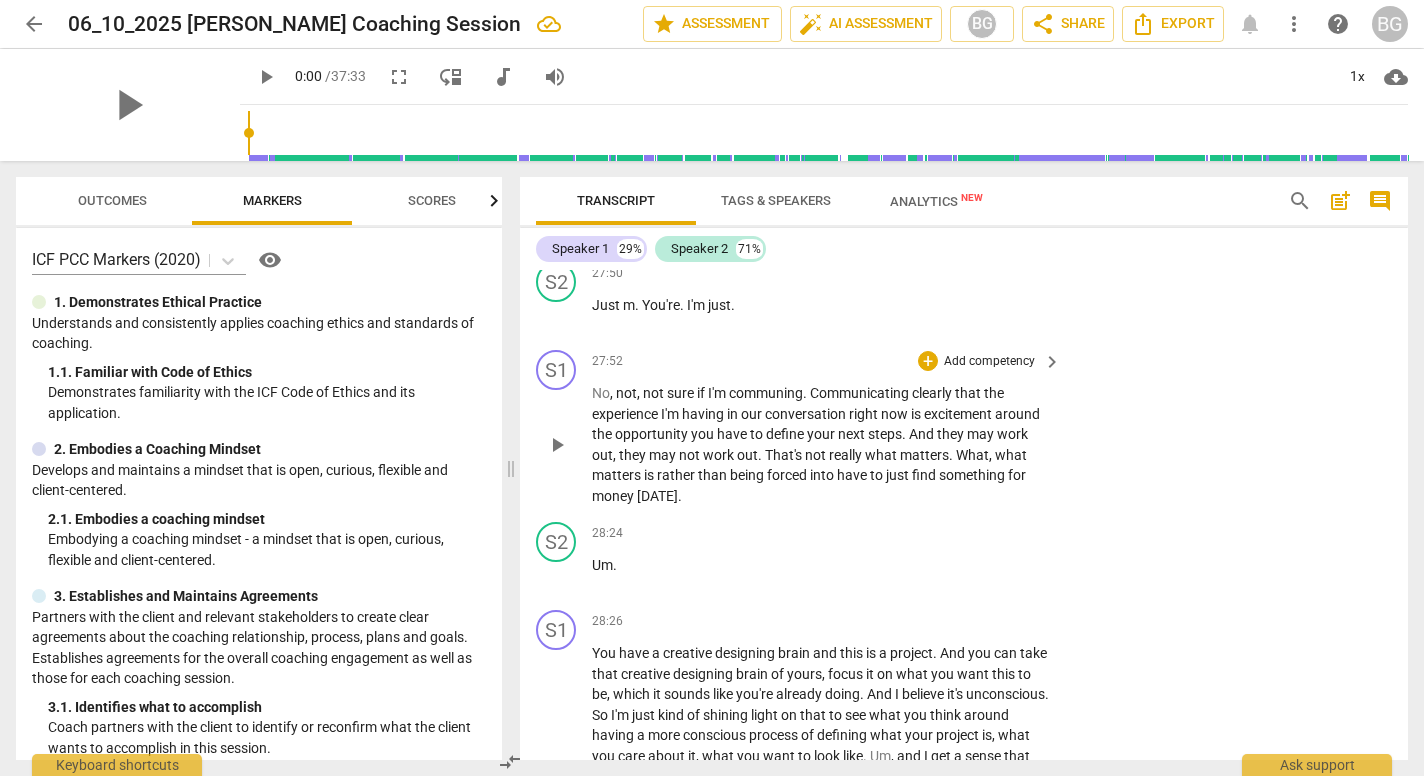 click on "that" at bounding box center [969, 393] 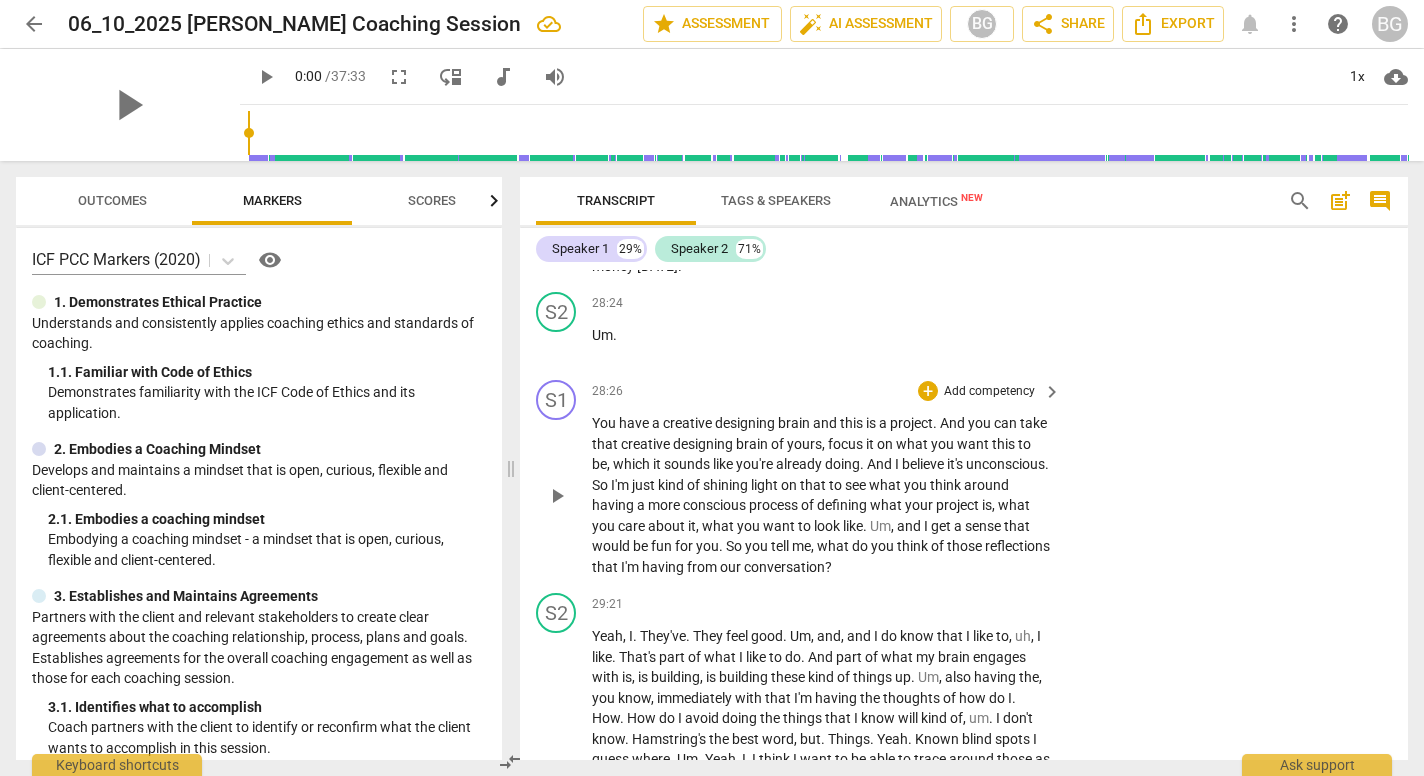 scroll, scrollTop: 9567, scrollLeft: 0, axis: vertical 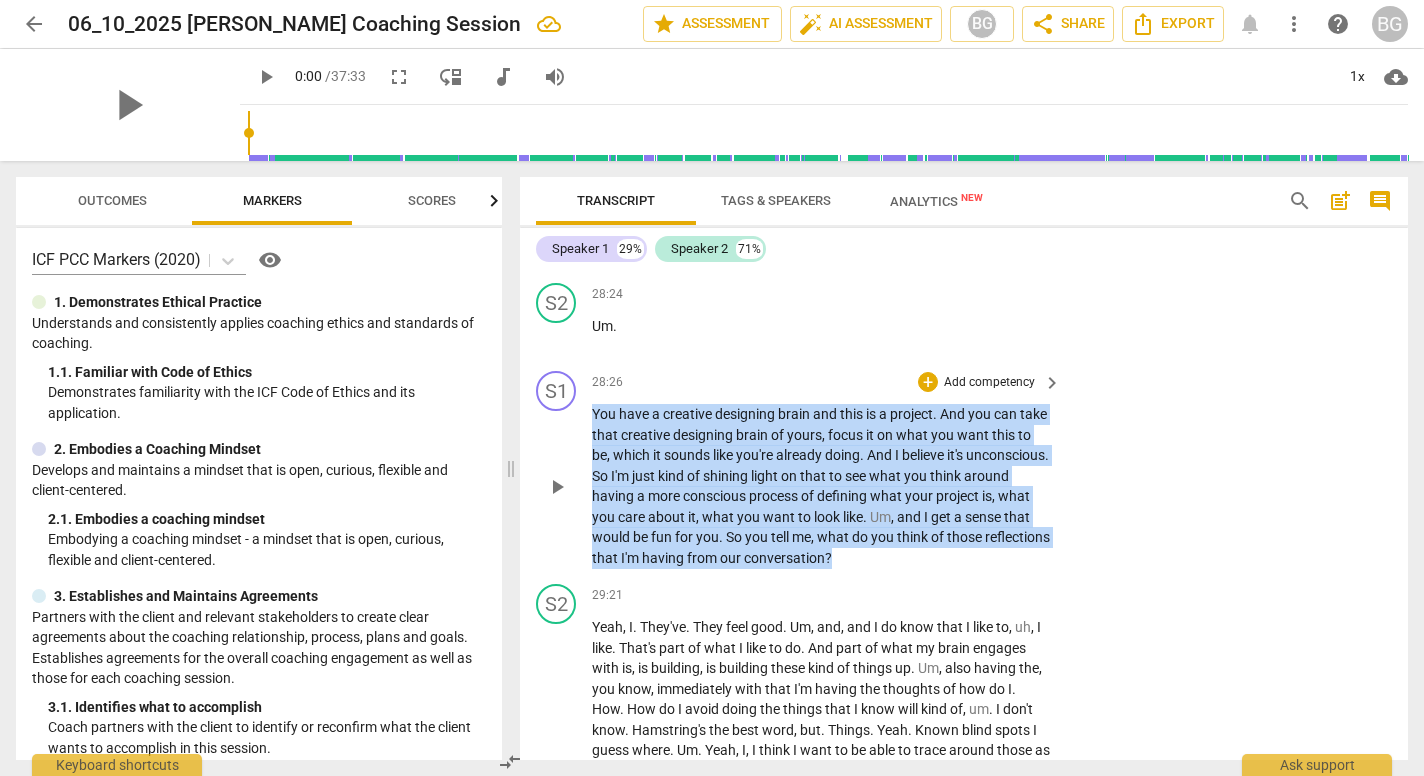drag, startPoint x: 905, startPoint y: 486, endPoint x: 585, endPoint y: 343, distance: 350.49823 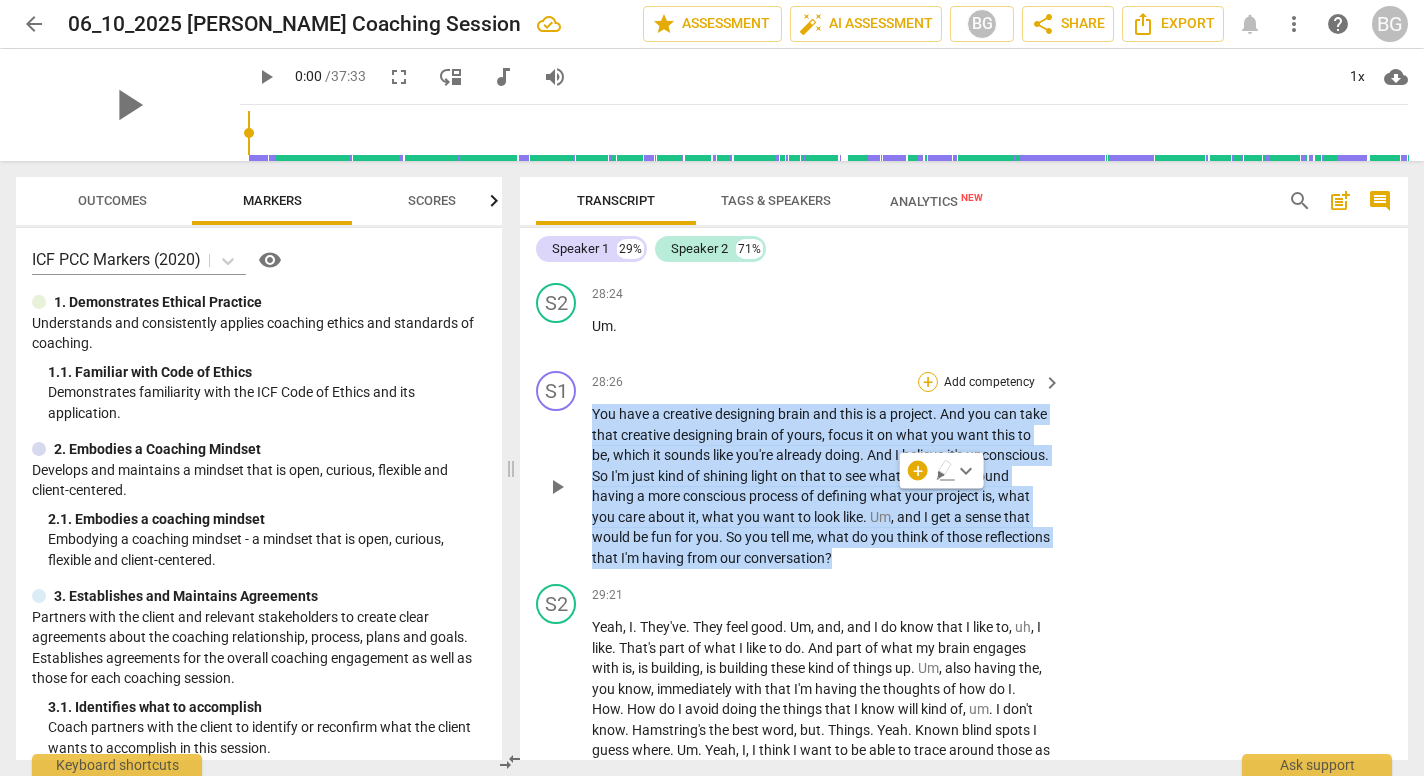 click on "+" at bounding box center [928, 382] 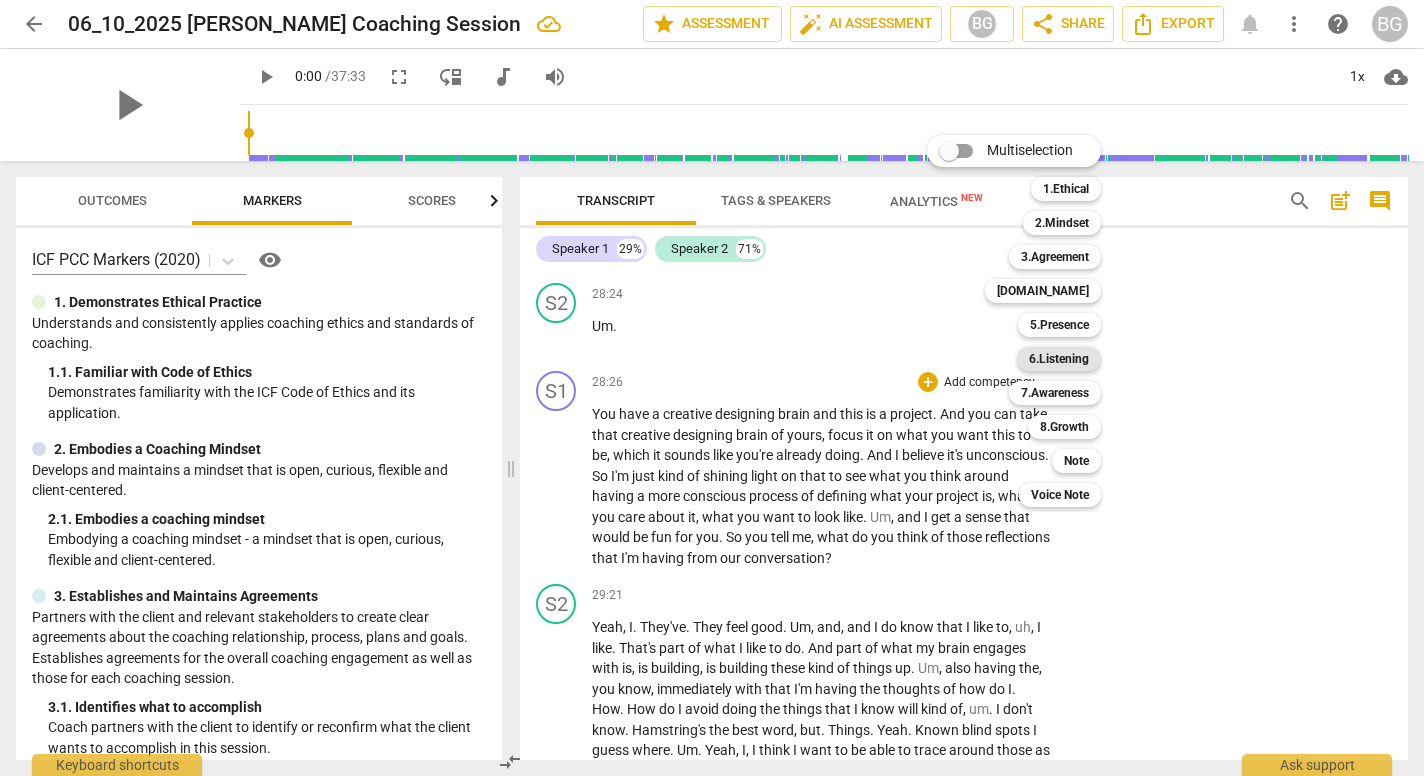 click on "6.Listening" at bounding box center [1059, 359] 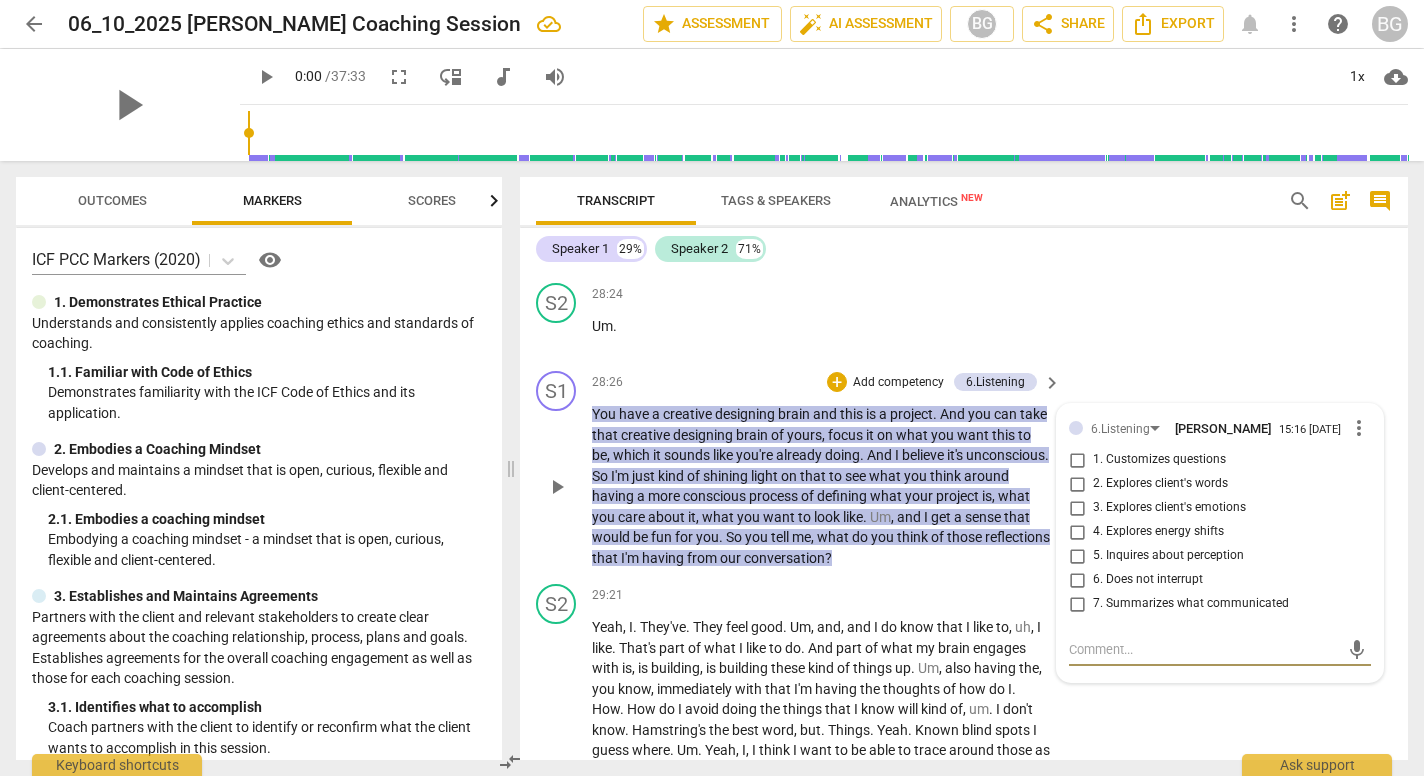 click on "You   have   a   creative   designing   brain   and   this   is   a   project .   And   you   can   take   that   creative   designing   brain   of   yours ,   focus   it   on   what   you   want   this   to   be ,   which   it   sounds   like   you're   already   doing .   And   I   believe   it's   unconscious .   So   I'm   just   kind   of   shining   light   on   that   to   see   what   you   think   around   having   a   more   conscious   process   of   defining   what   your   project   is ,   what   you   care   about   it ,   what   you   want   to   look   like .   Um ,   and   I   get   a   sense   that   would   be   fun   for   you .   So   you   tell   me ,   what   do   you   think   of   those   reflections   that   I'm   having   from   our   conversation ?" at bounding box center [821, 486] 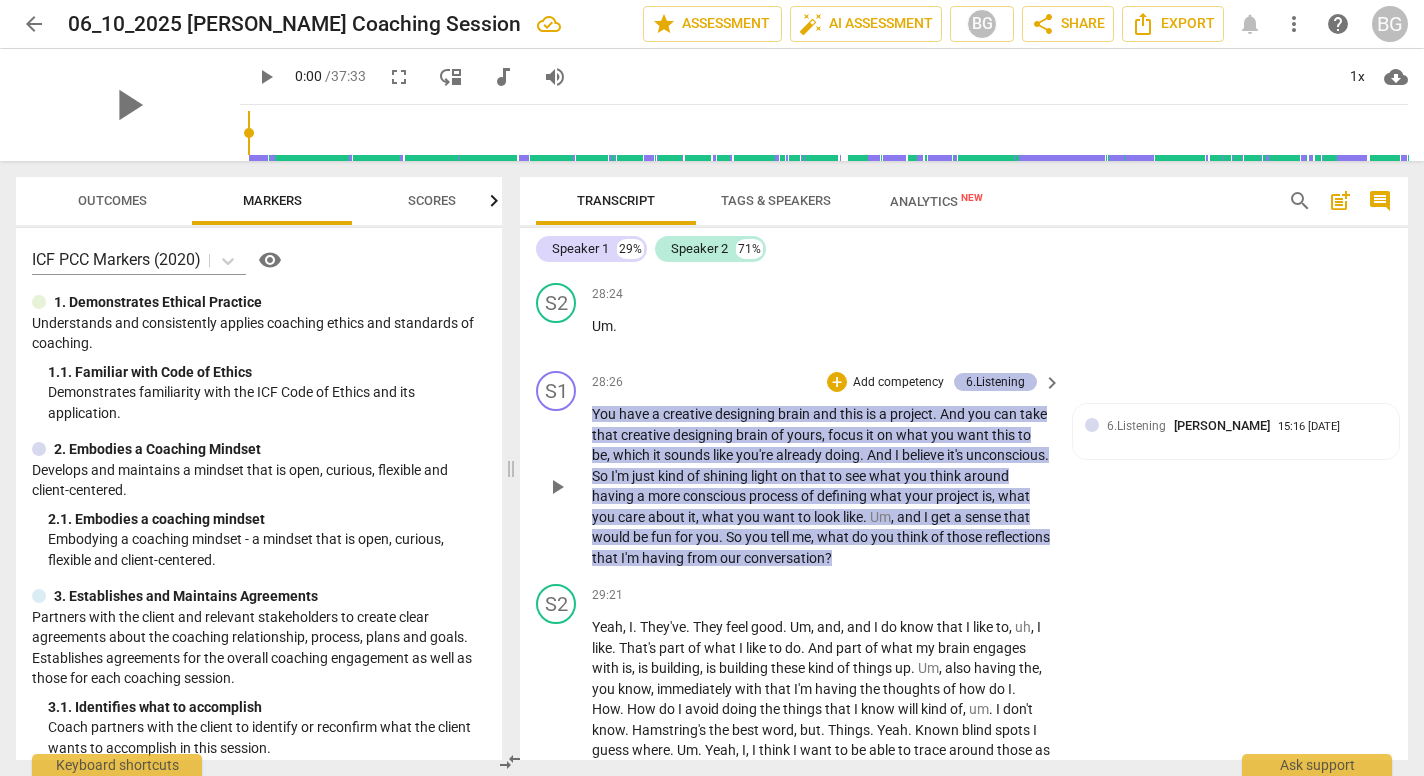 click on "6.Listening" at bounding box center [995, 382] 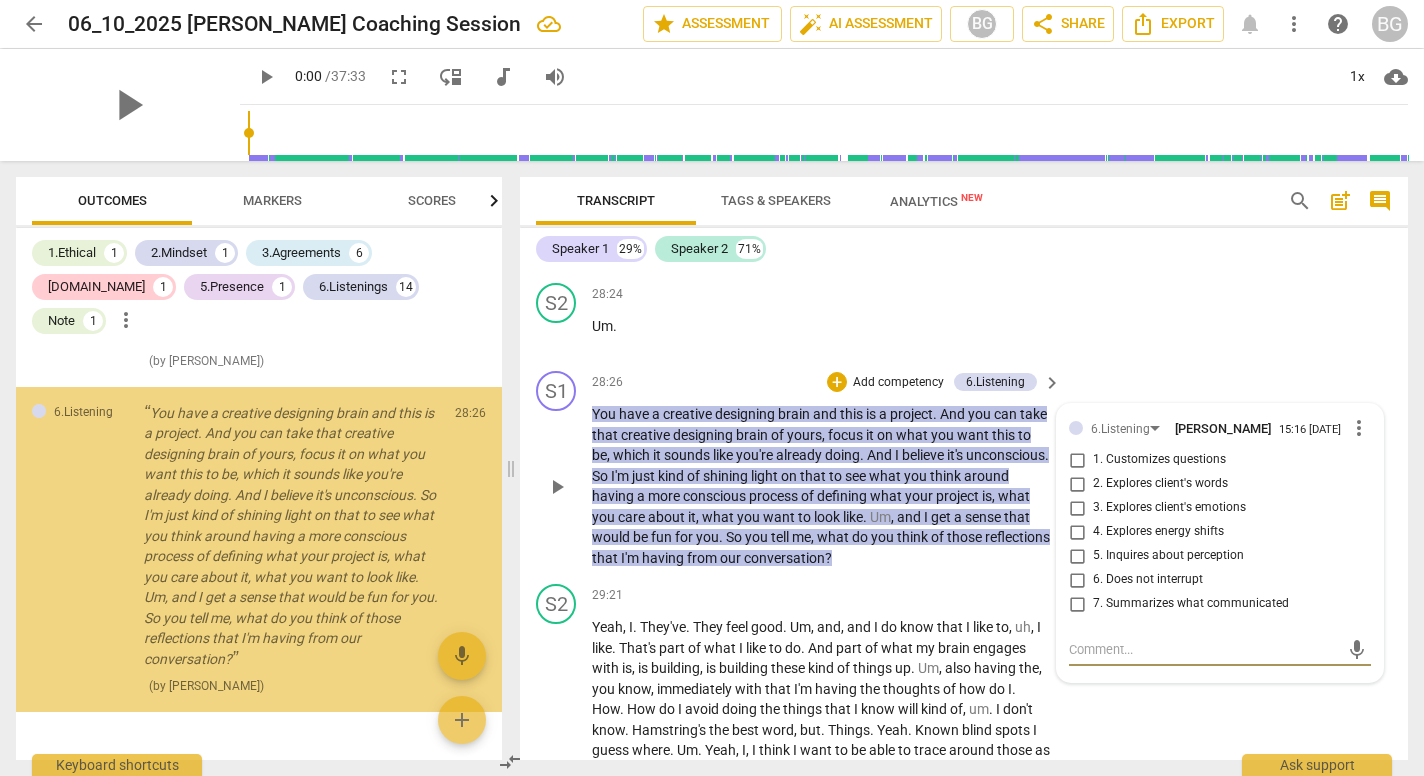 scroll, scrollTop: 4394, scrollLeft: 0, axis: vertical 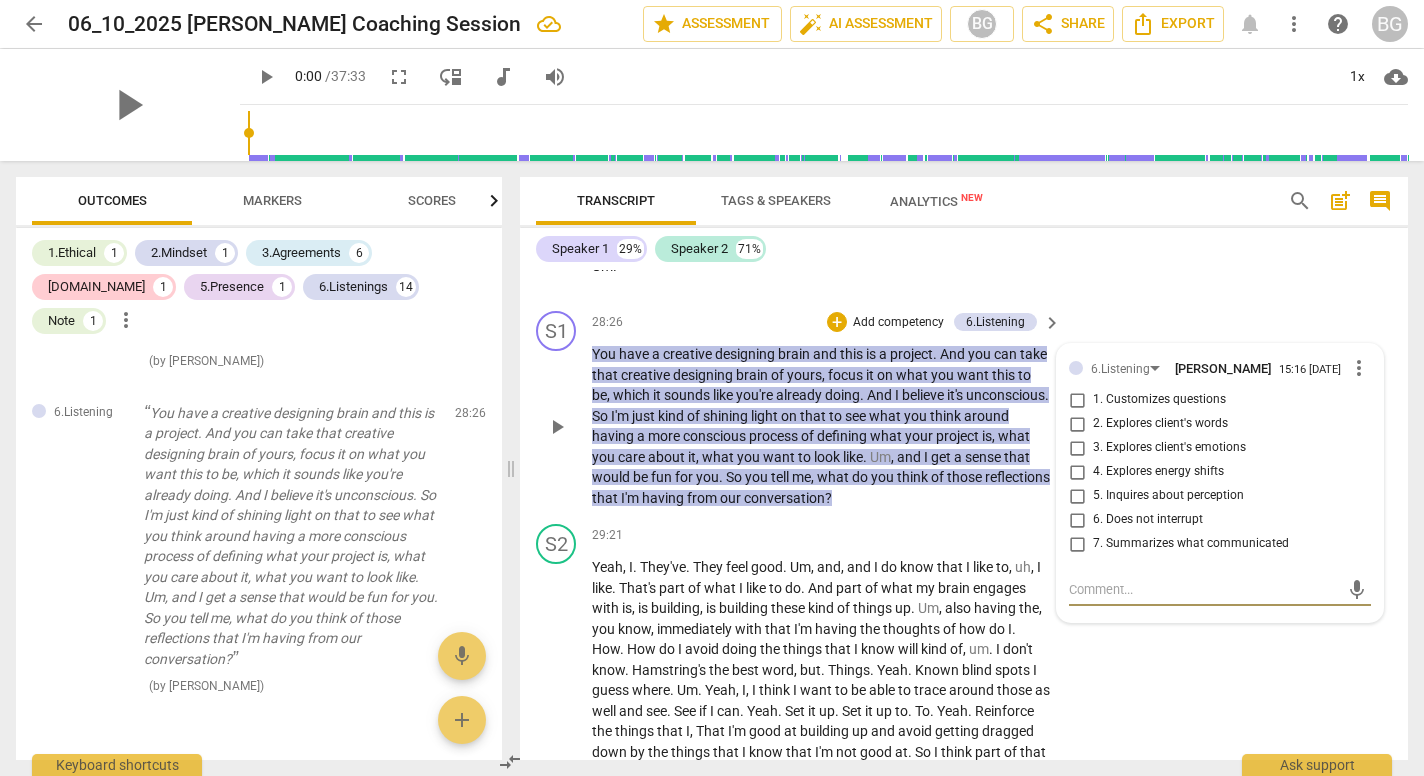click on "more_vert" at bounding box center (1359, 368) 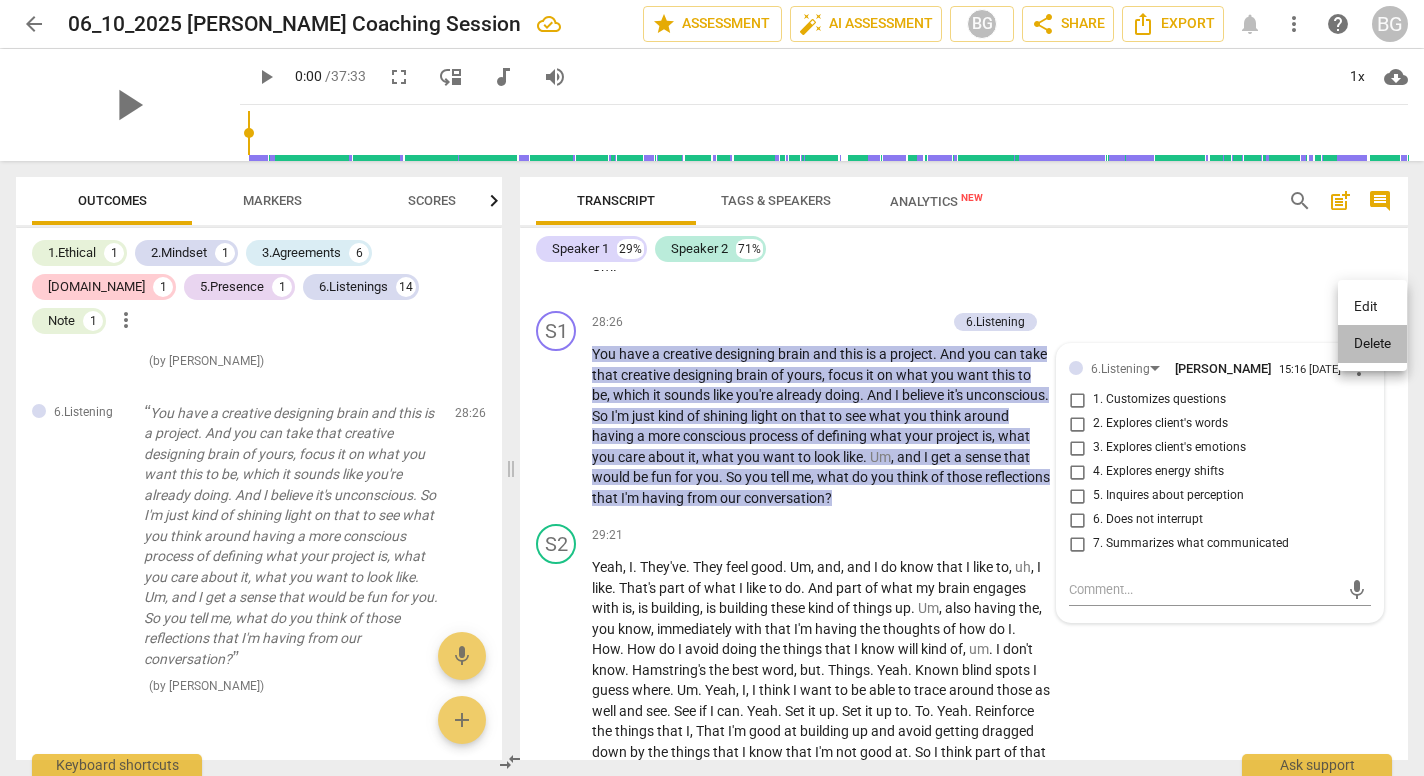 click on "Delete" at bounding box center [1372, 344] 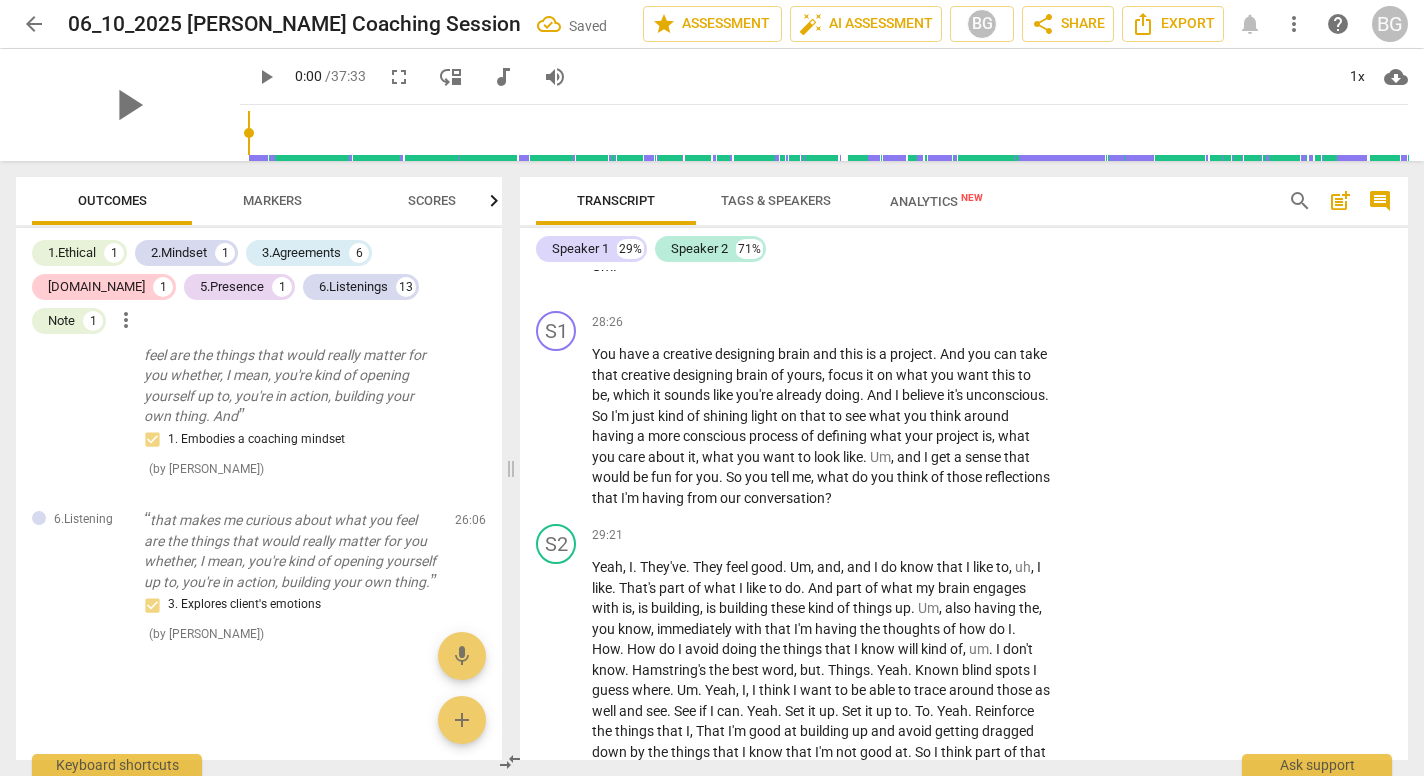 scroll, scrollTop: 4108, scrollLeft: 0, axis: vertical 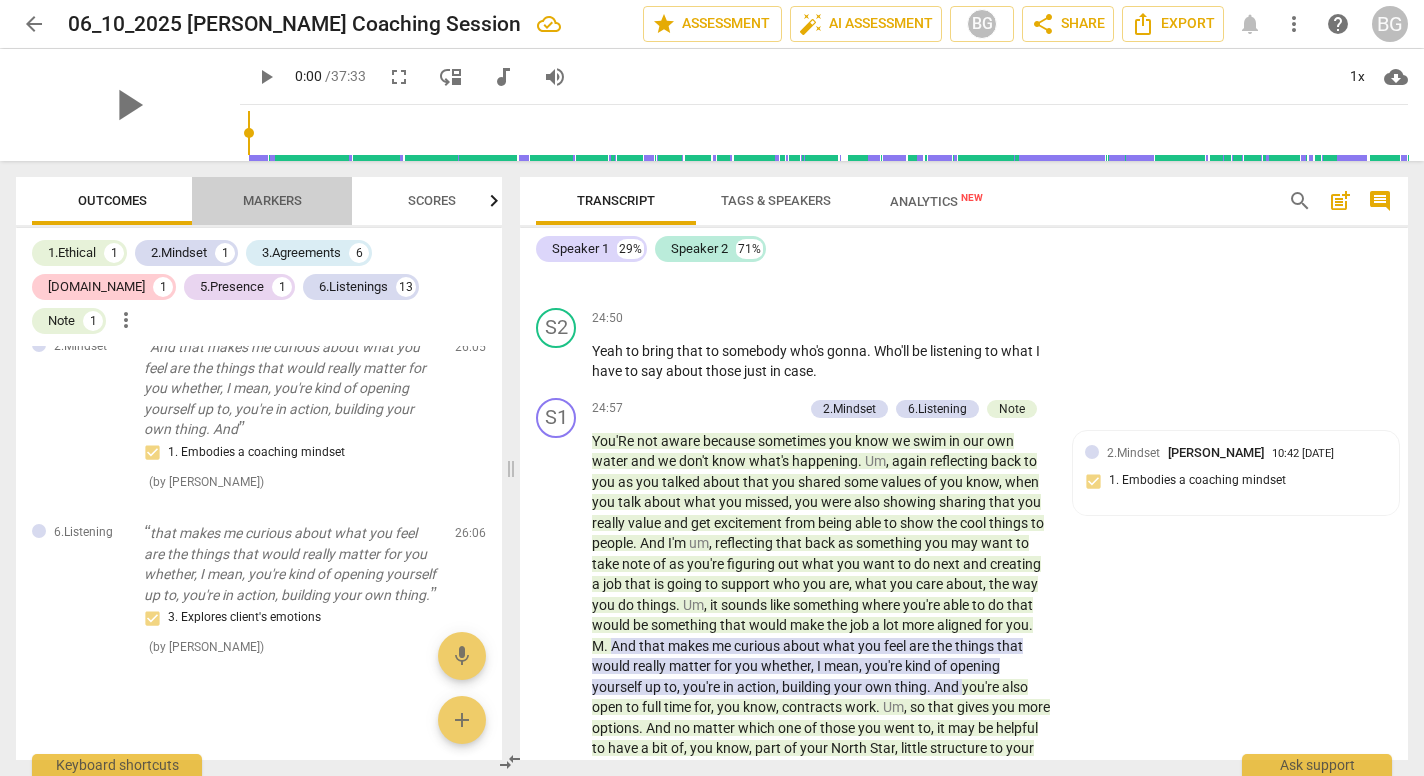 click on "Markers" at bounding box center (272, 200) 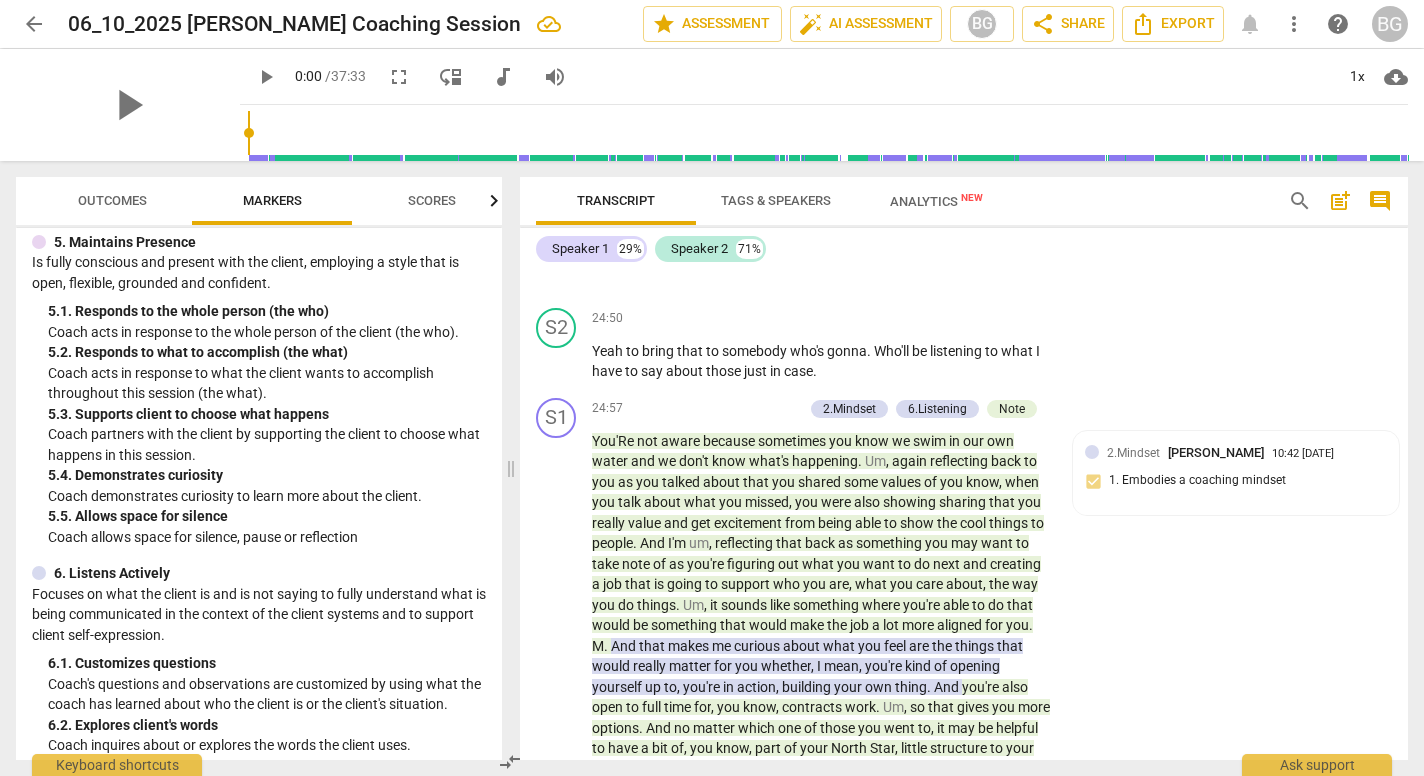 scroll, scrollTop: 1088, scrollLeft: 0, axis: vertical 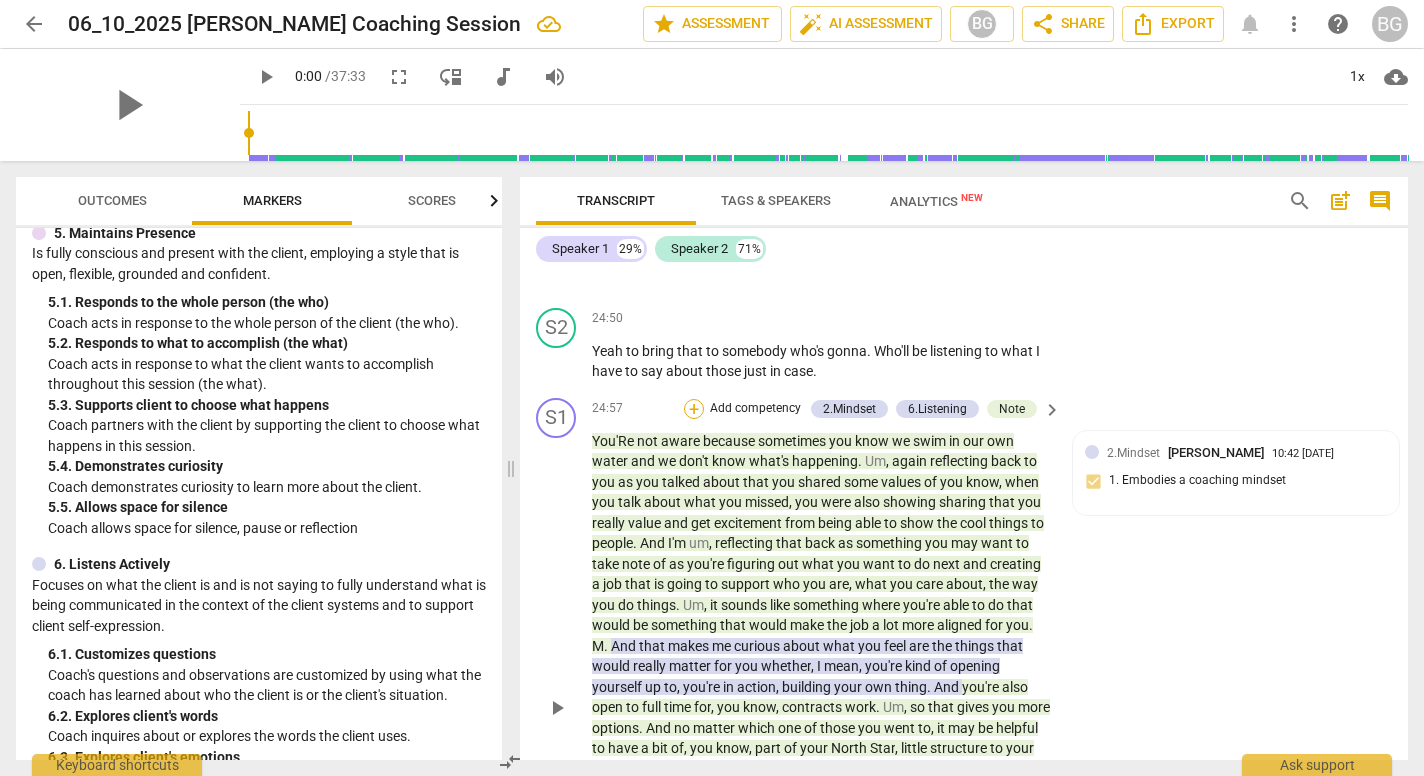 click on "+" at bounding box center (694, 409) 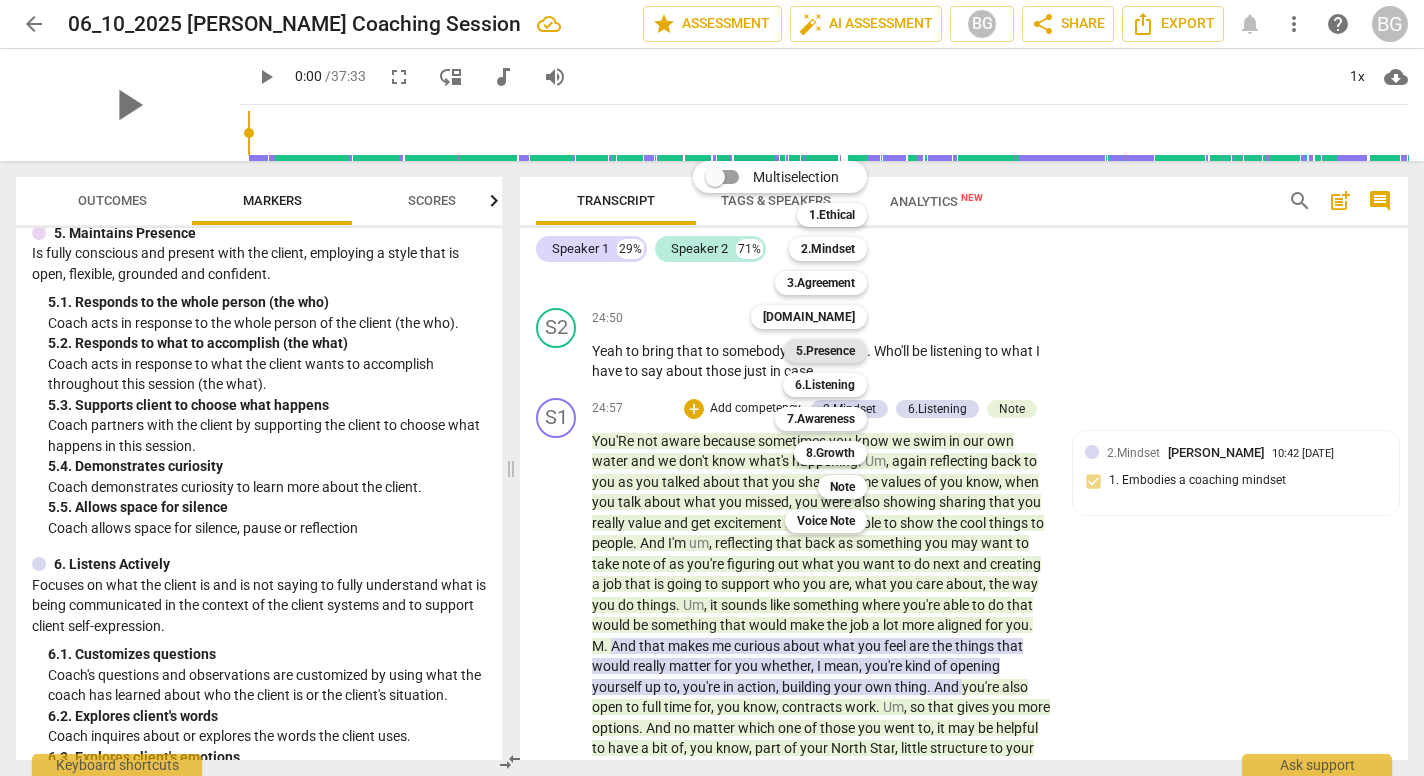 click on "5.Presence" at bounding box center (825, 351) 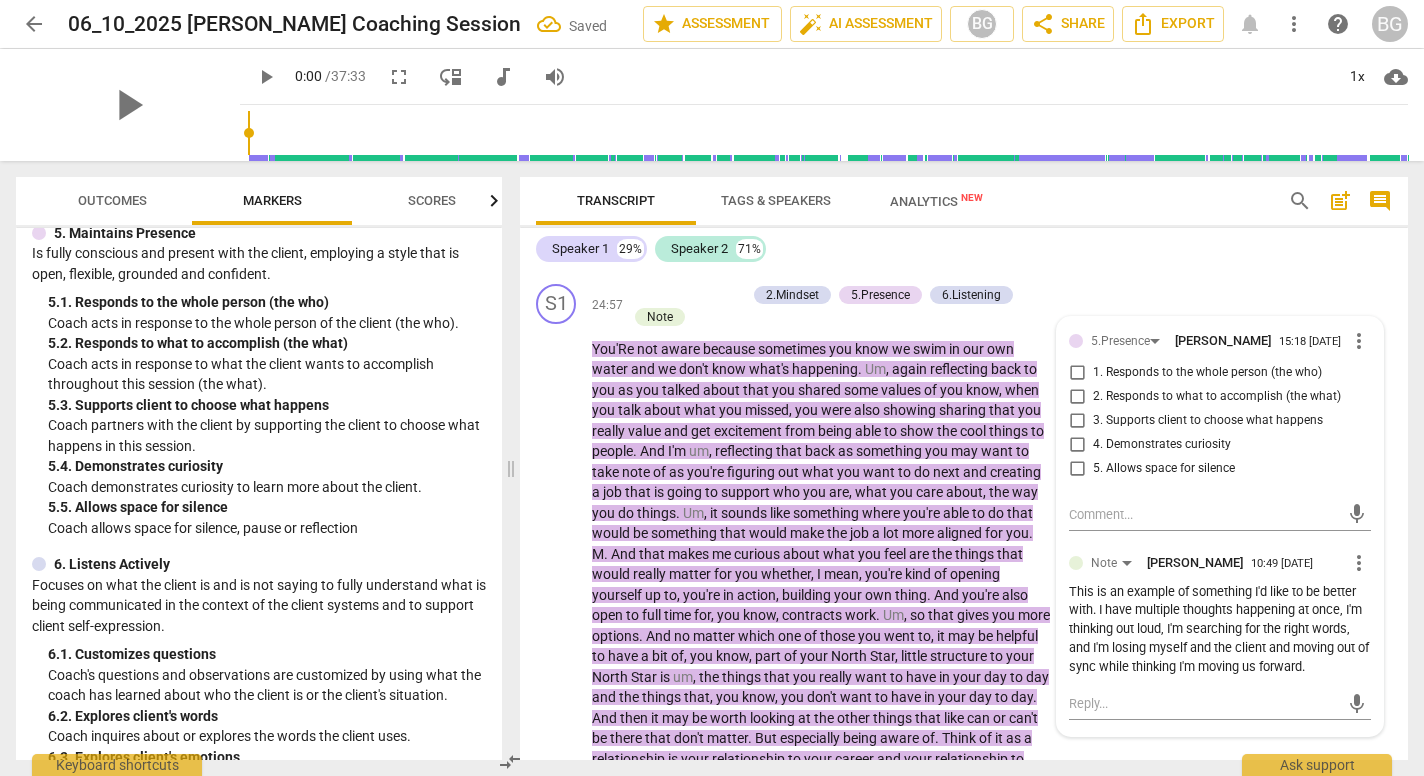 scroll, scrollTop: 8529, scrollLeft: 0, axis: vertical 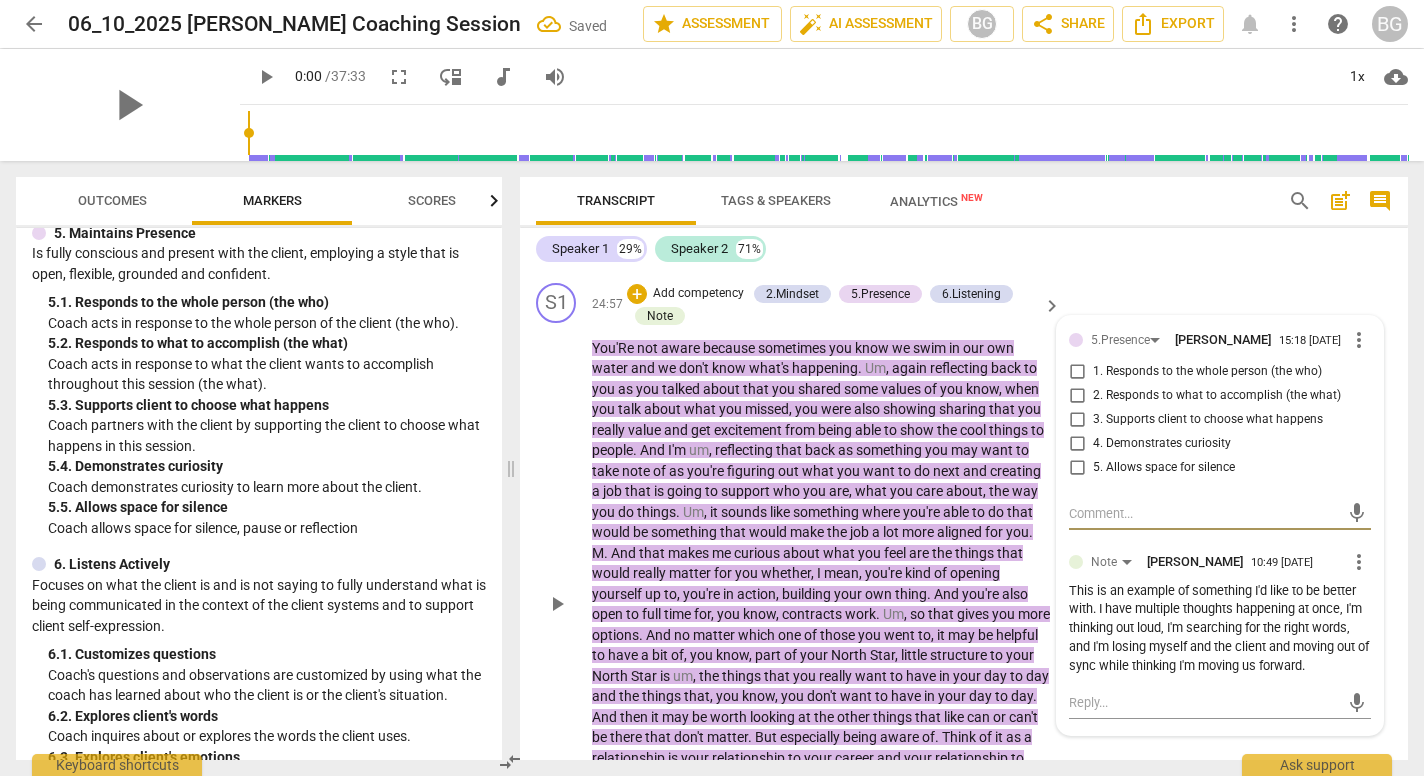 click on "1. Responds to the whole person (the who)" at bounding box center (1077, 372) 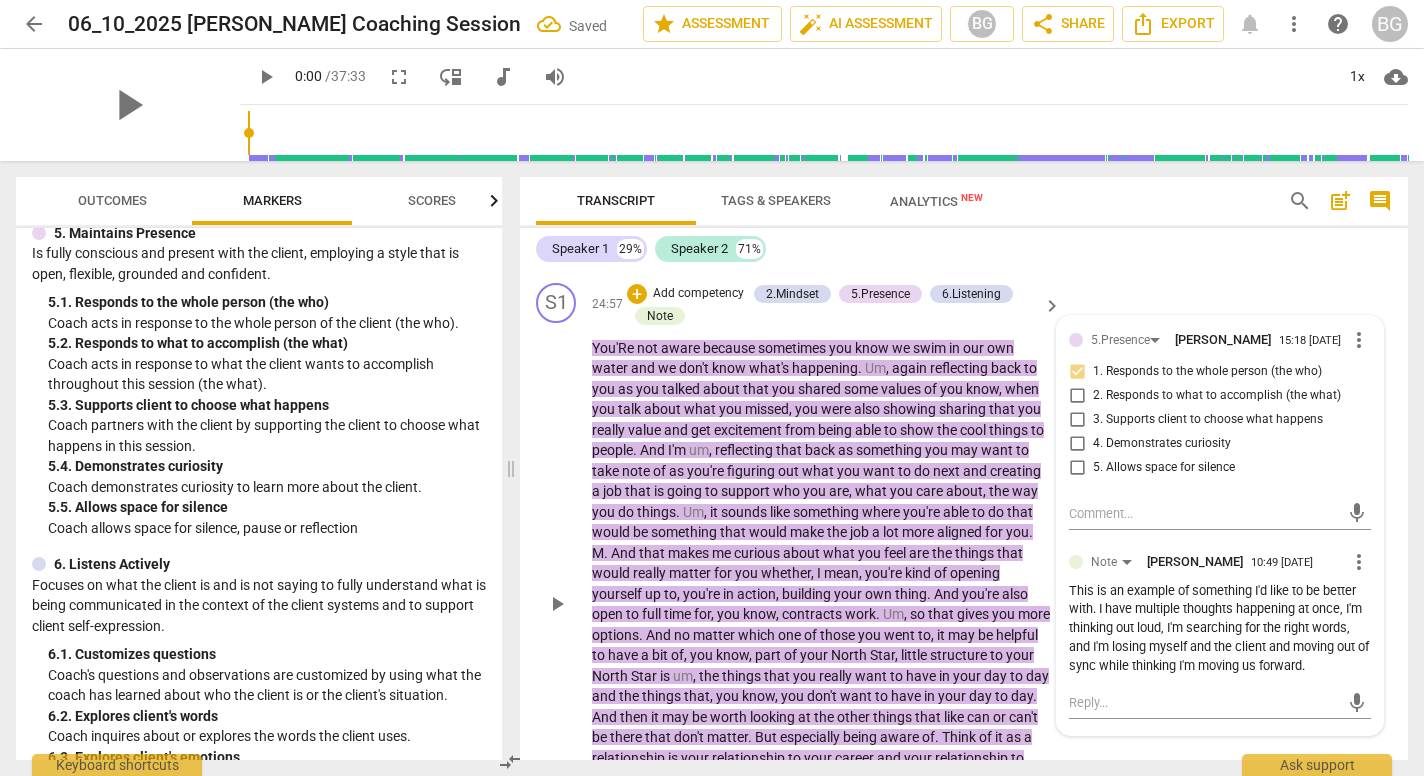 click on "1. Responds to the whole person (the who)" at bounding box center [1077, 372] 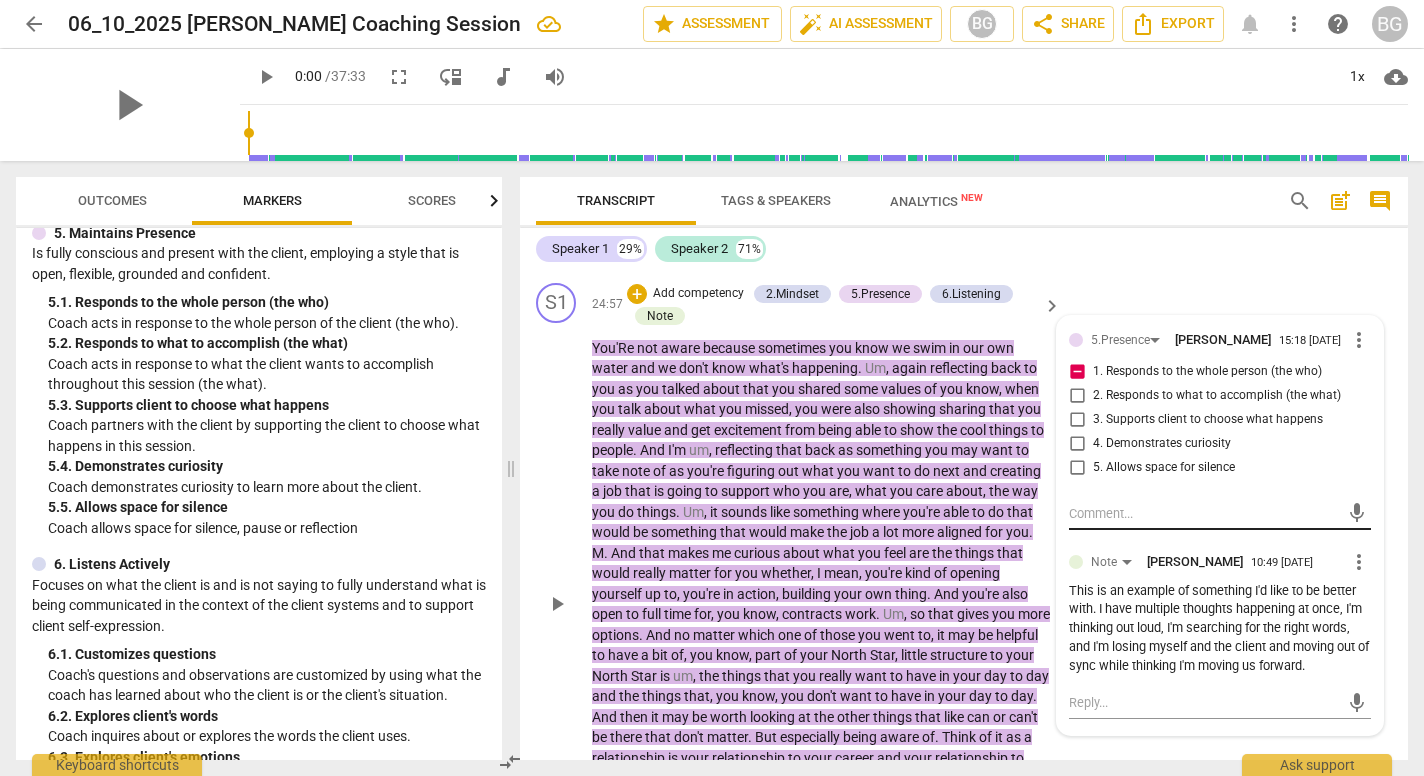 click at bounding box center [1204, 513] 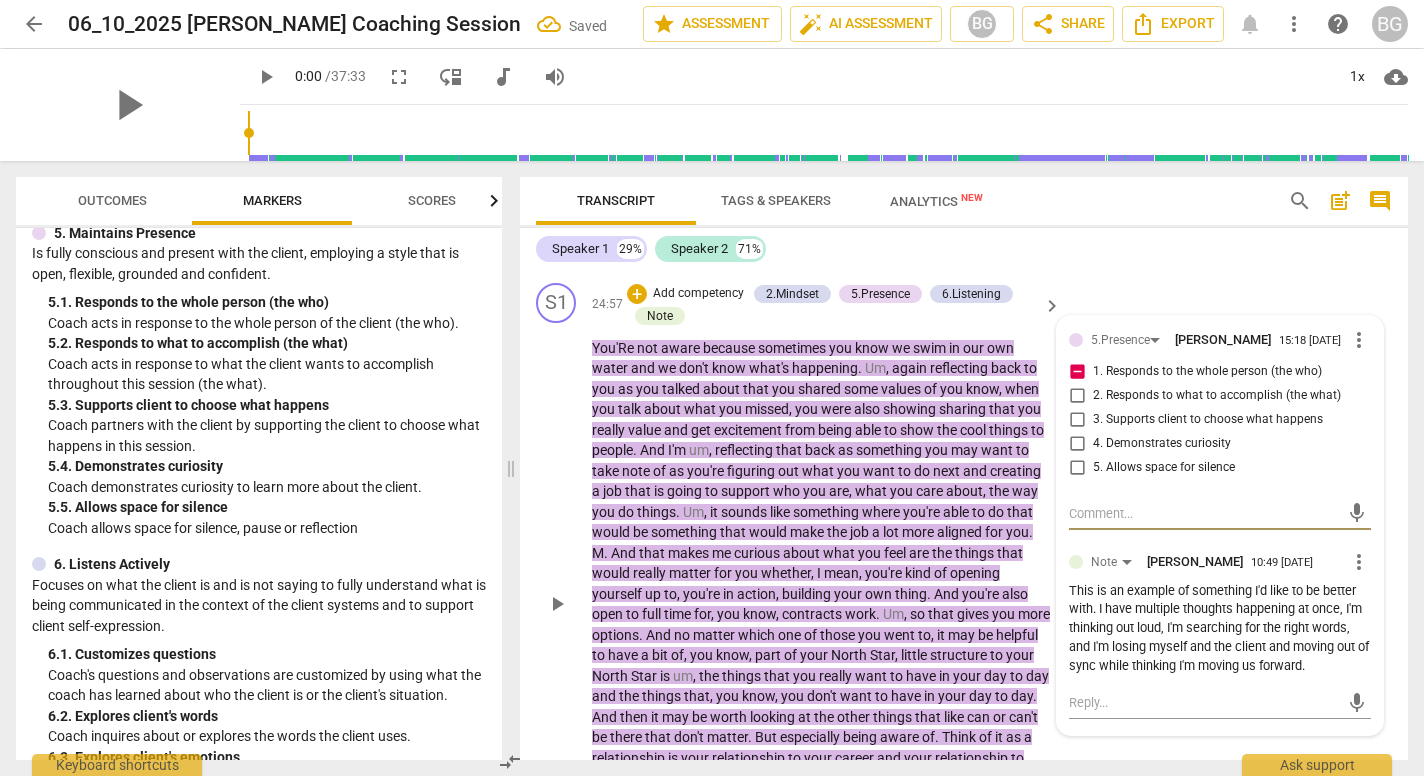 type on "I" 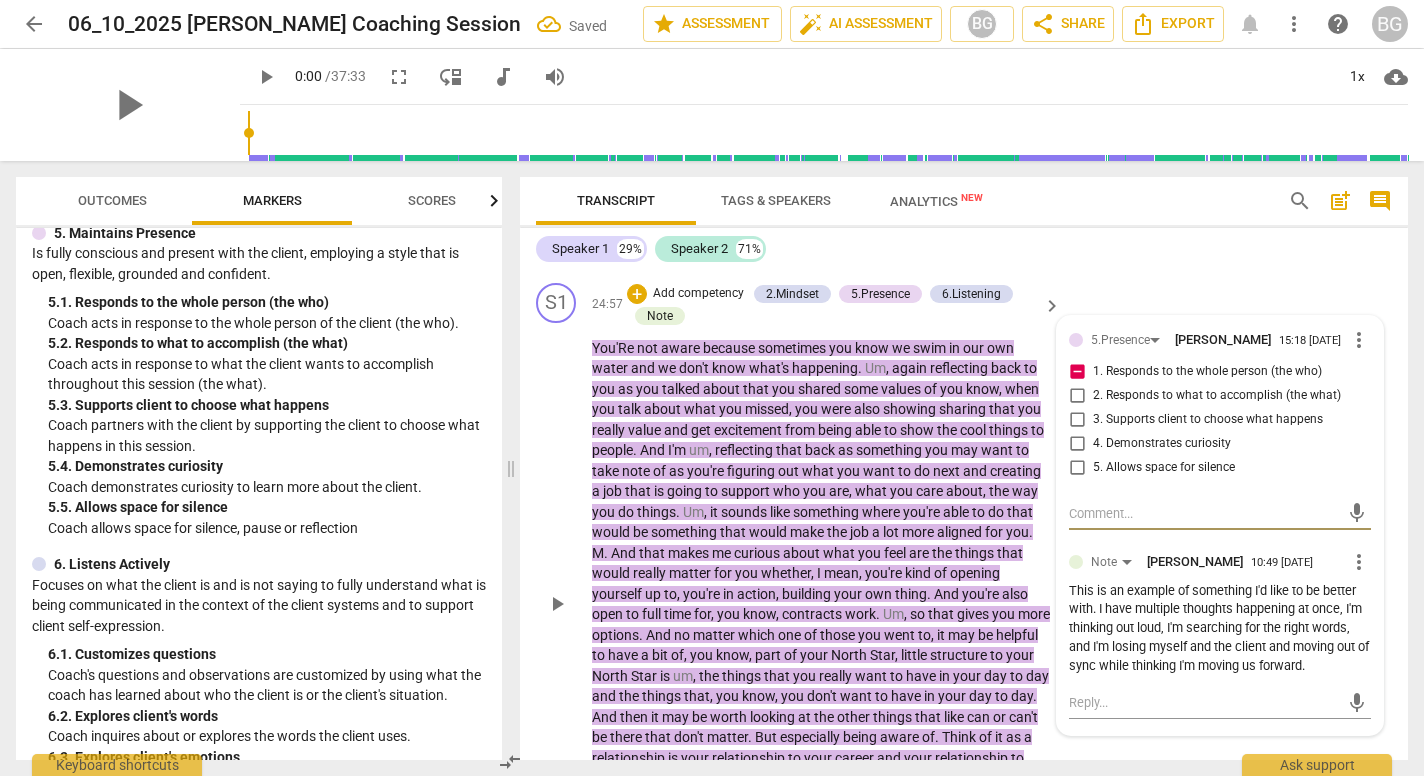 type on "I" 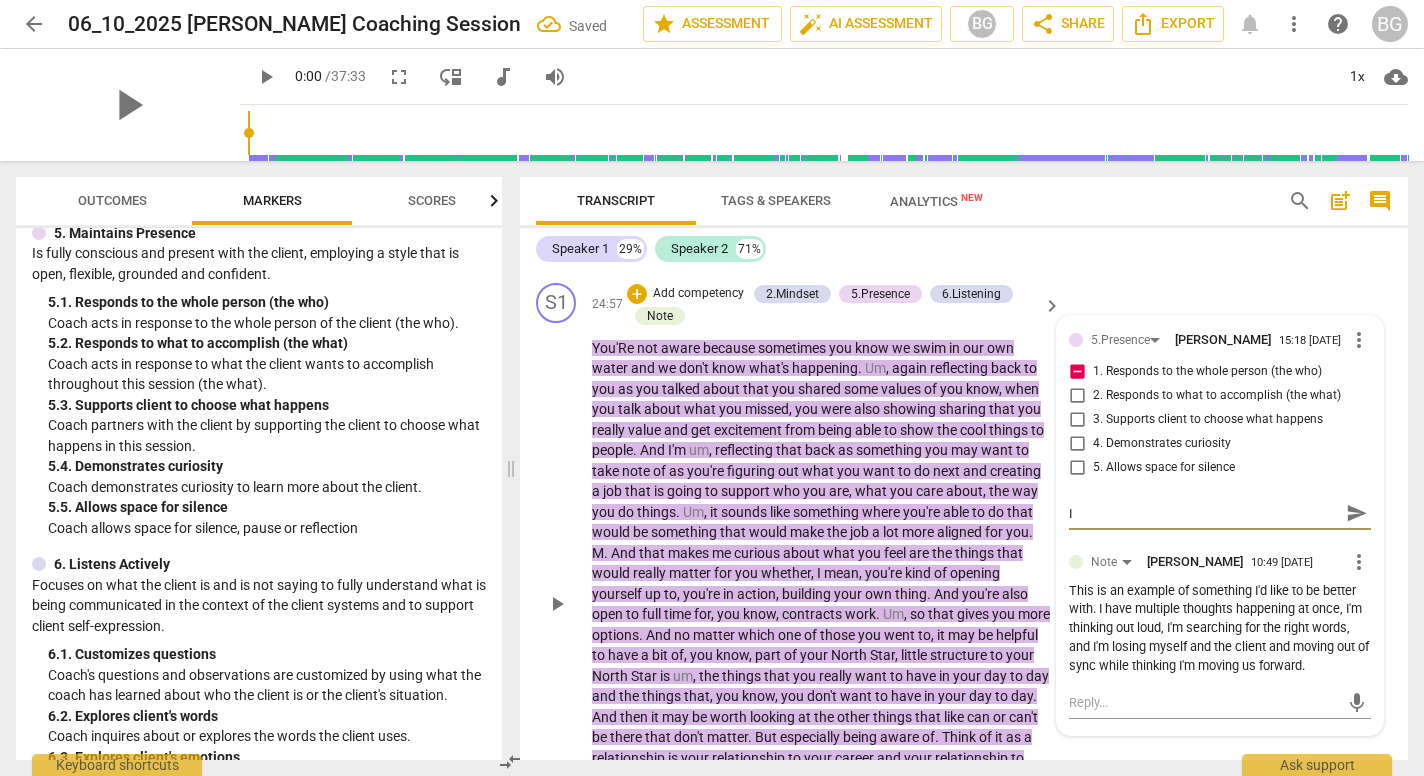 type on "I" 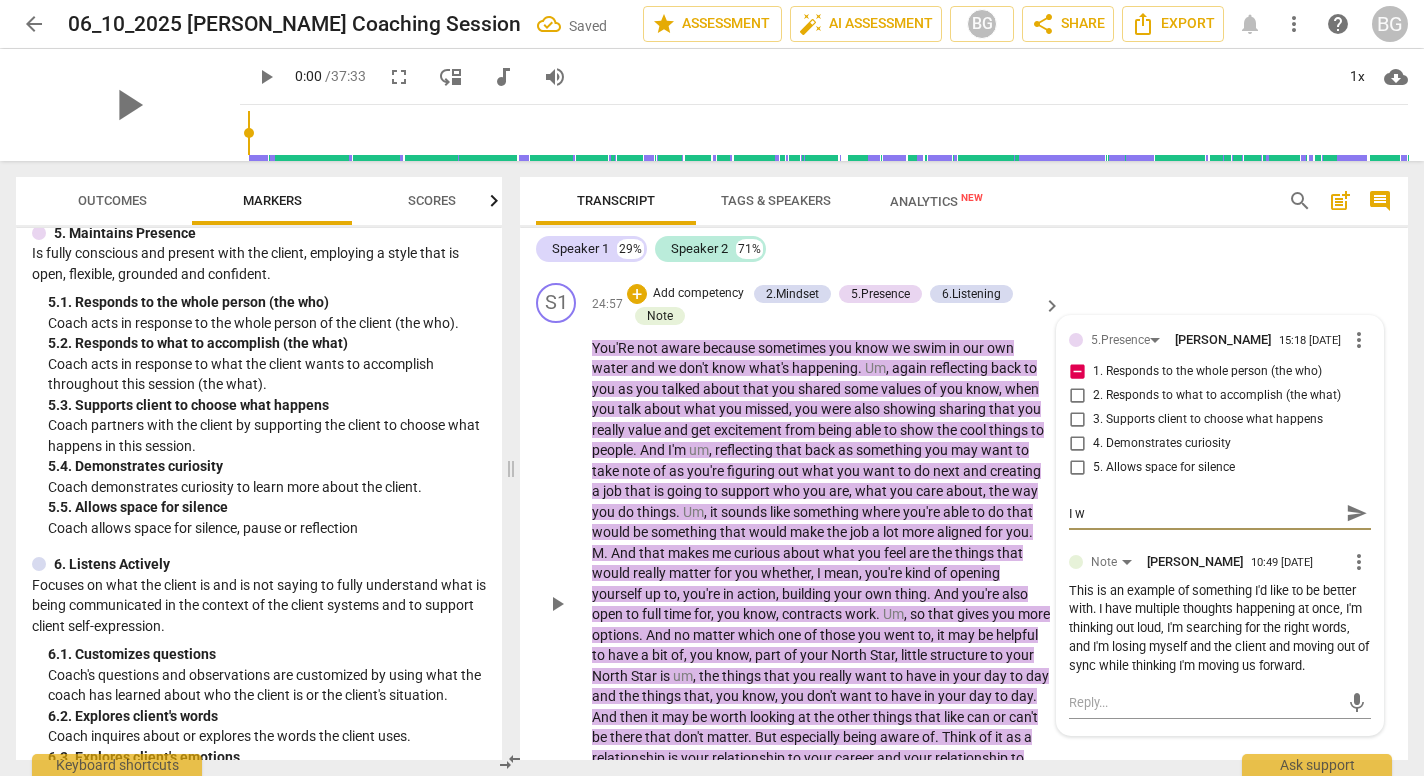 type on "I wa" 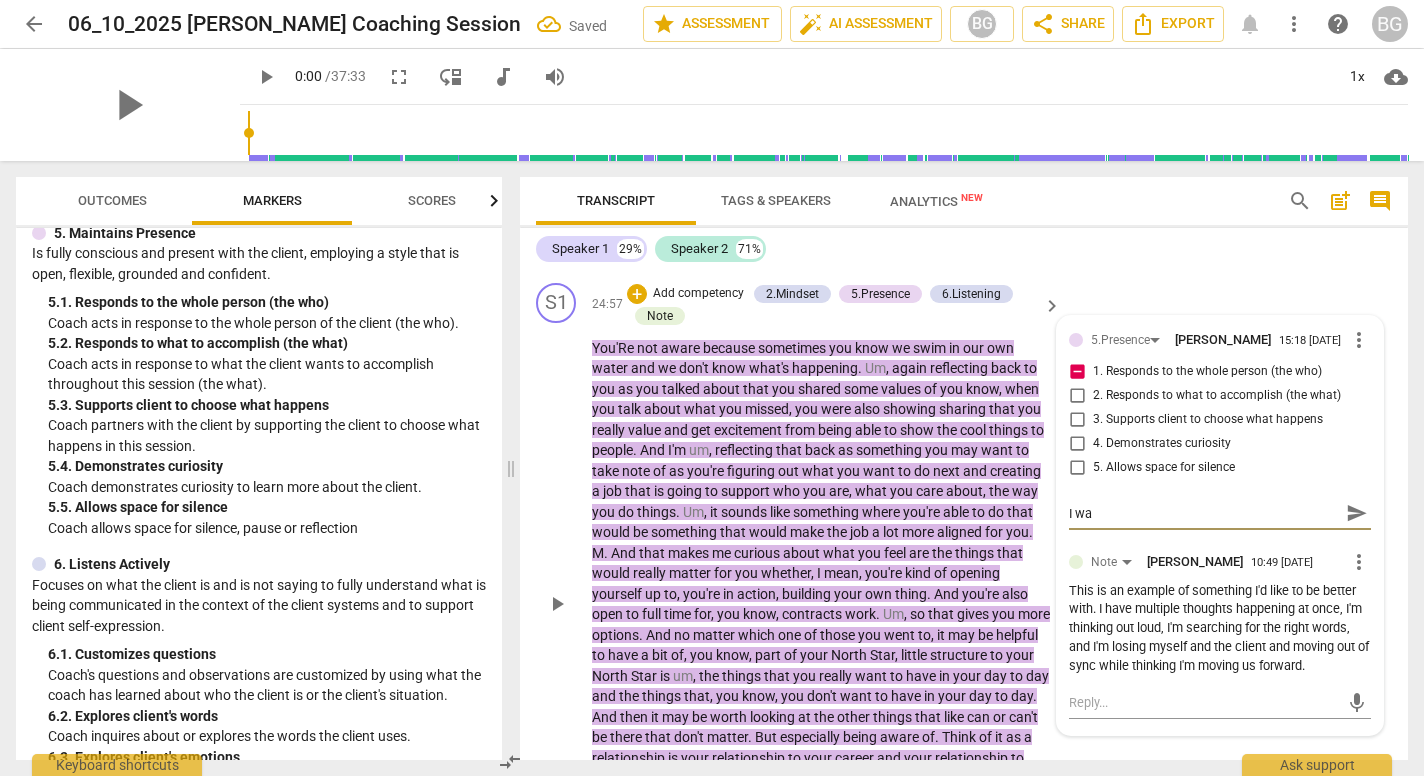type on "I was" 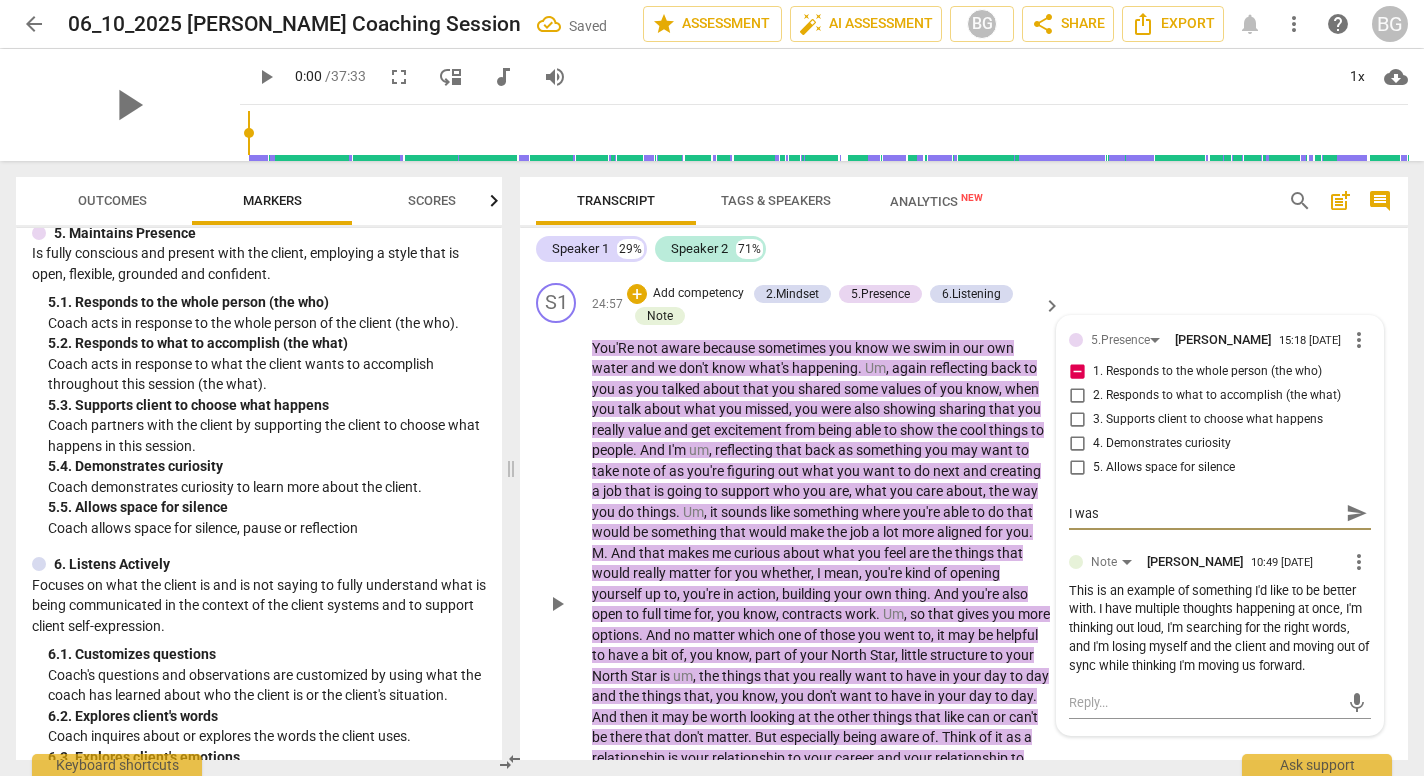 type on "I was" 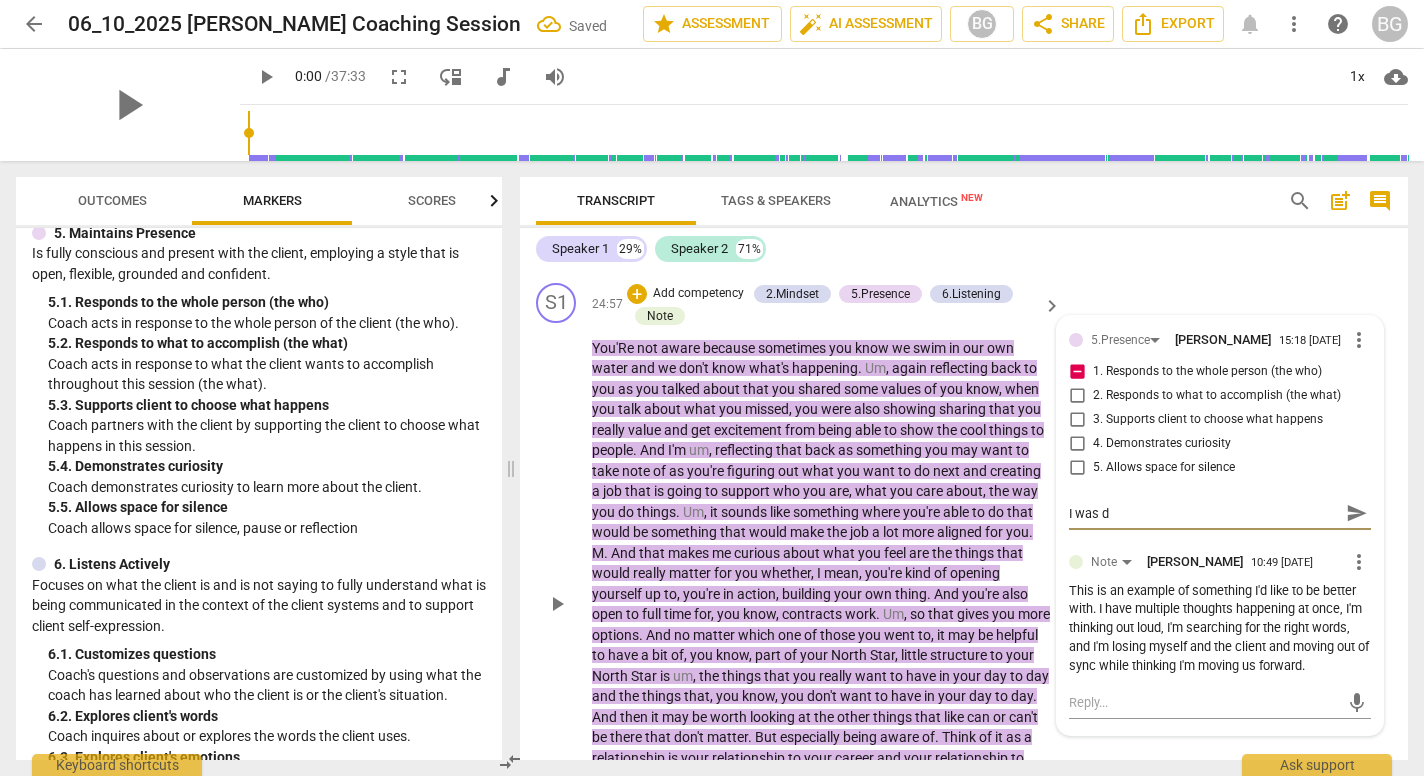 type on "I was dr" 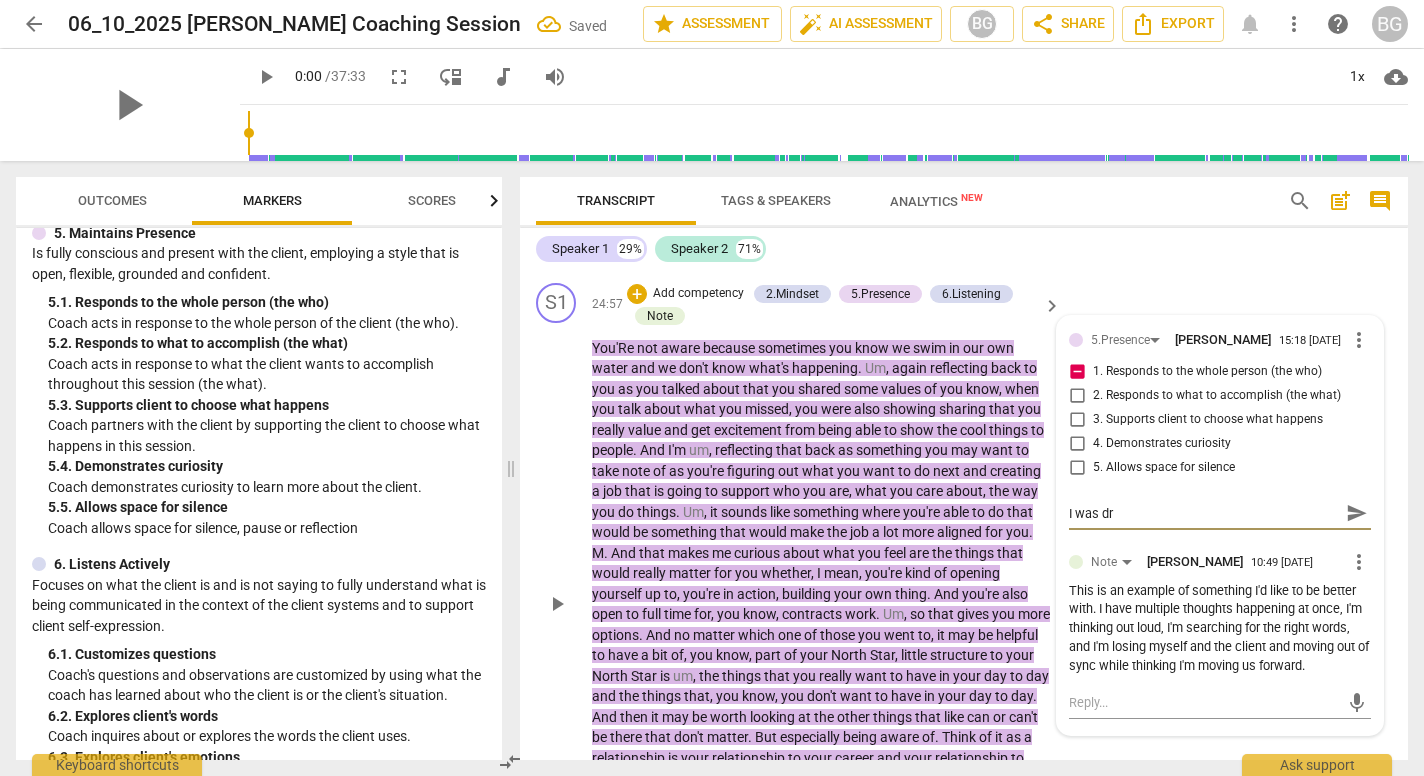type on "I was dri" 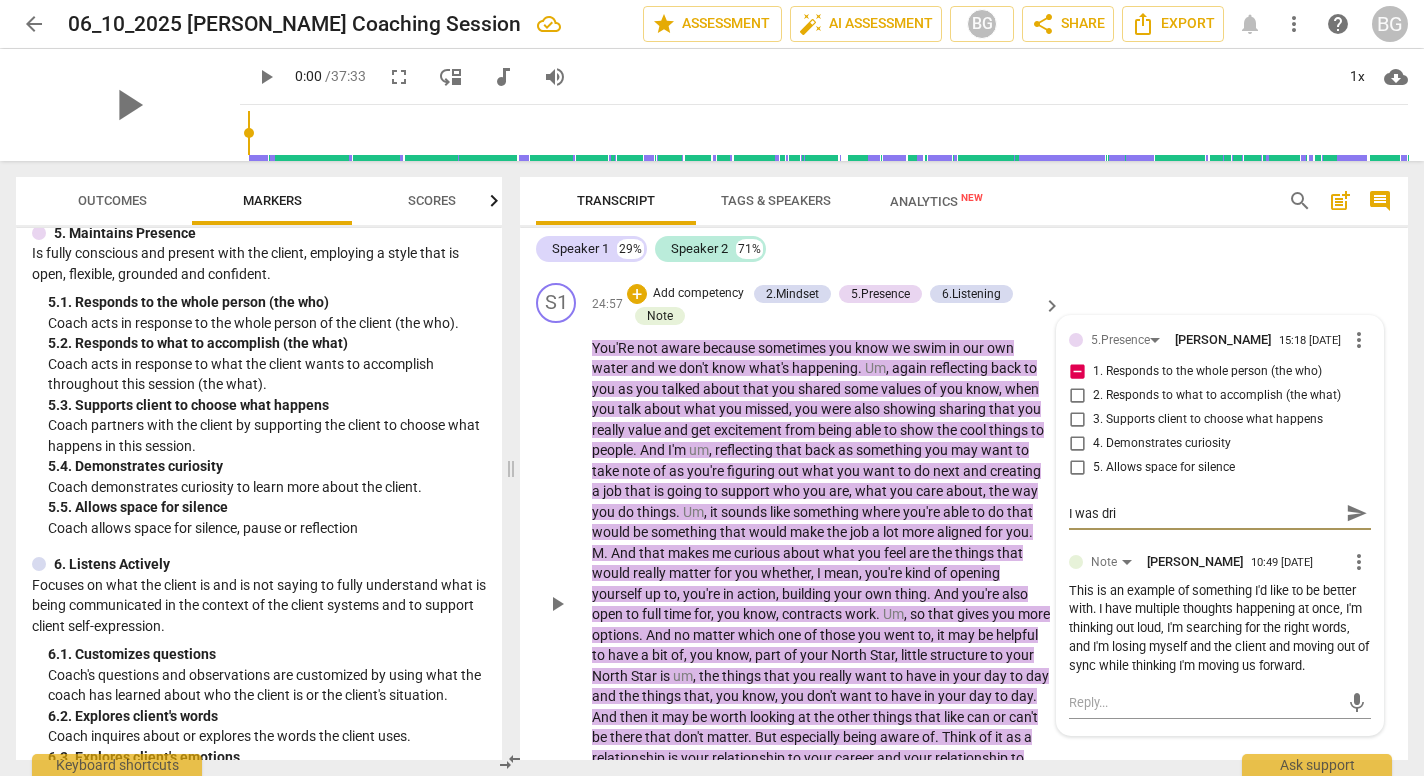 type on "I was driv" 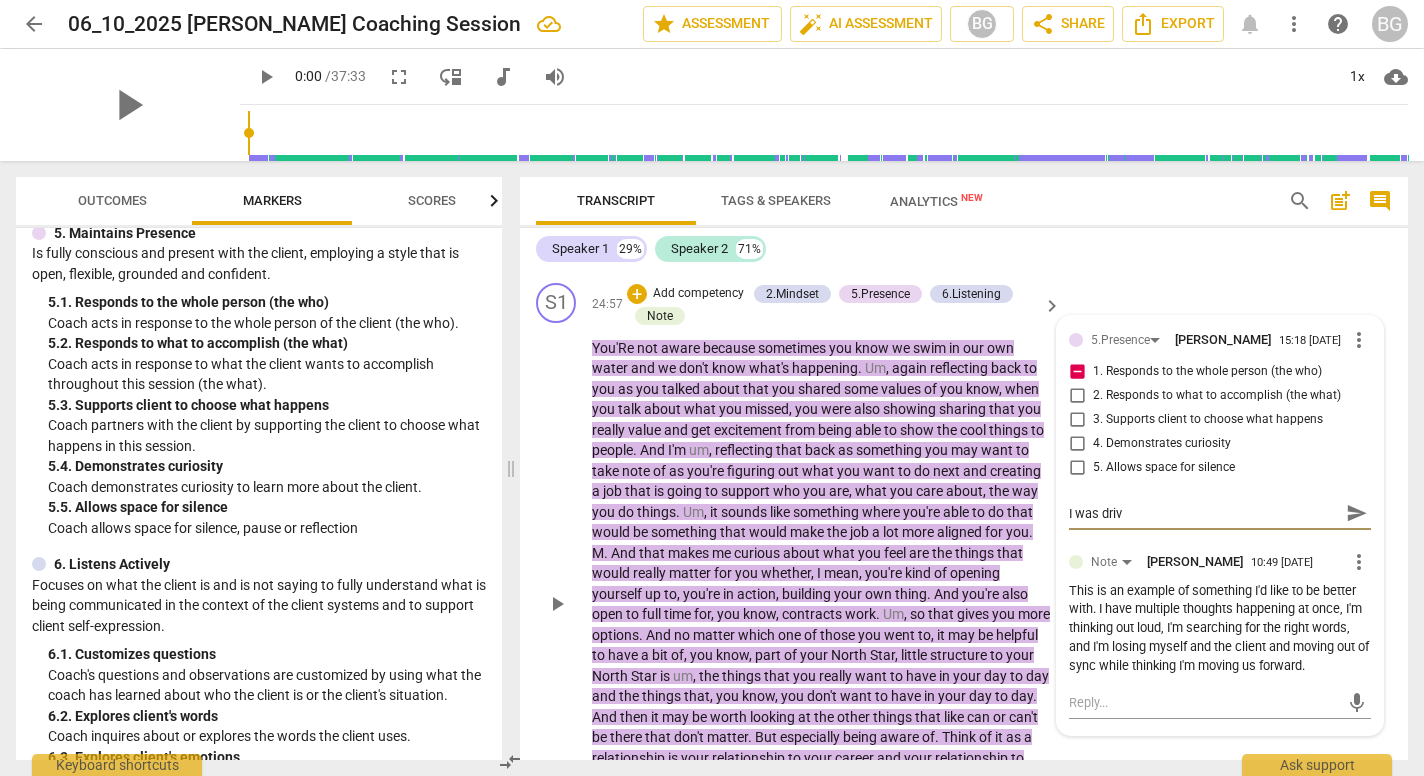 type on "I was drivi" 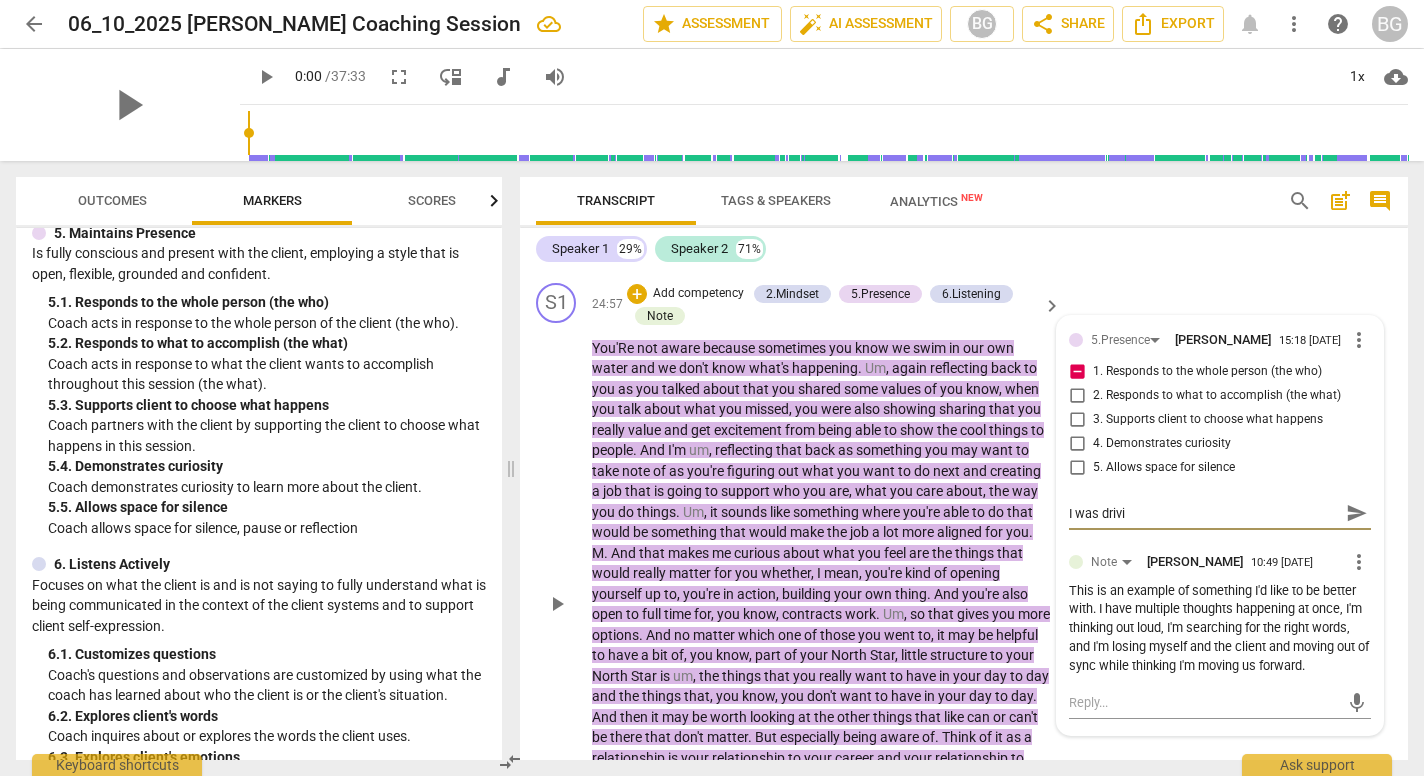 type on "I was drivin" 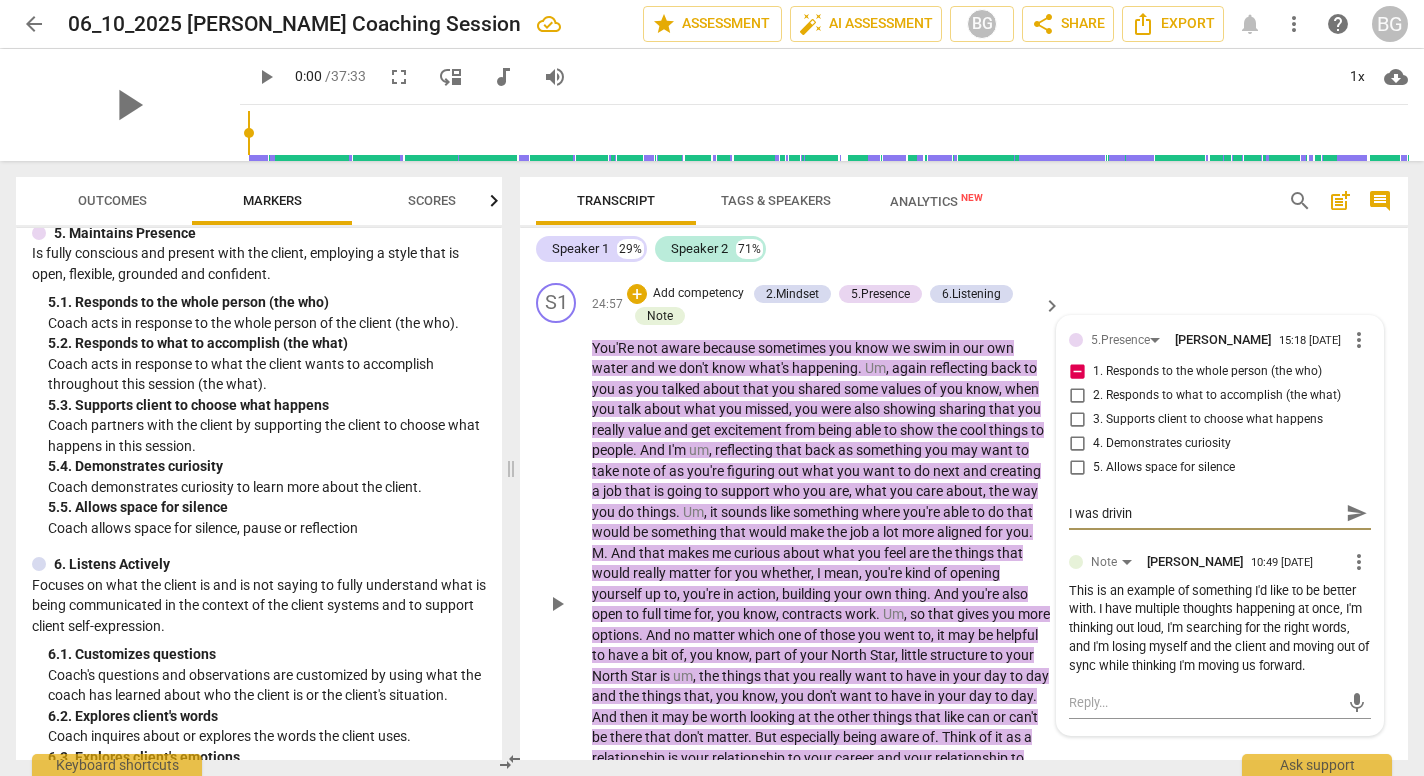 type on "I was driving" 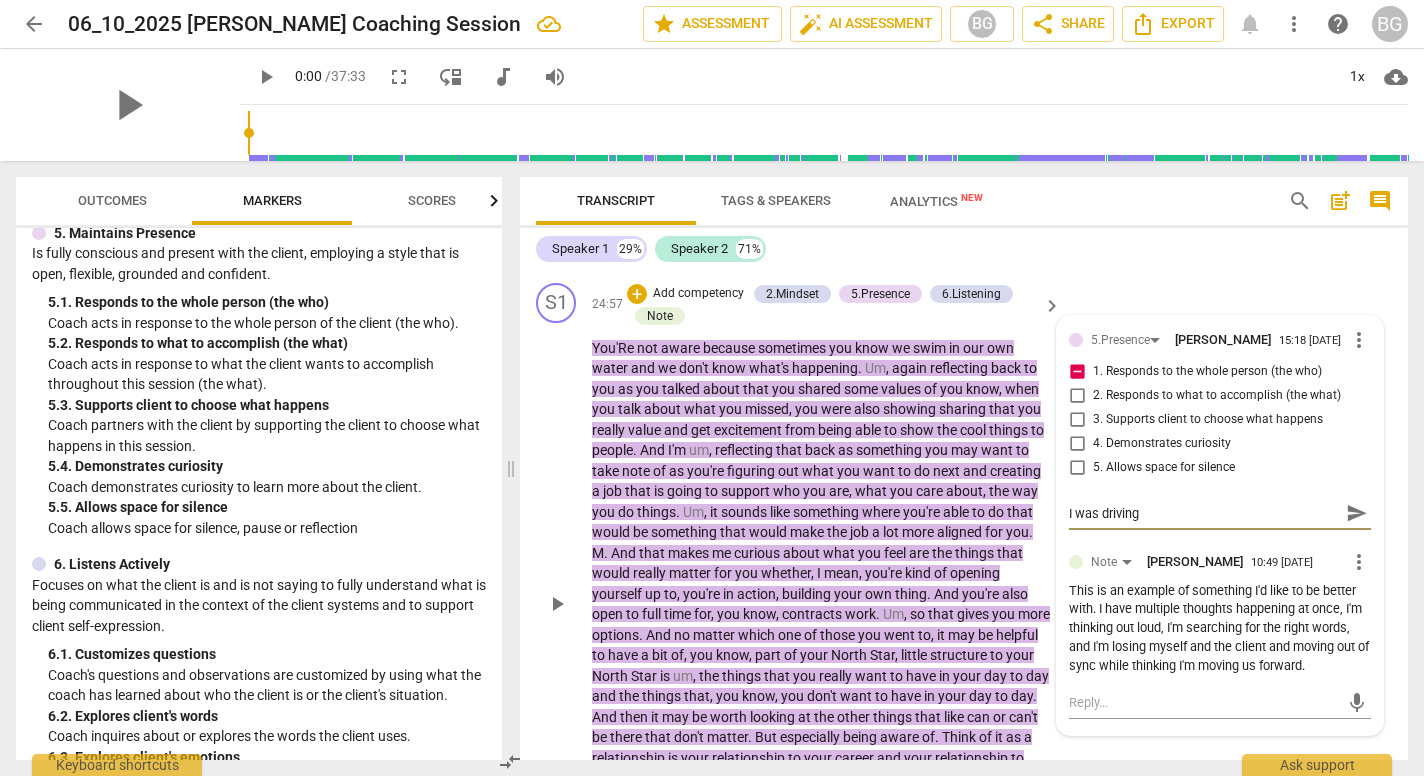 type on "I was driving" 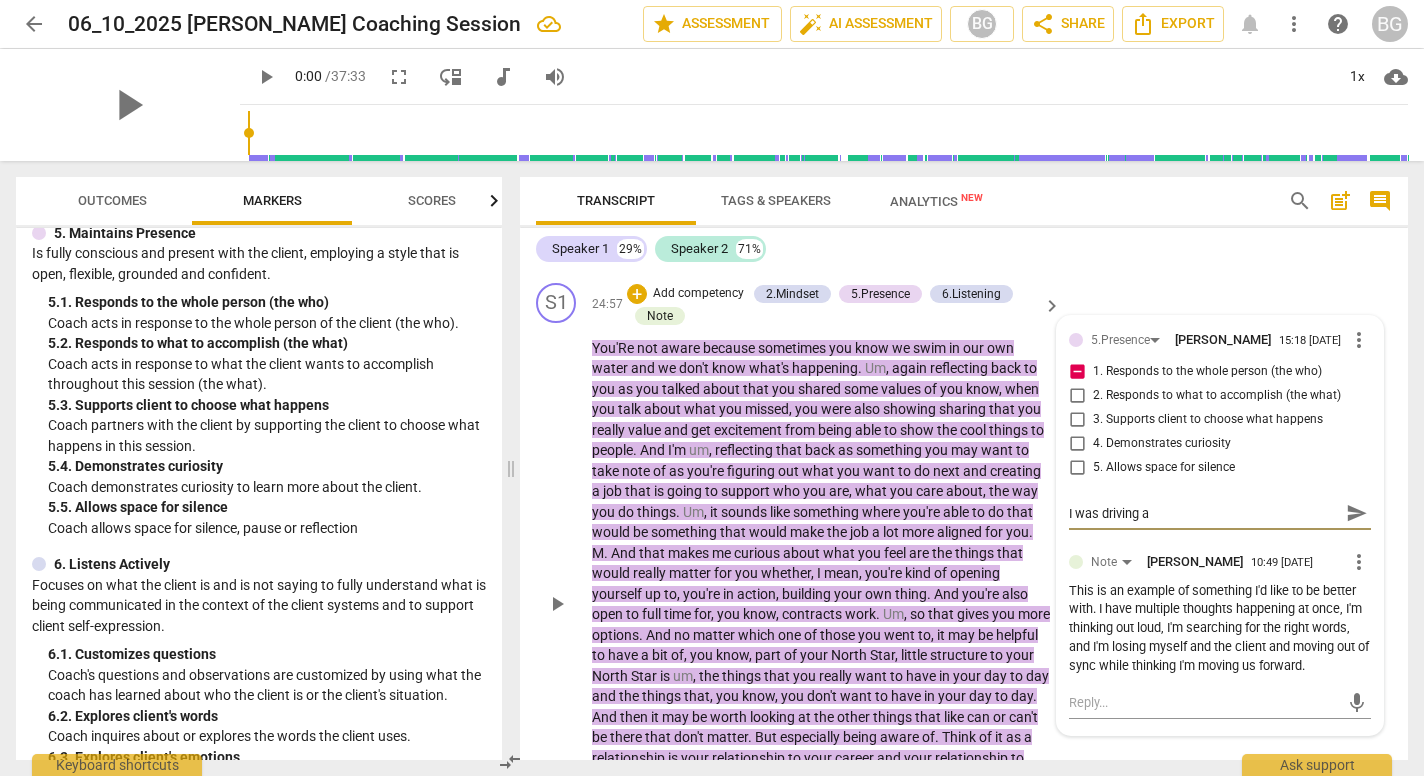 type on "I was driving an" 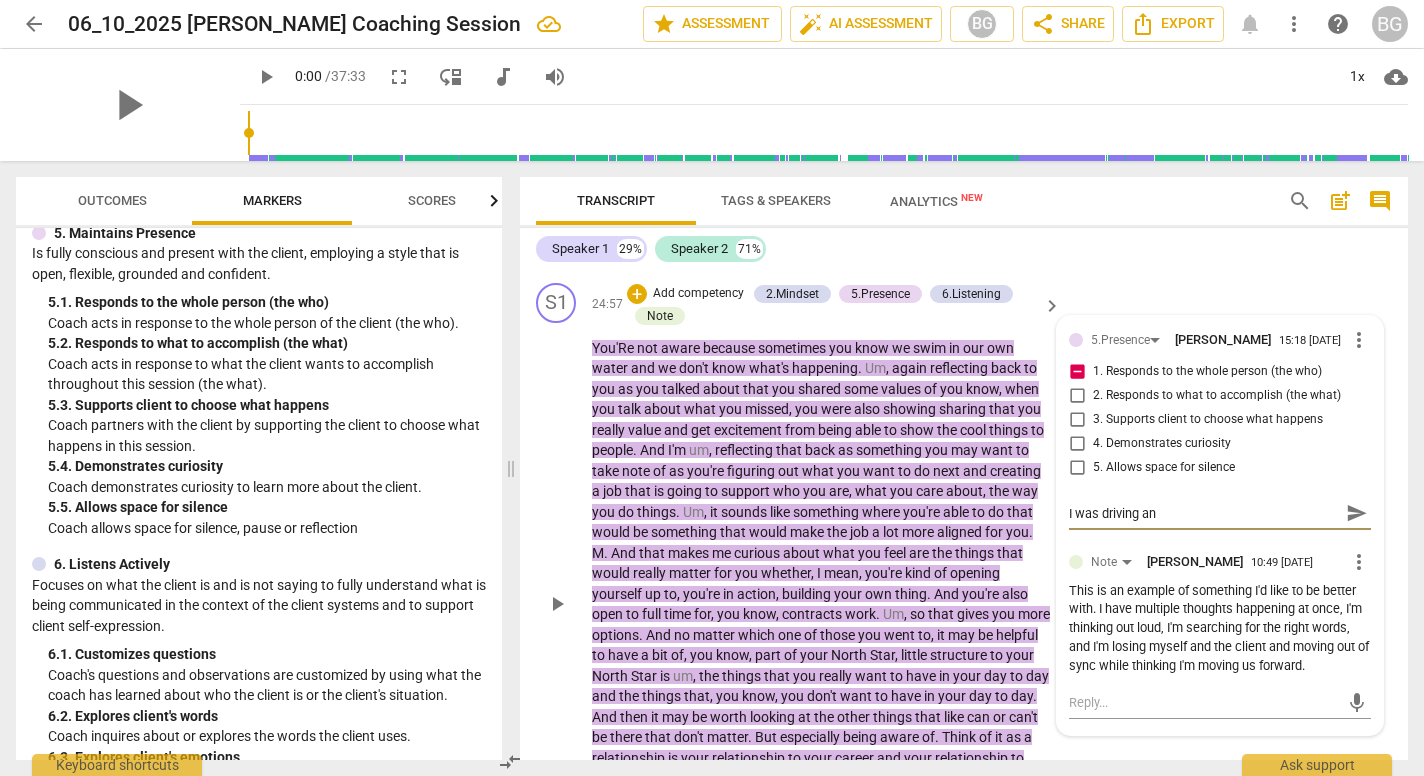 type on "I was driving an" 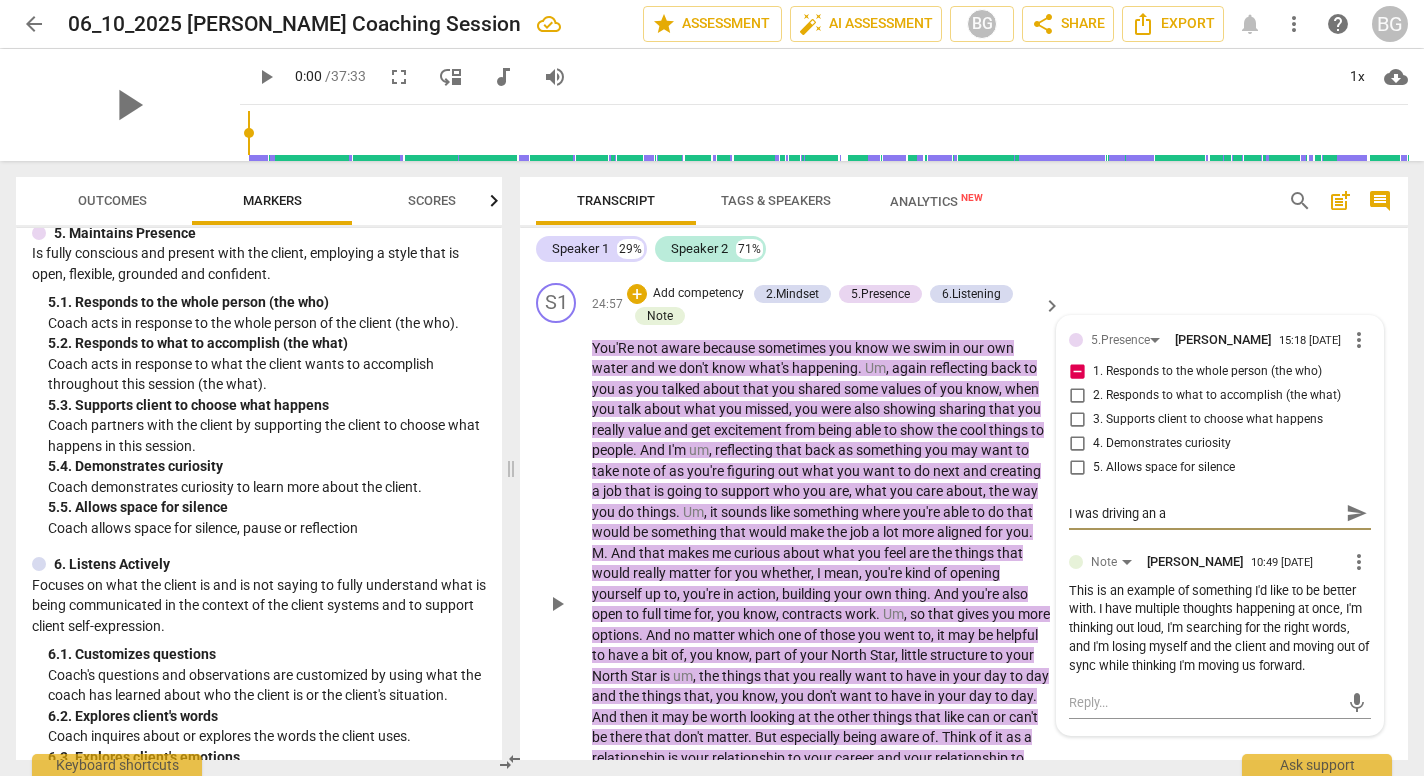 type on "I was driving an ag" 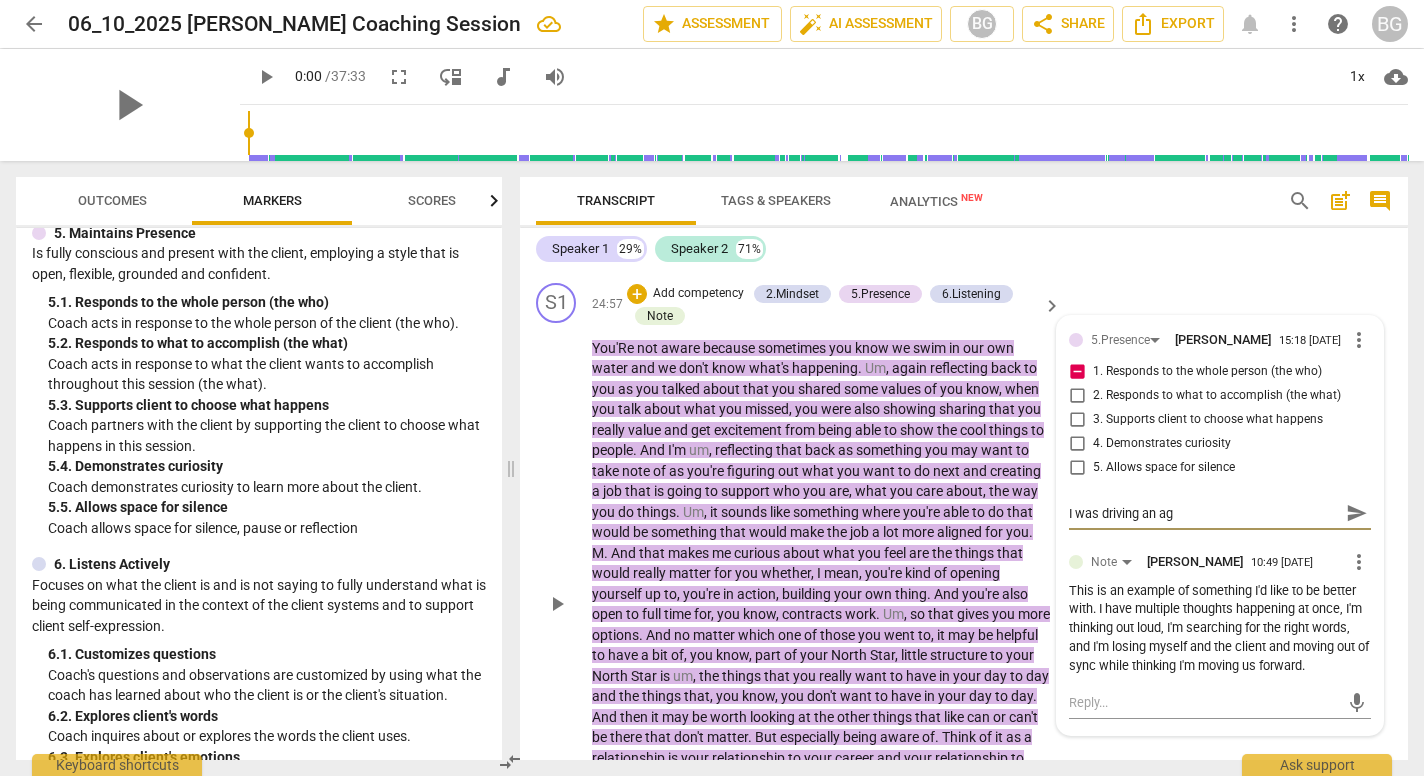 type on "I was driving an age" 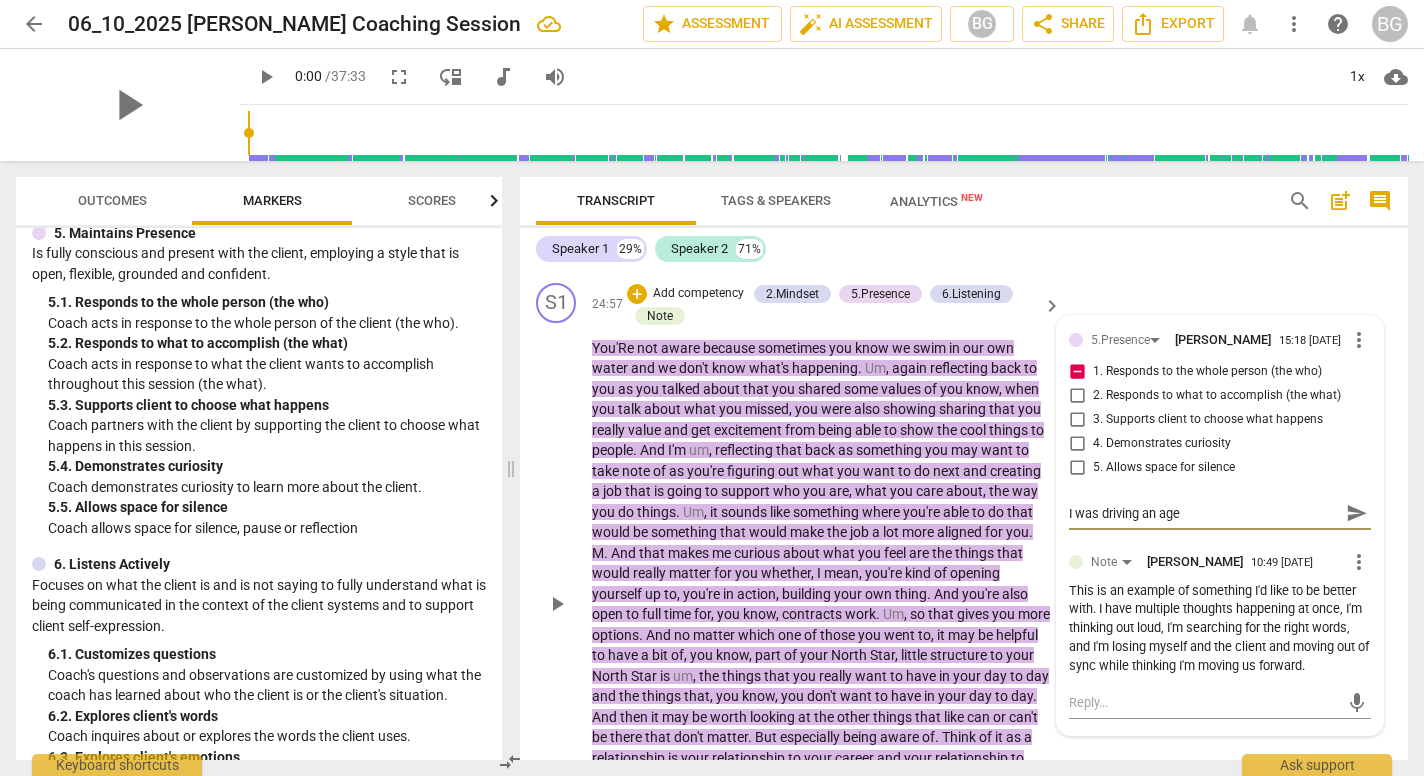 type on "I was driving an agen" 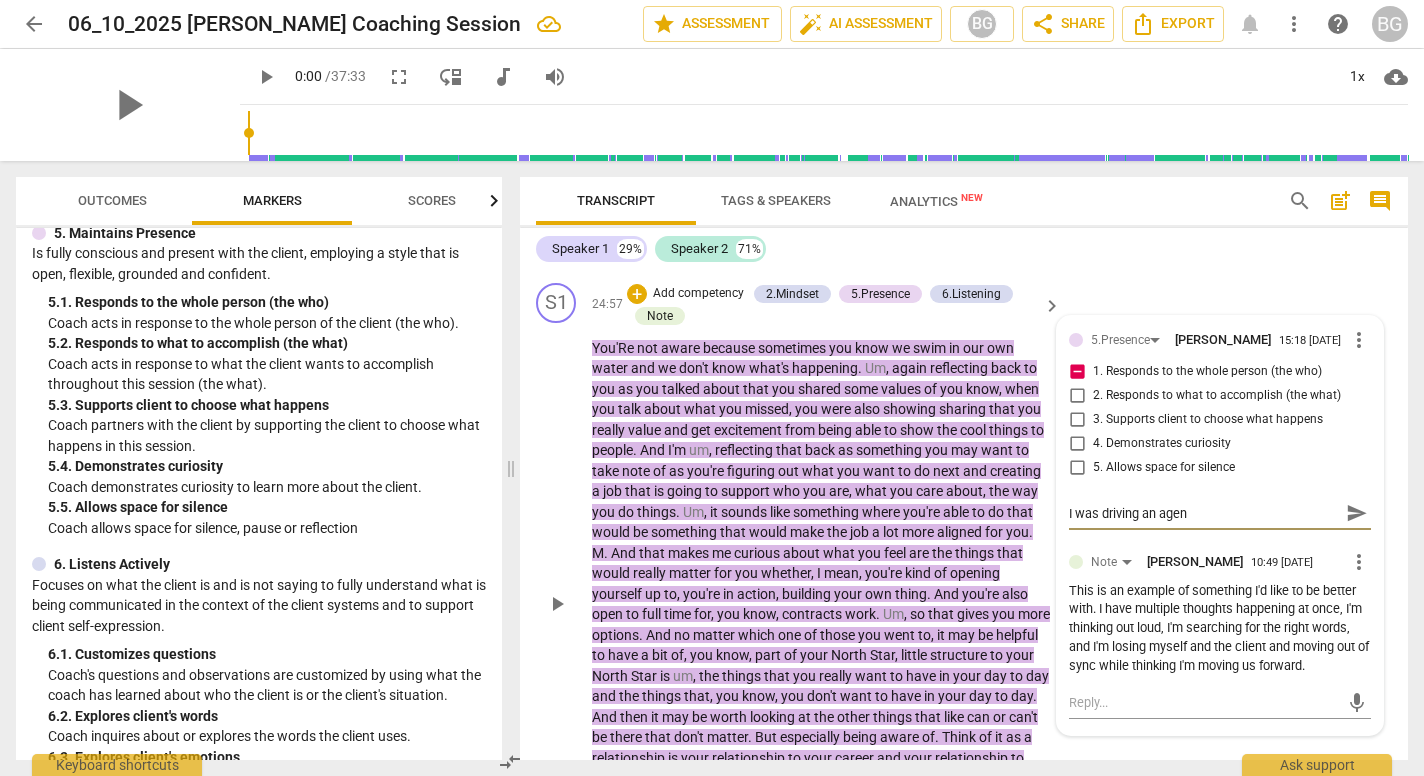 type on "I was driving an agend" 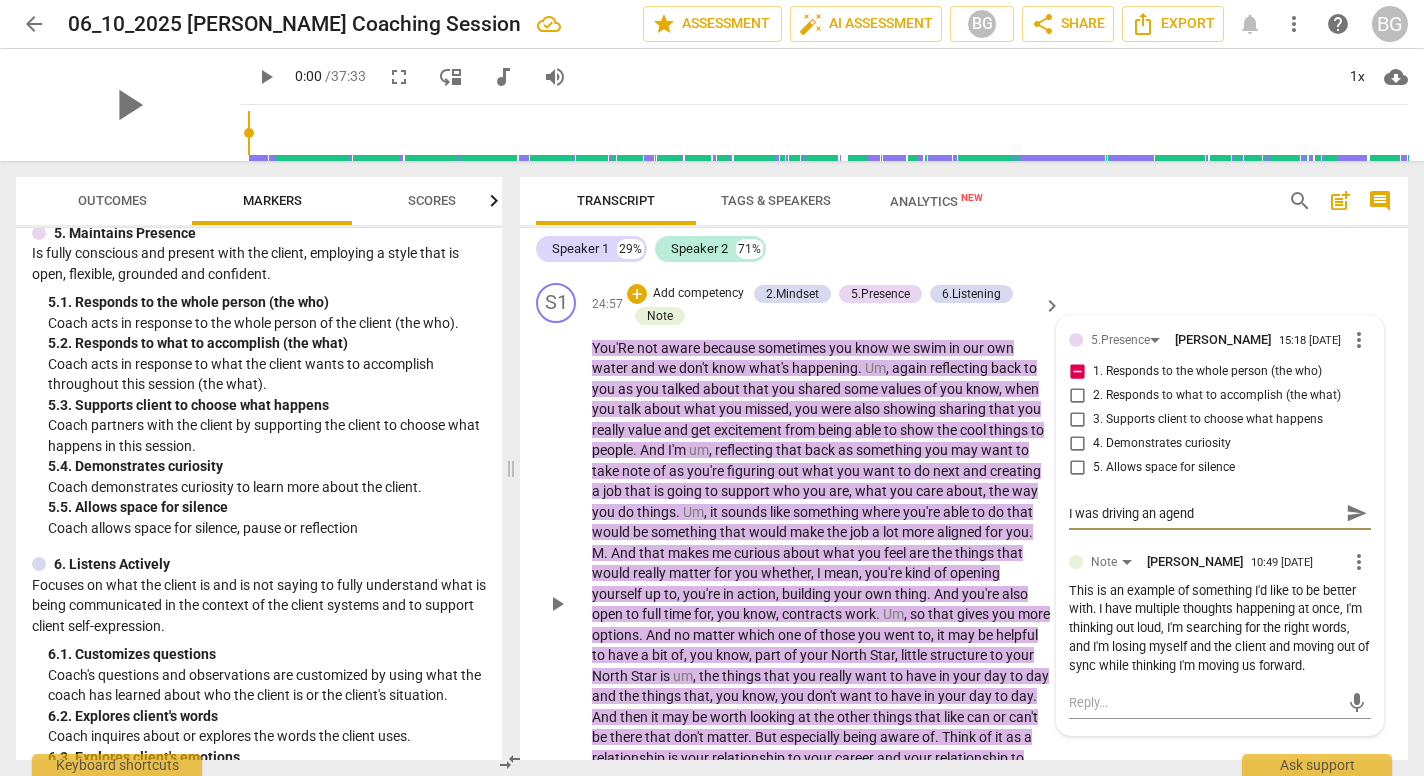 type on "I was driving an agenda" 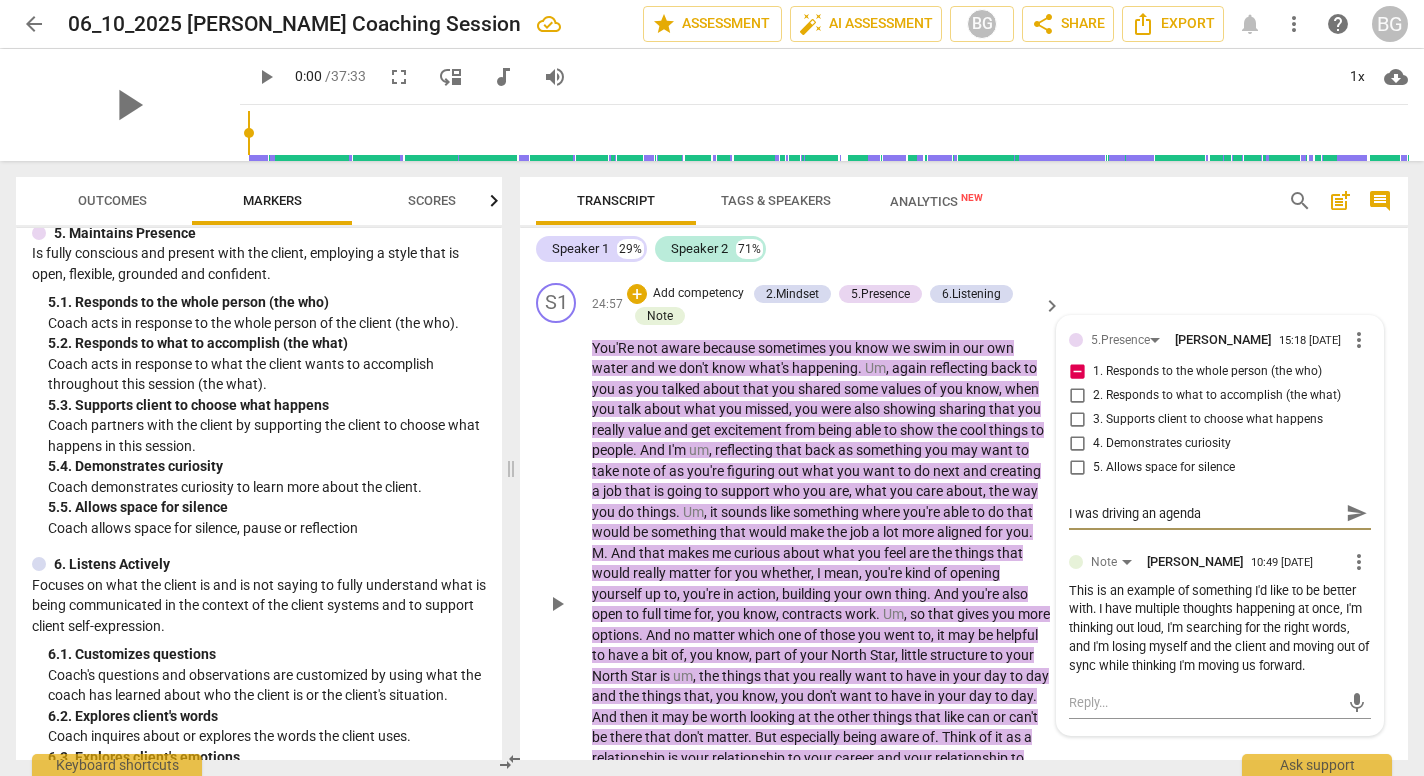 type on "I was driving an agenda" 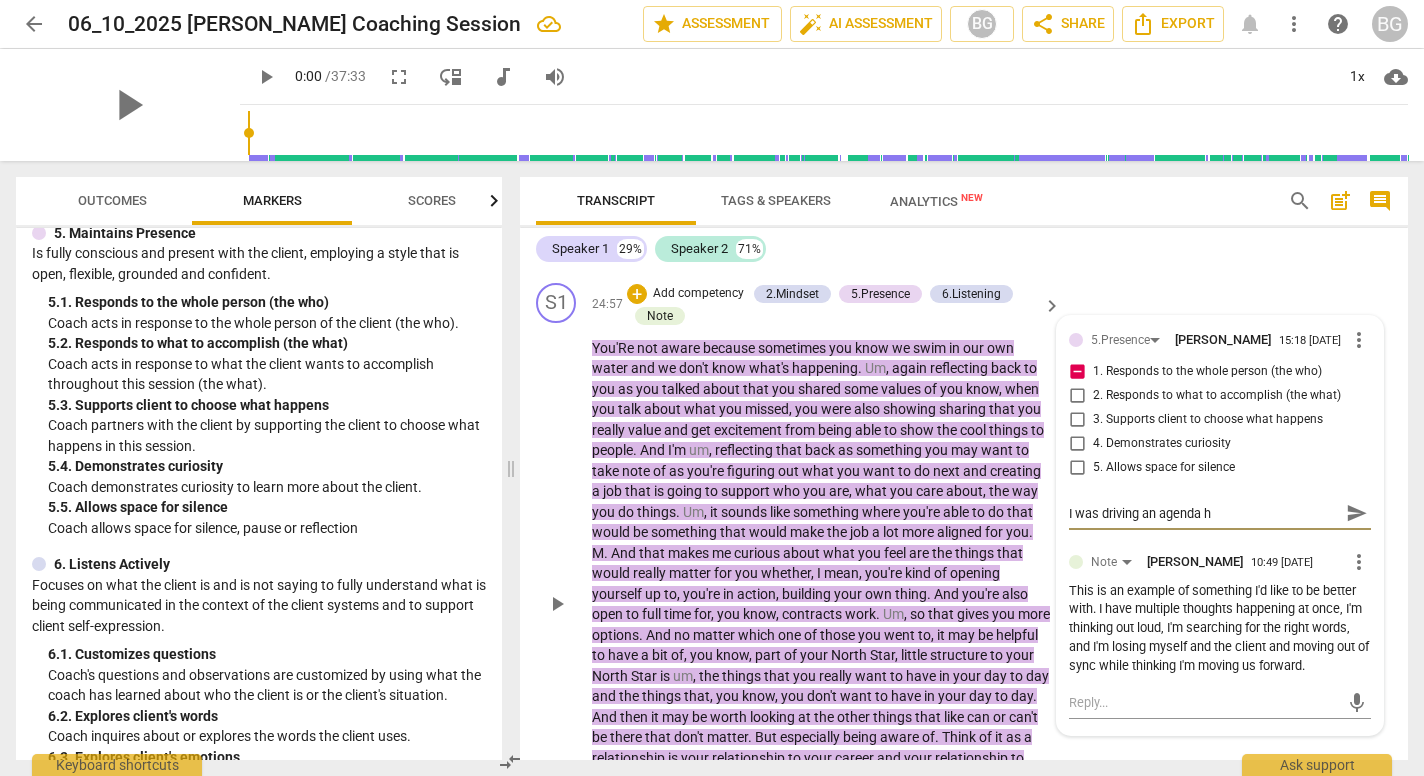 type on "I was driving an agenda he" 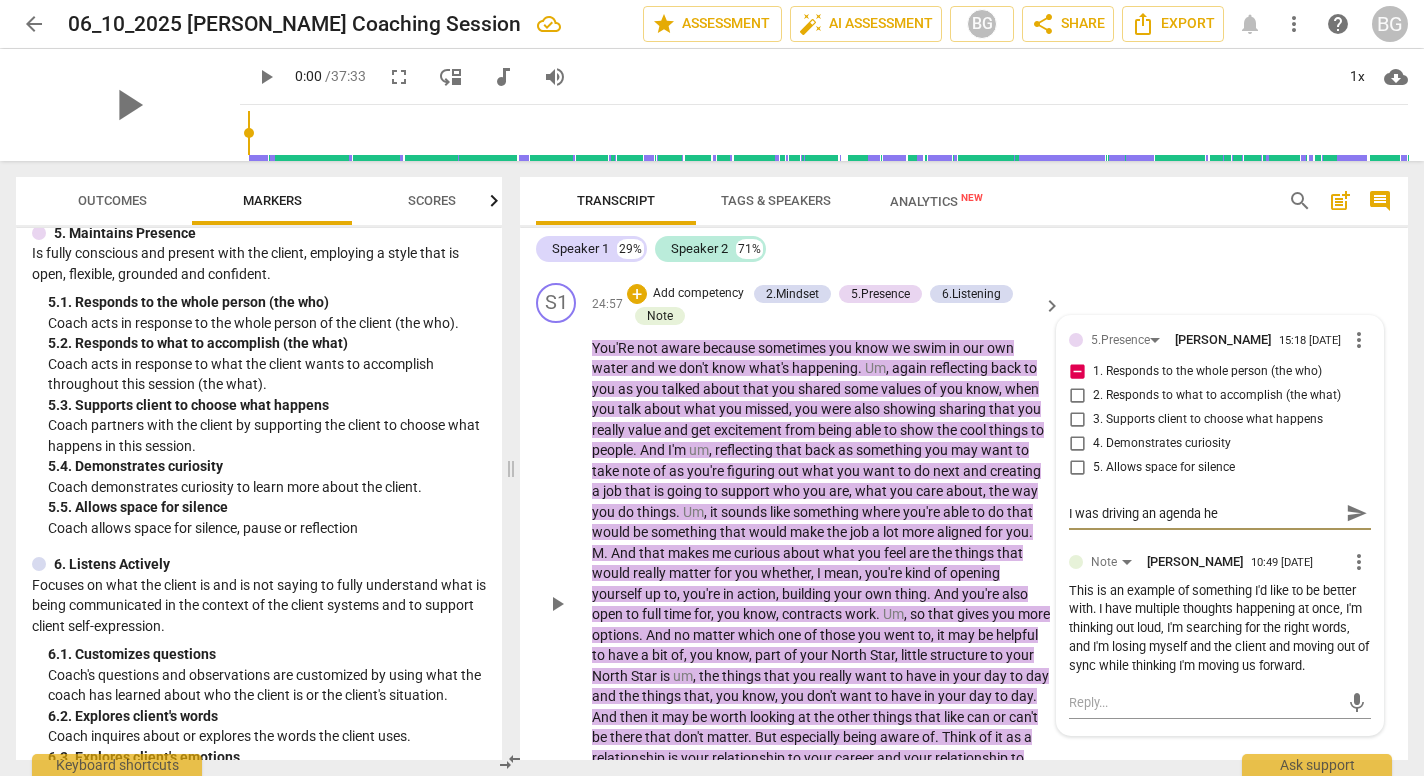 type on "I was driving an agenda her" 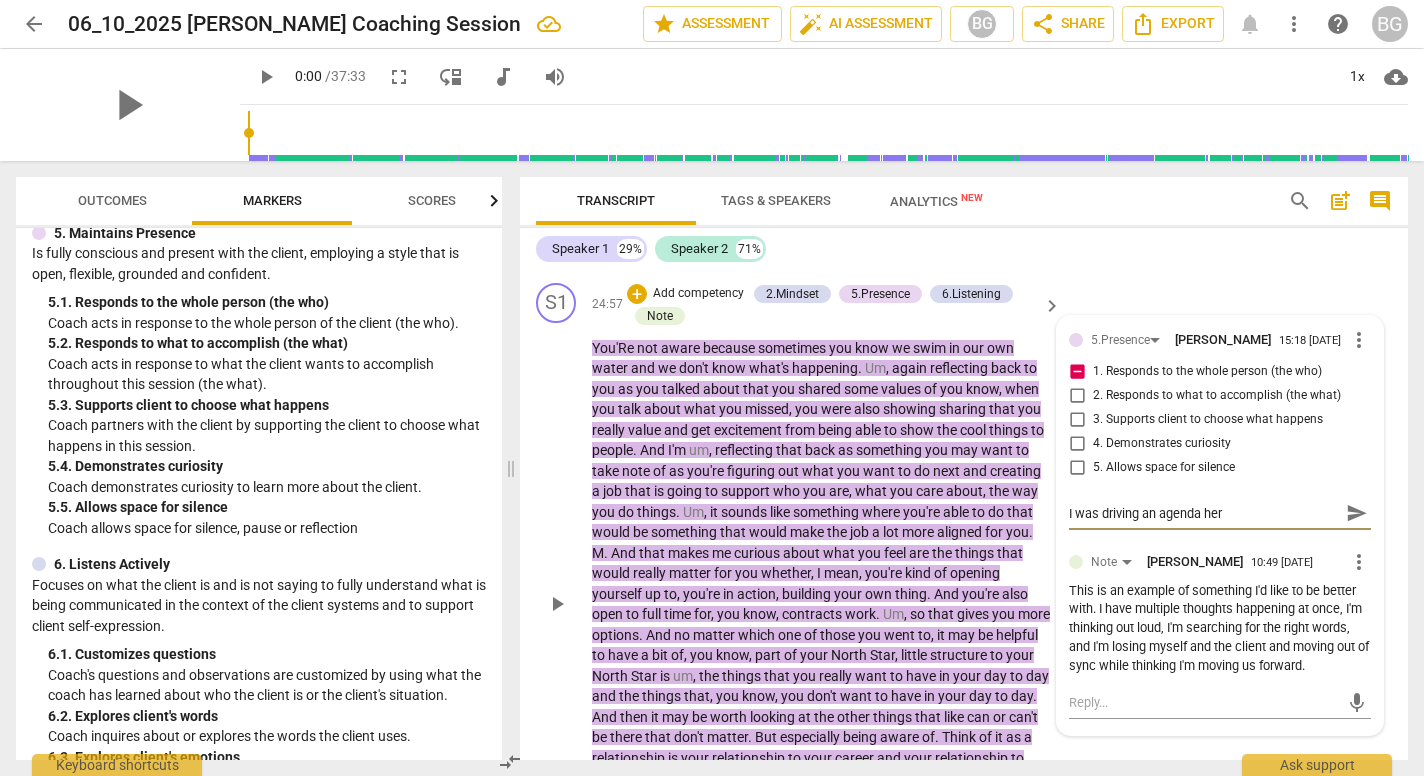 type on "I was driving an agenda here" 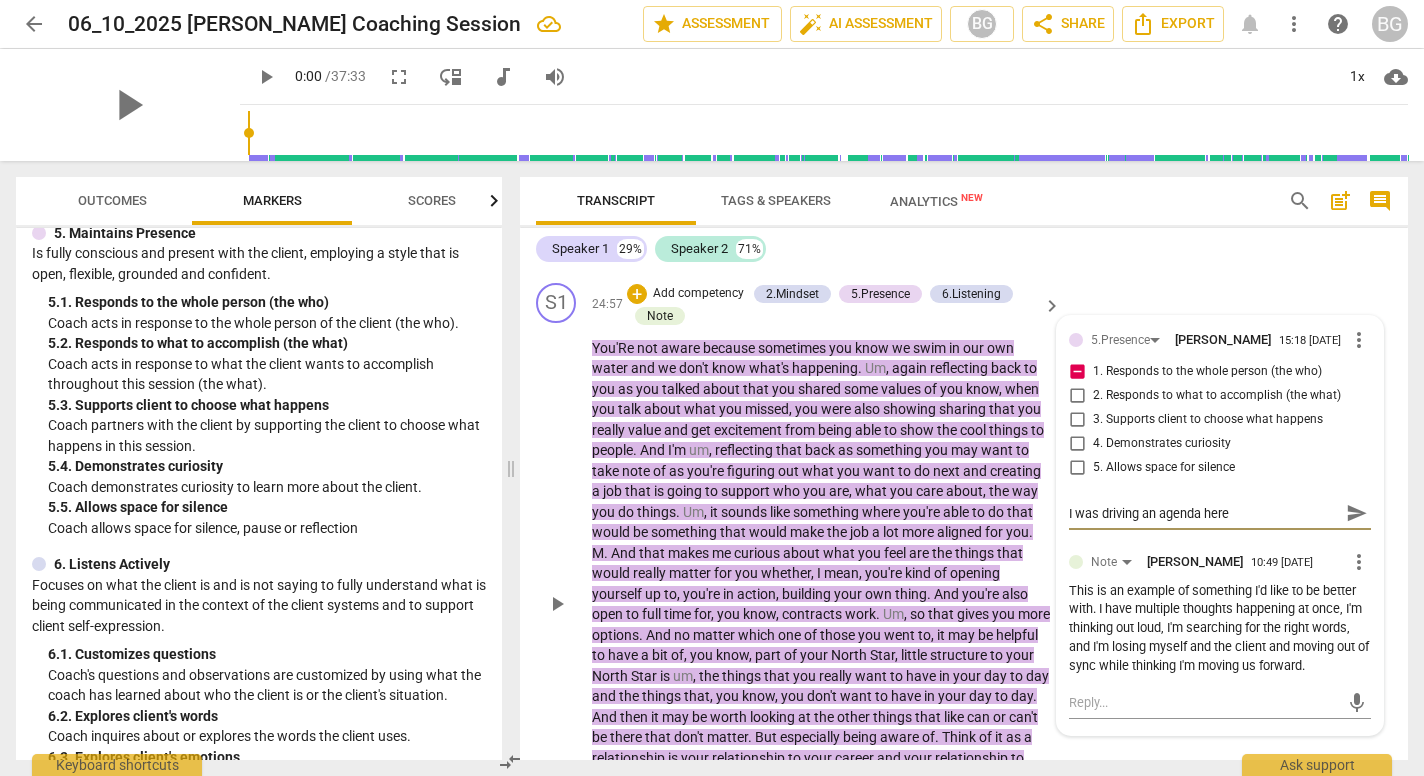 type on "I was driving an agenda here" 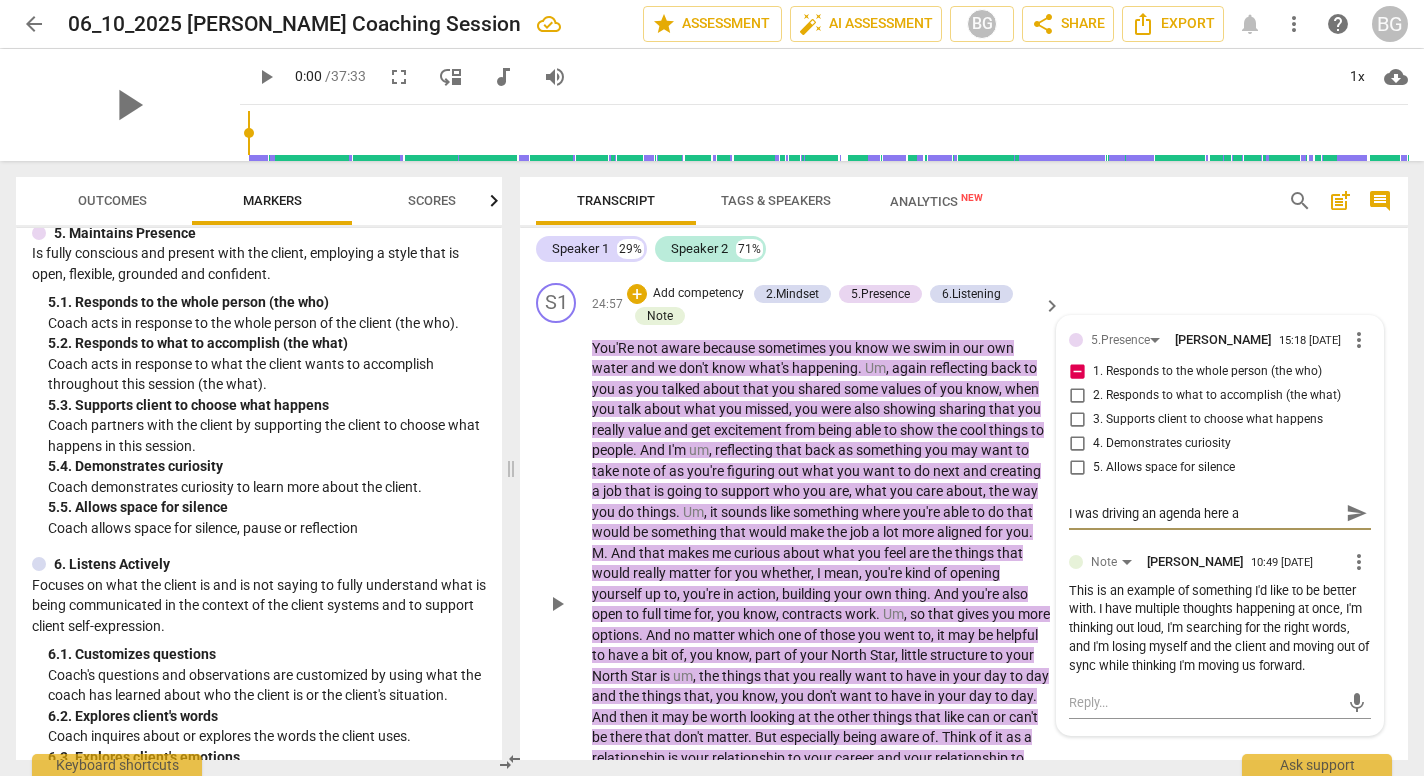 type on "I was driving an agenda here an" 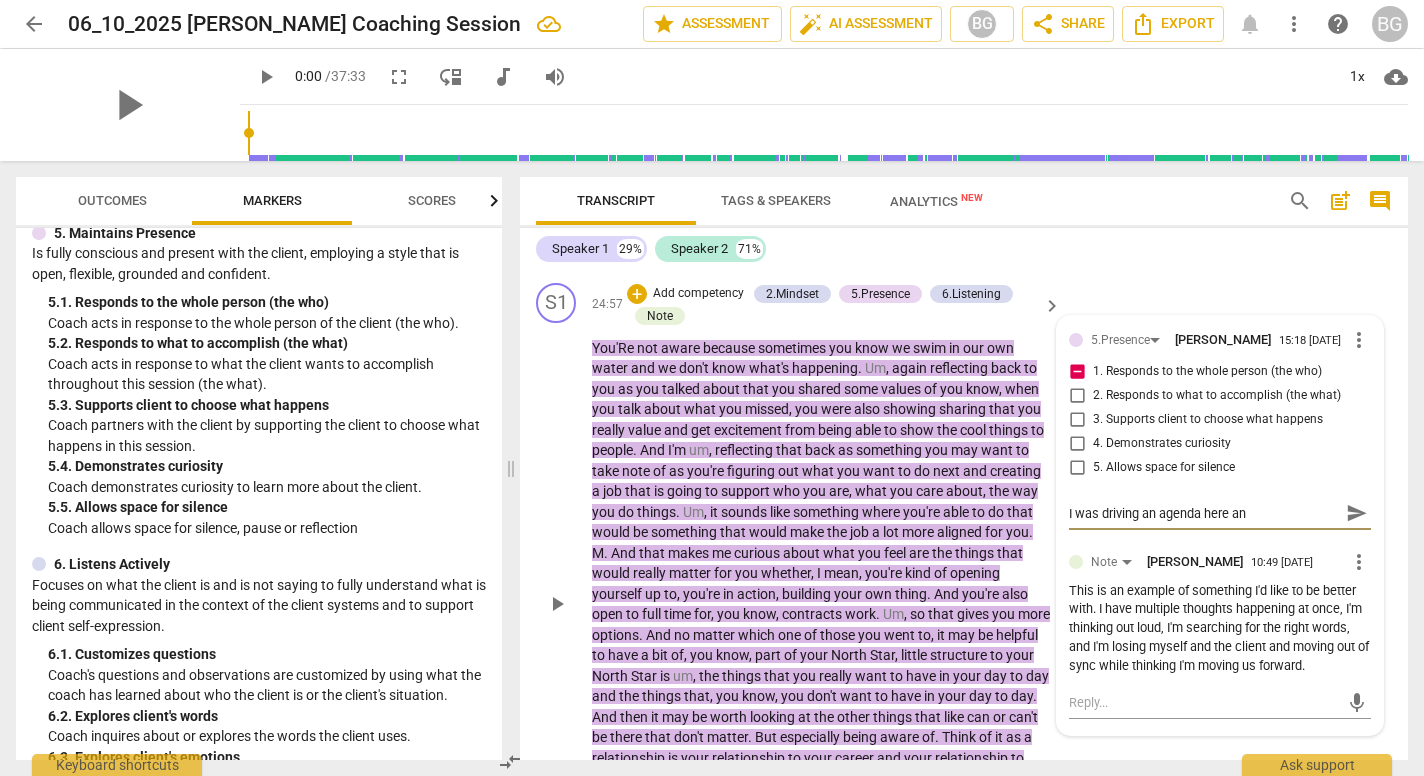 type on "I was driving an agenda here and" 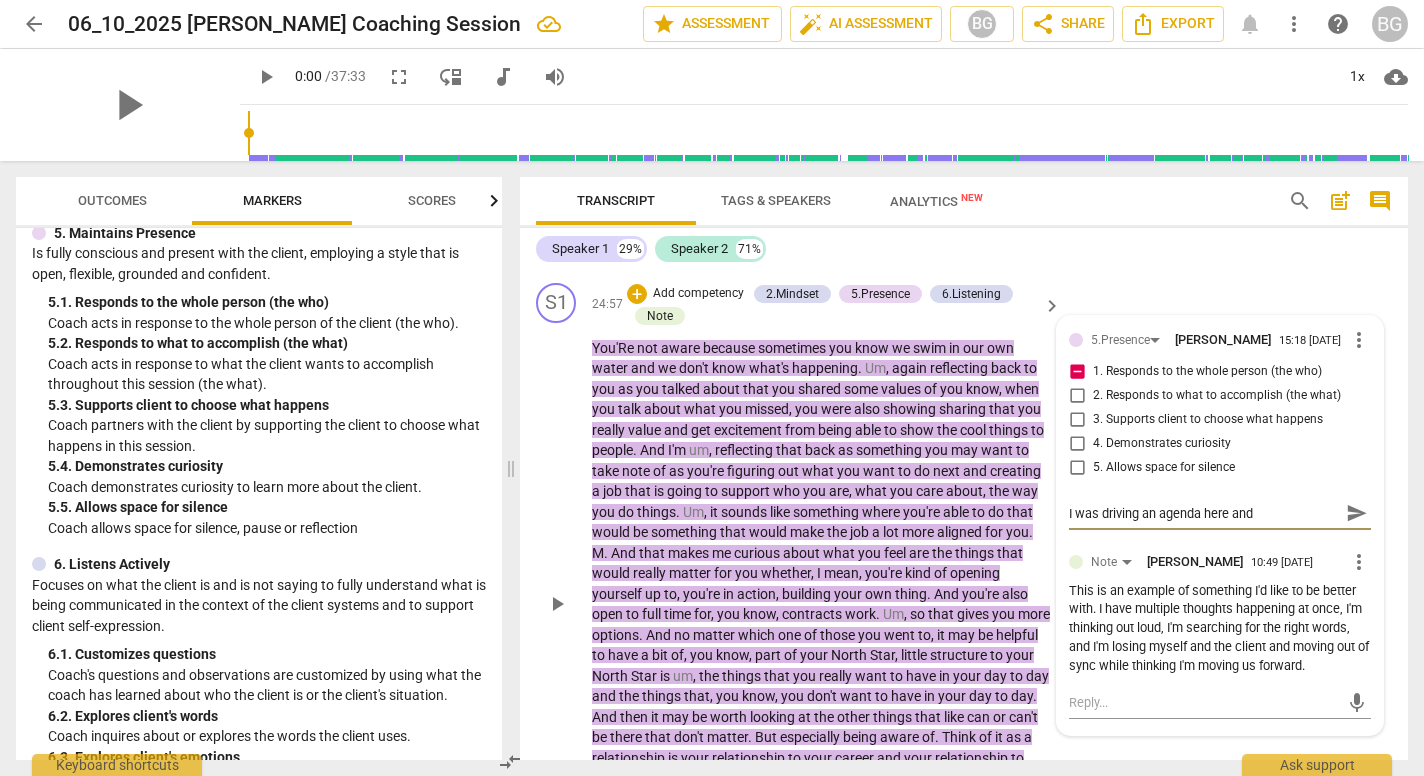 type on "I was driving an agenda here and" 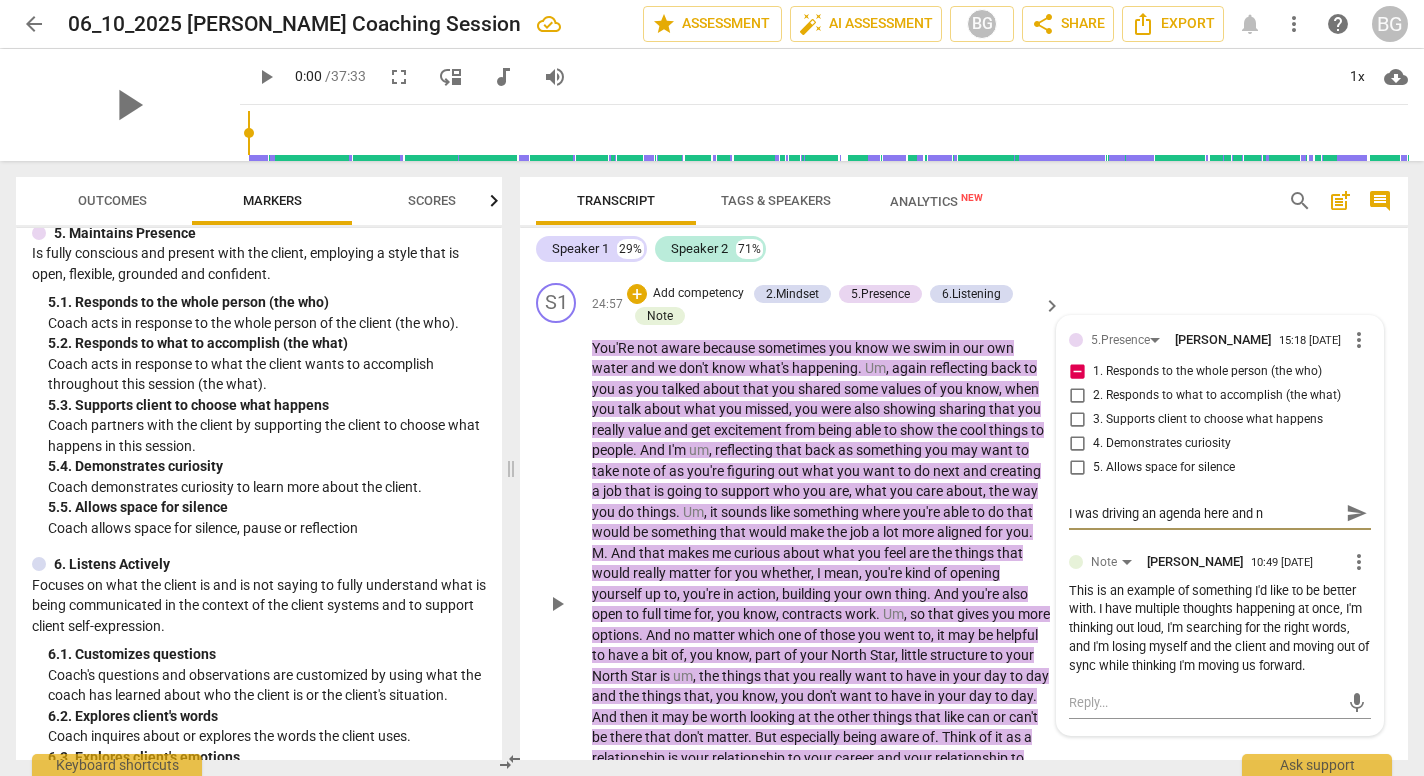 type on "I was driving an agenda here and no" 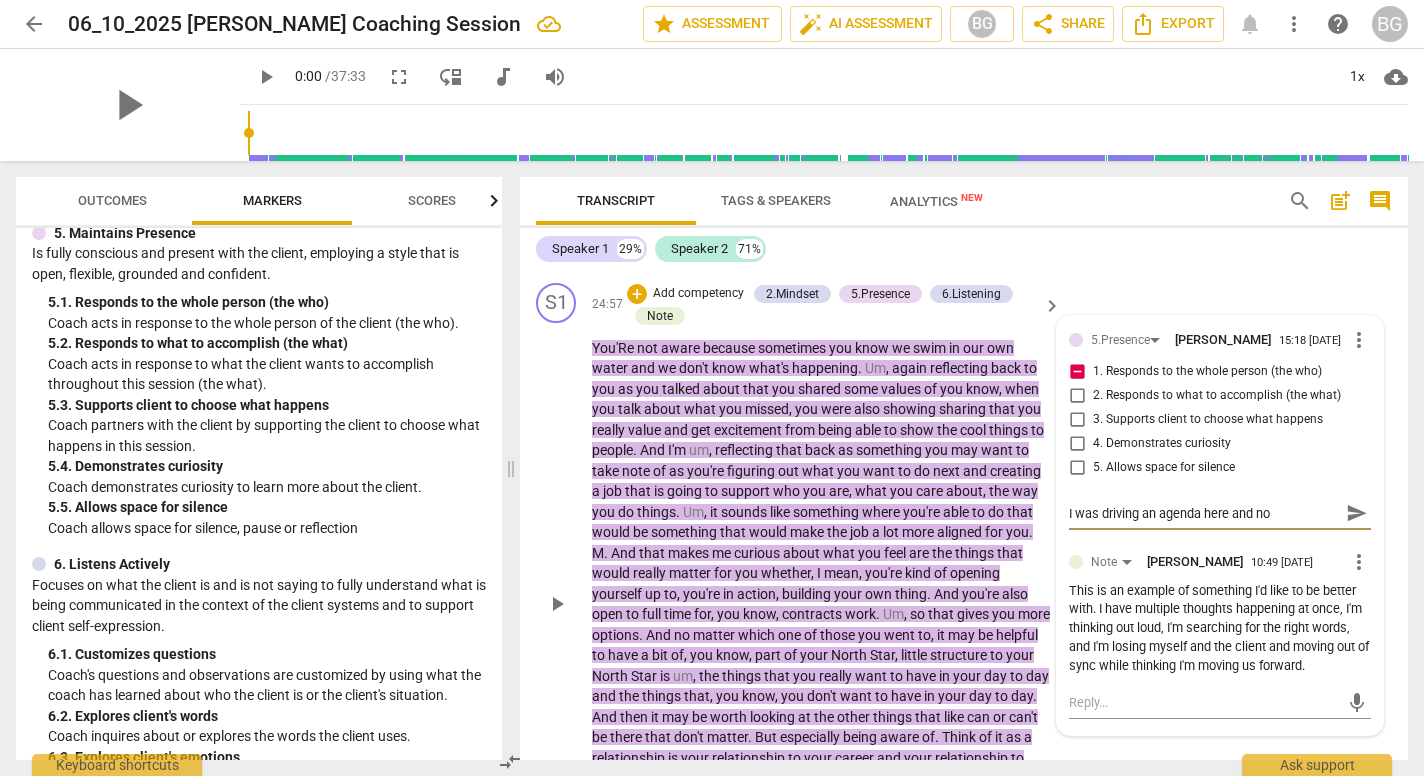 type on "I was driving an agenda here and not" 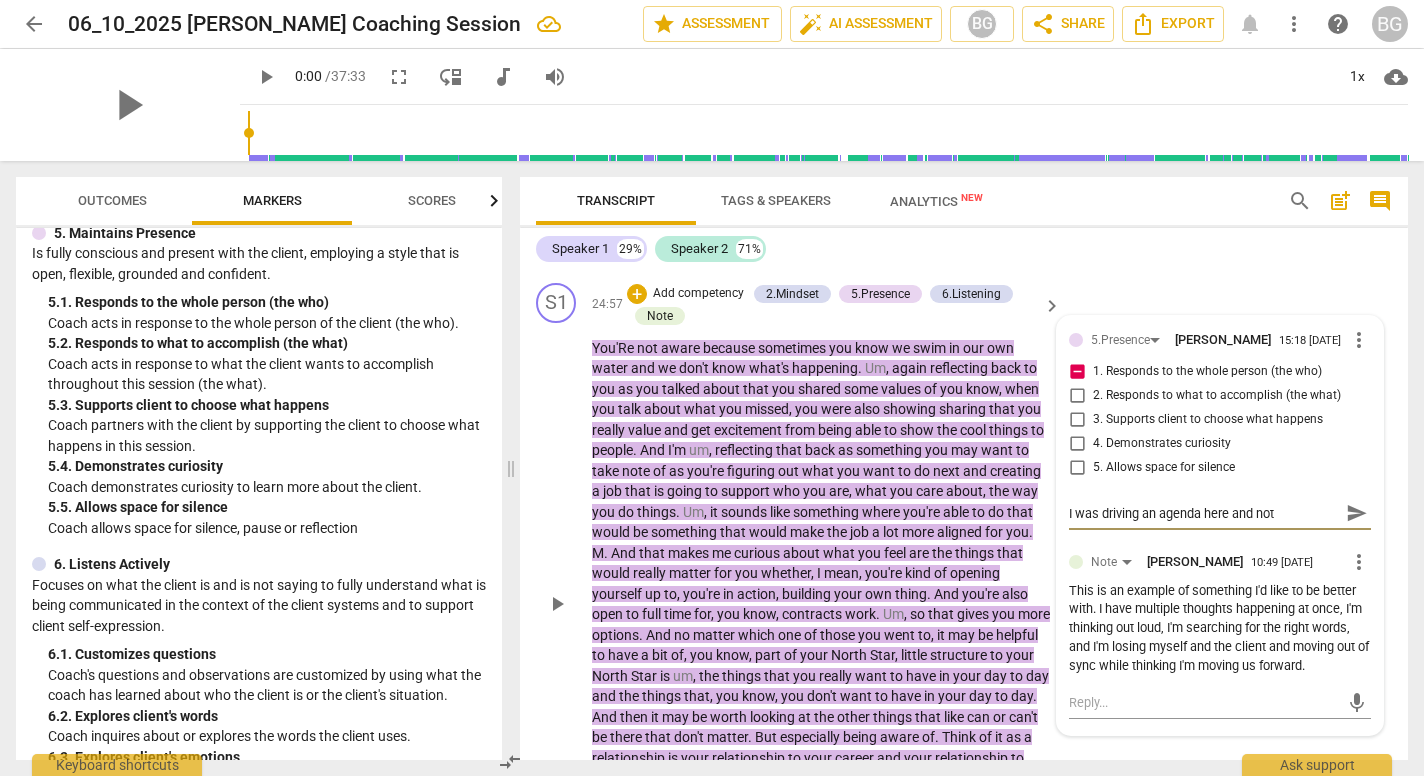 type on "I was driving an agenda here and not" 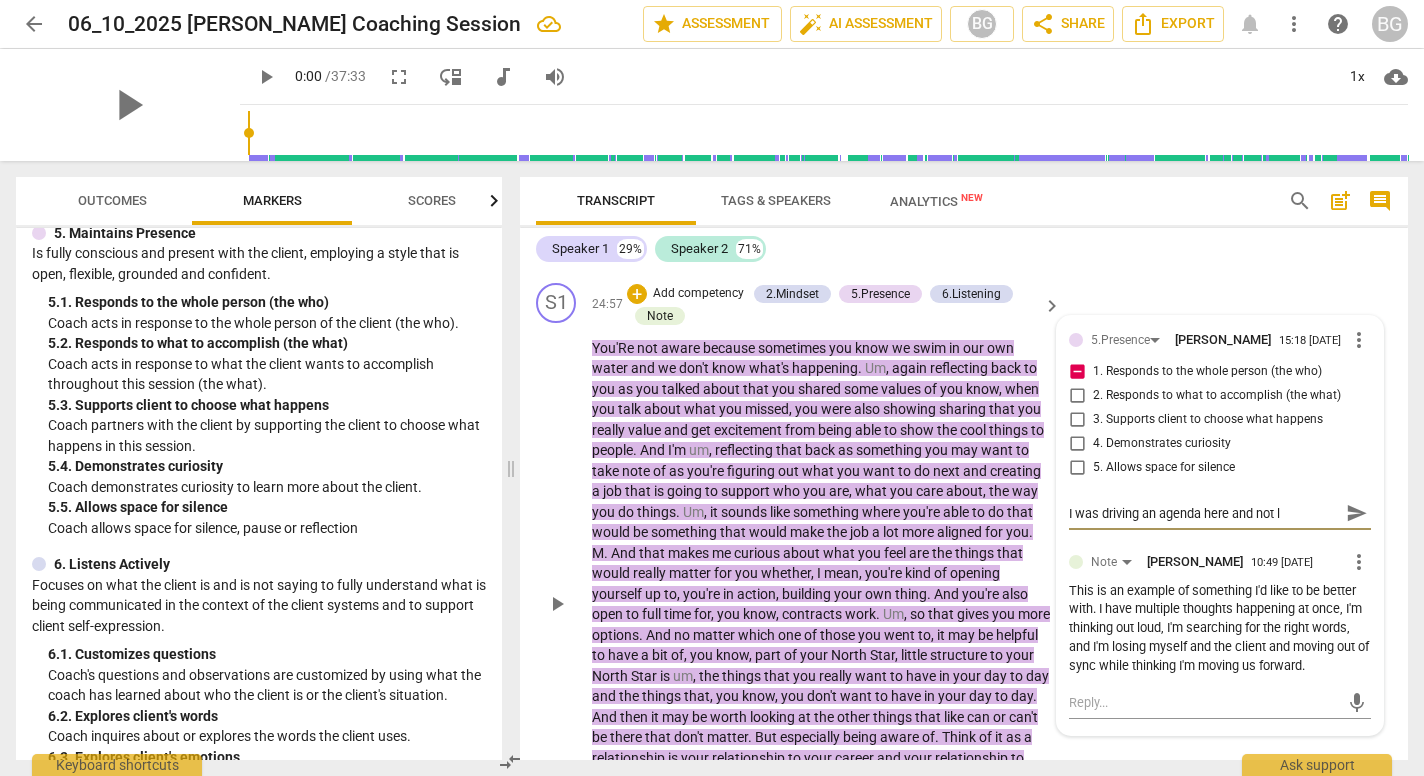 type on "I was driving an agenda here and not li" 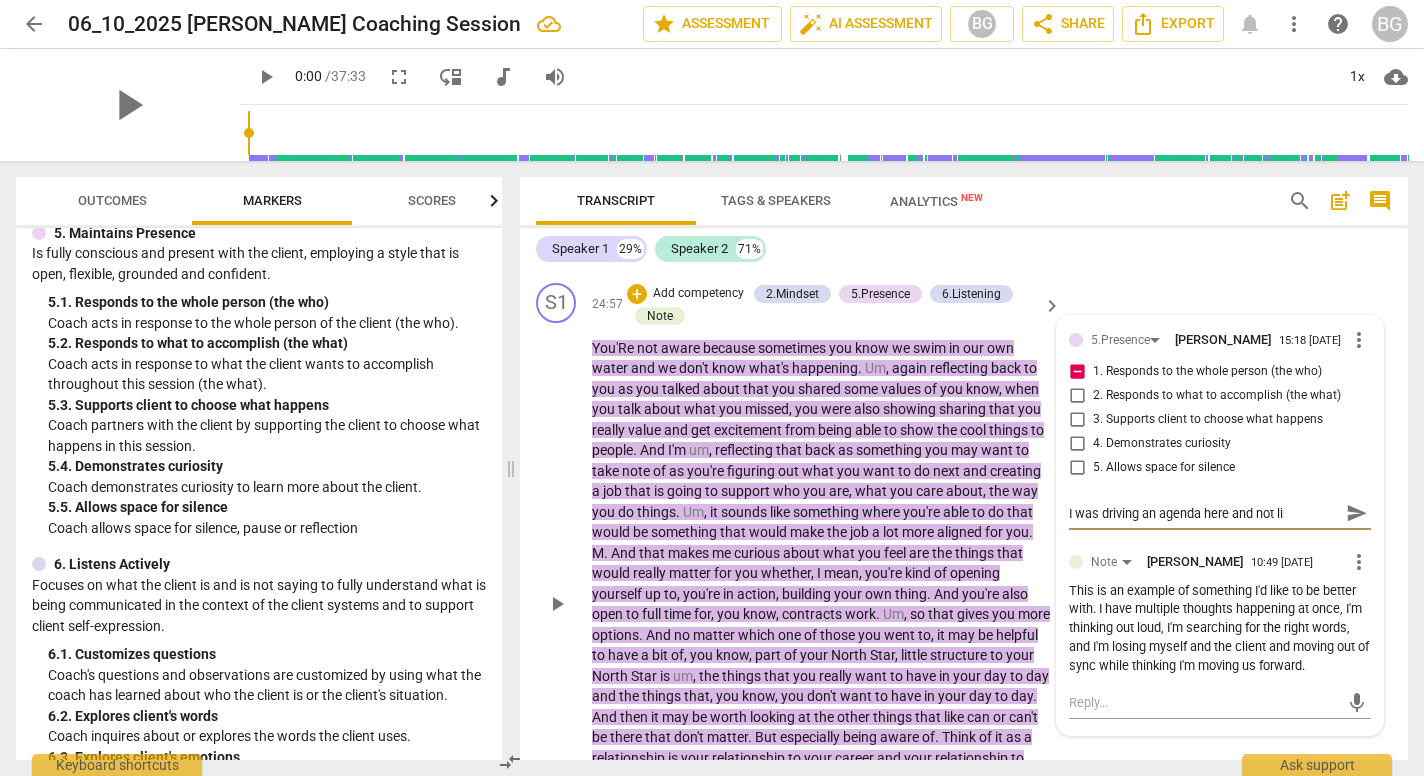 type on "I was driving an agenda here and not lis" 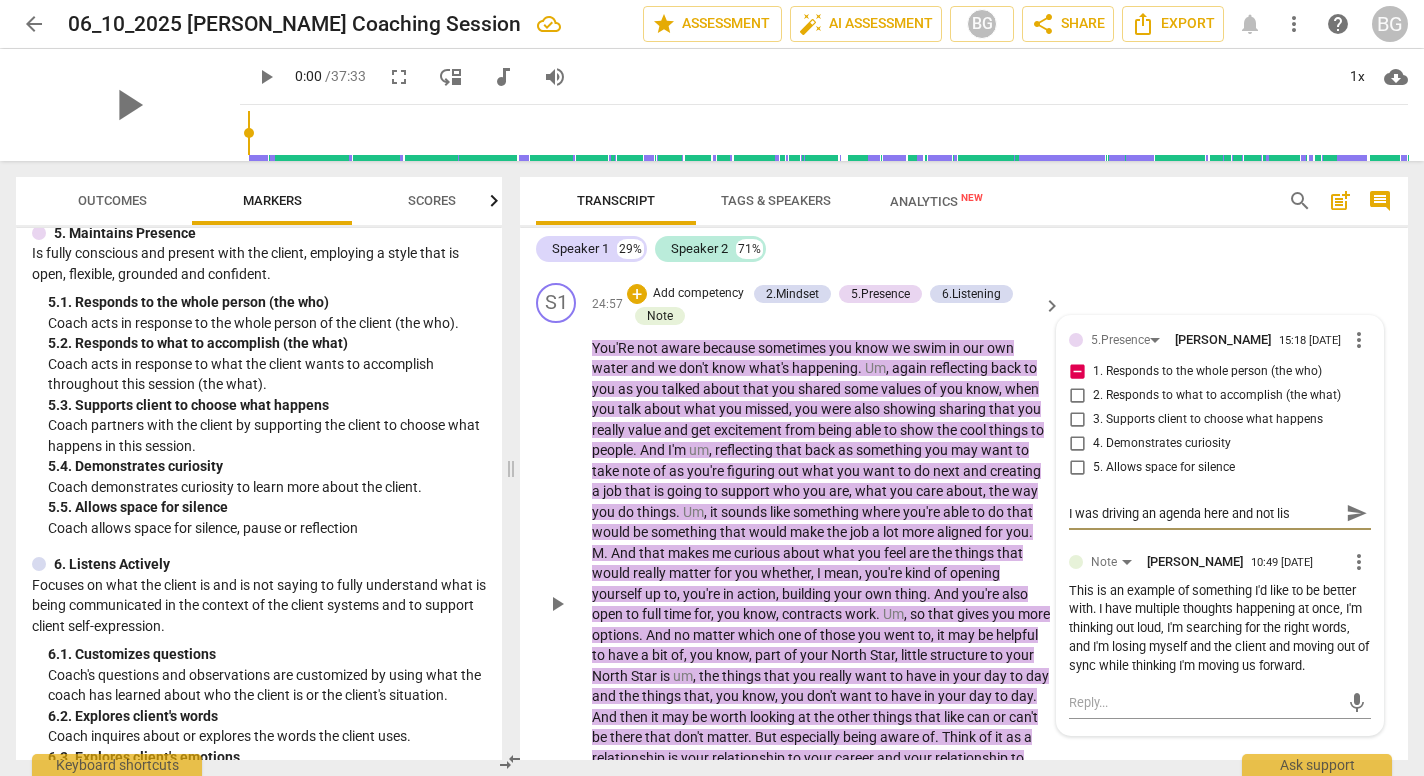 type on "I was driving an agenda here and not list" 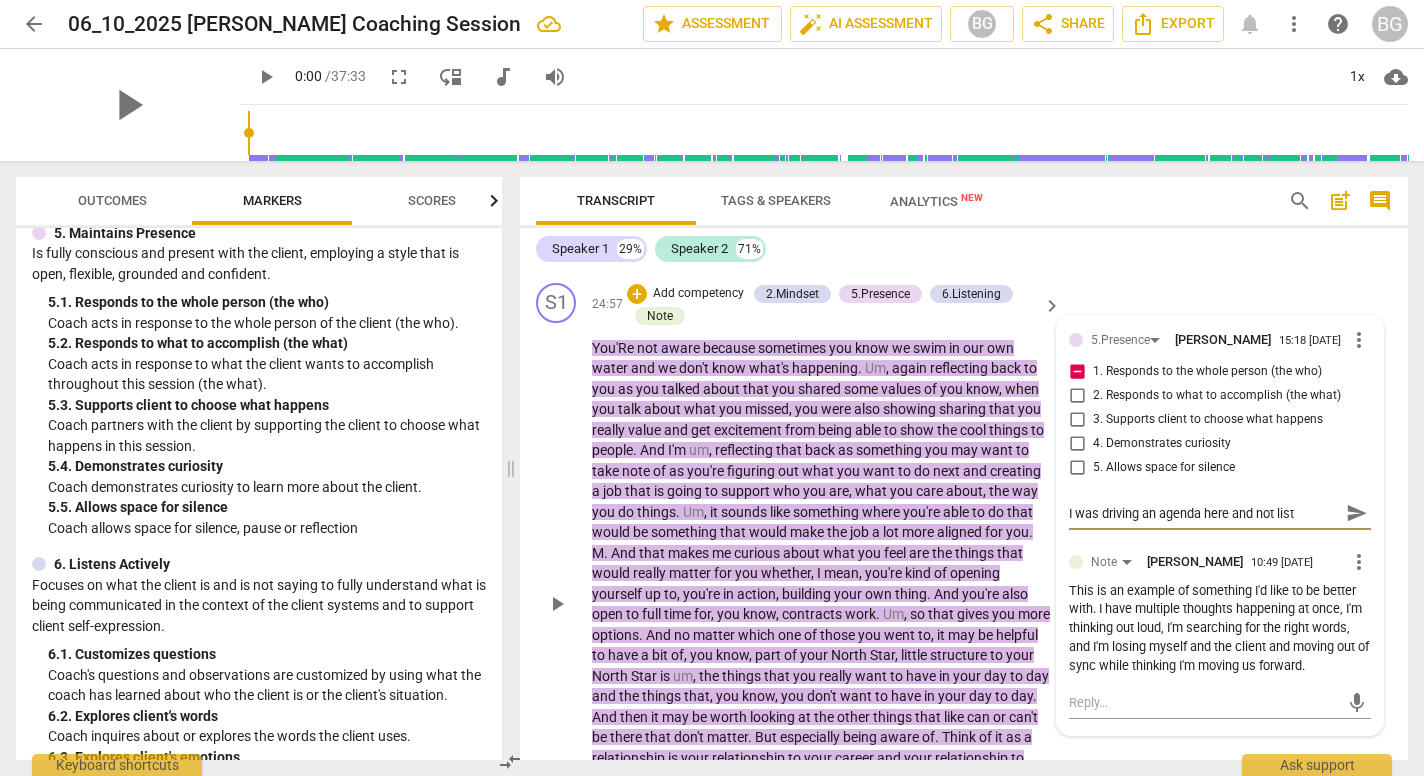 type on "I was driving an agenda here and not liste" 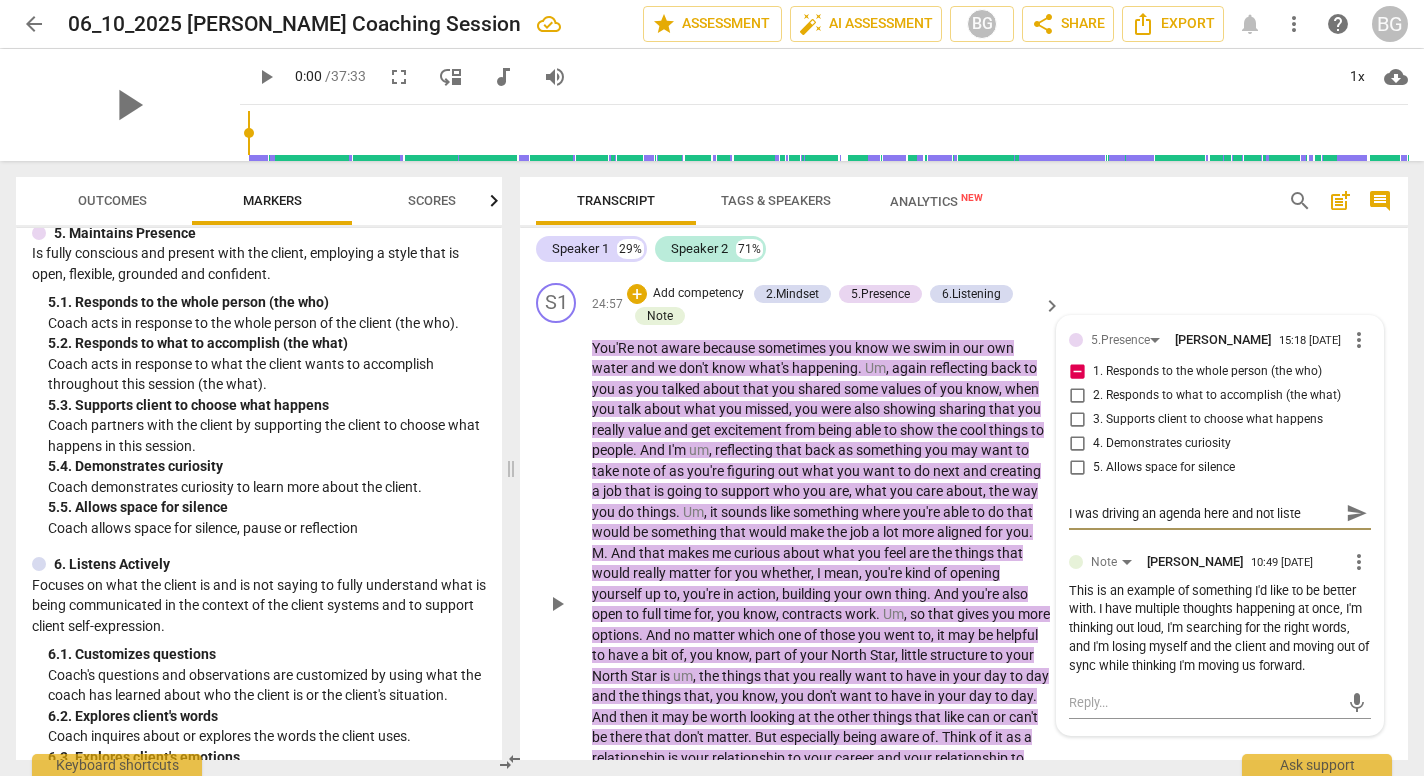 type on "I was driving an agenda here and not listen" 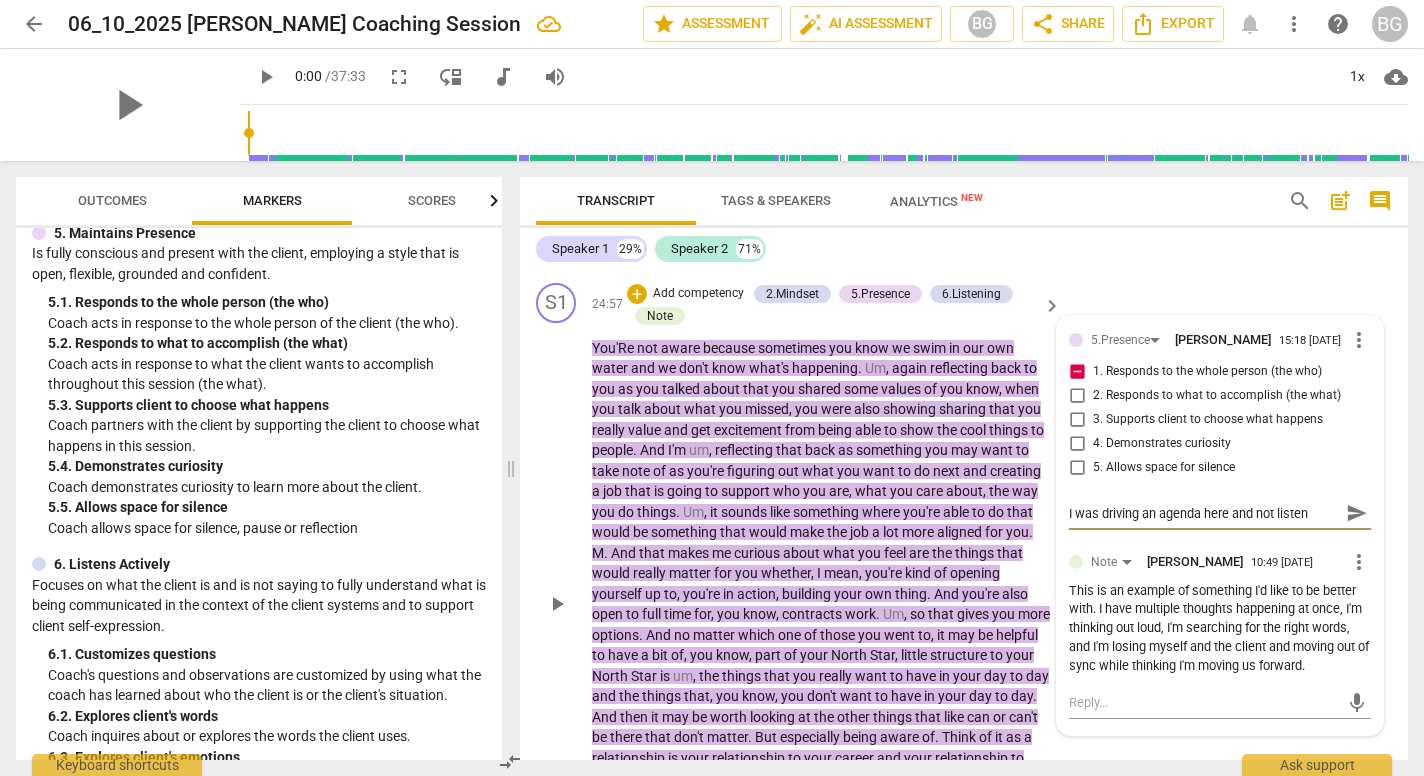 type on "I was driving an agenda here and not listeni" 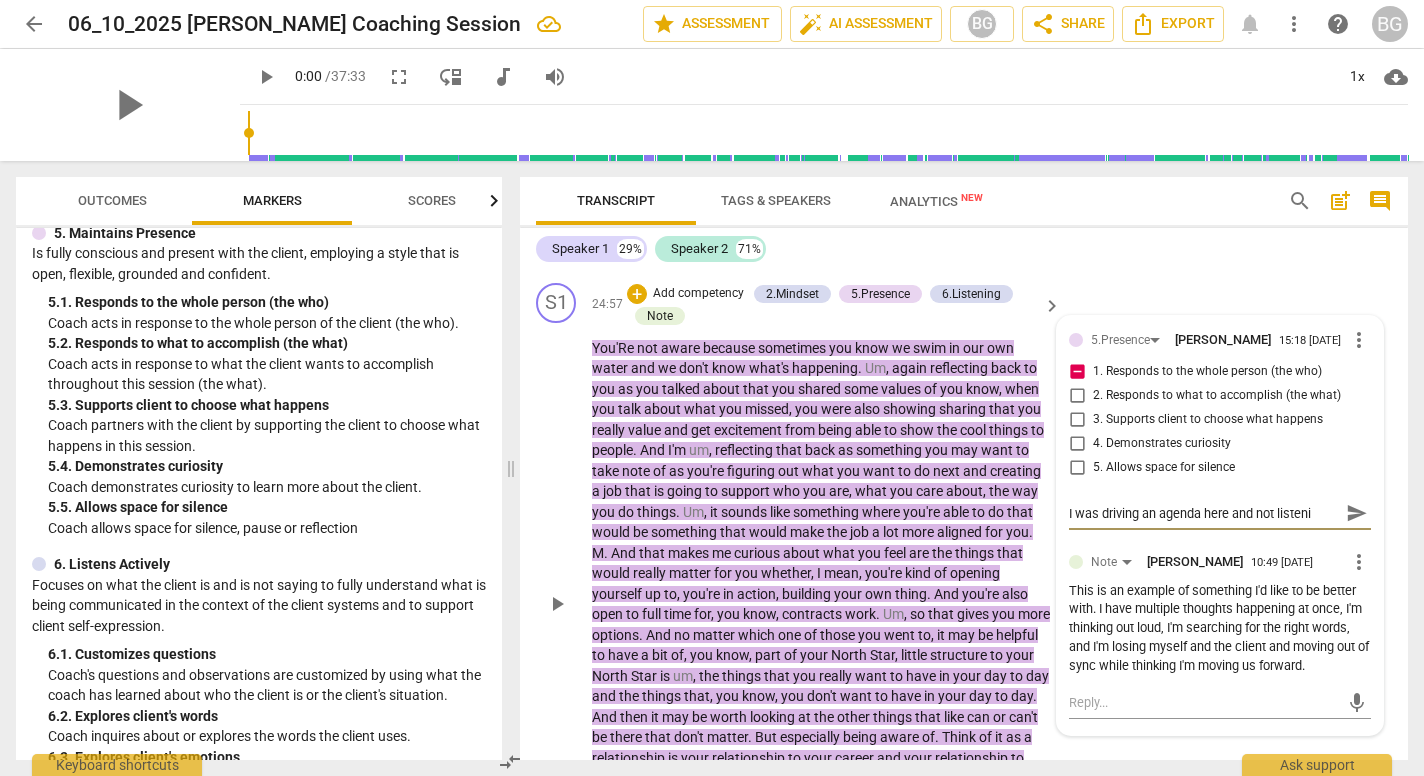 type on "I was driving an agenda here and not listenin" 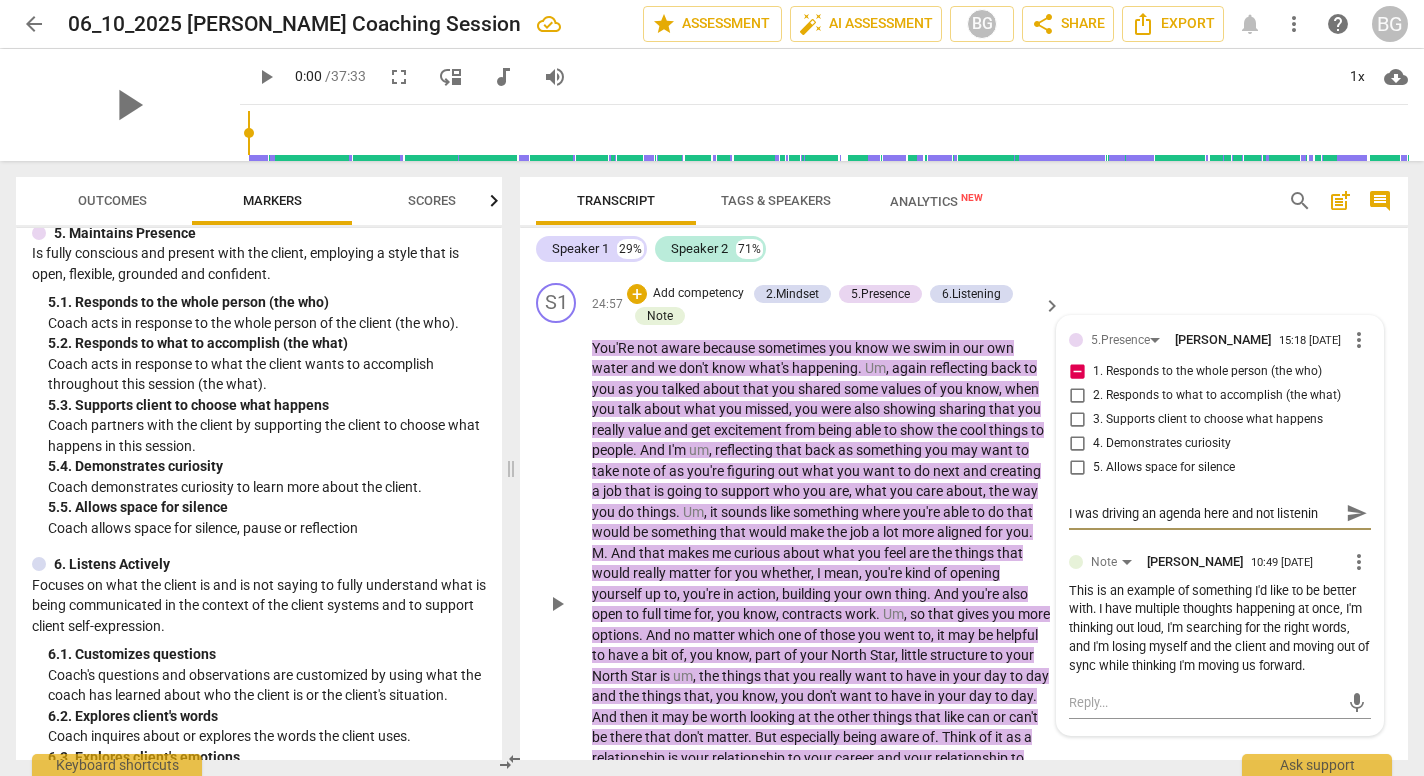 type on "I was driving an agenda here and not listening" 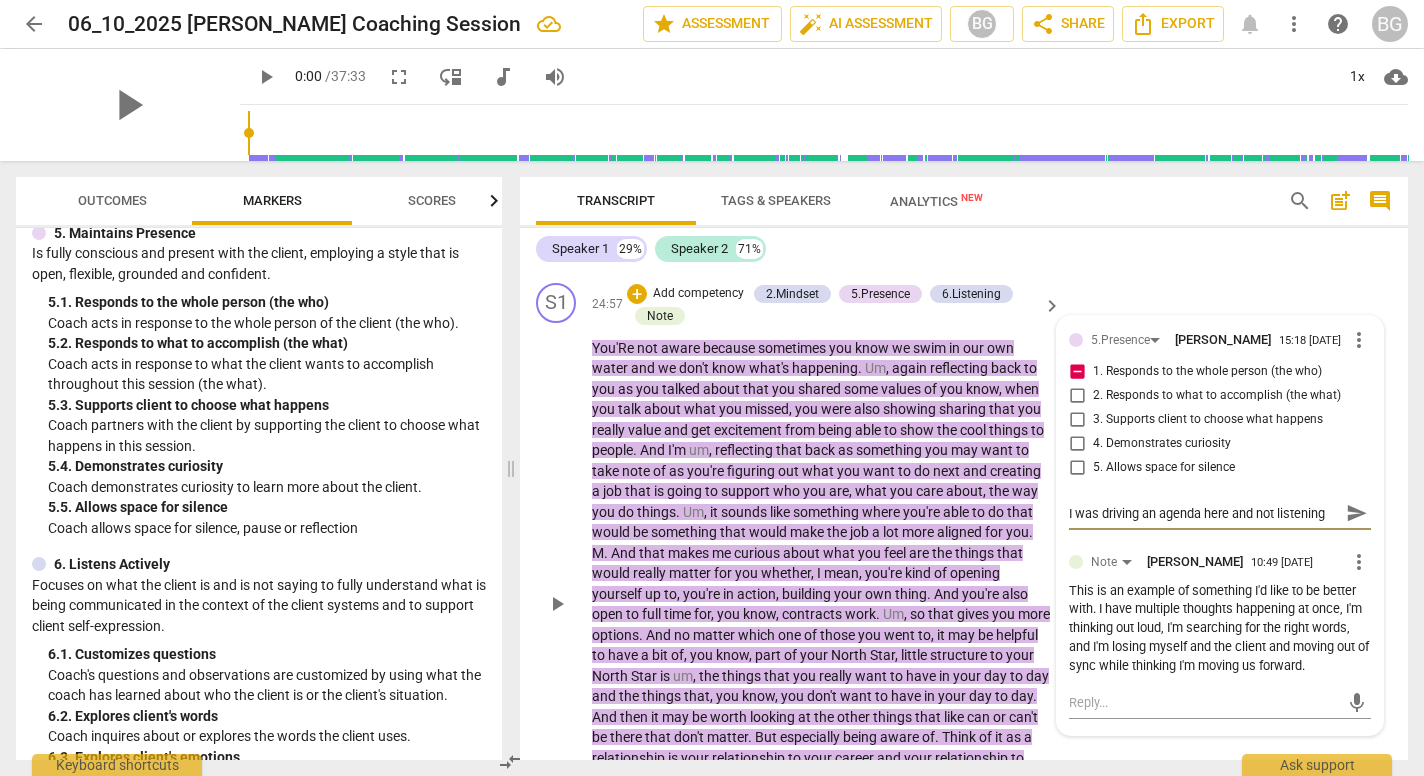 type on "I was driving an agenda here and not listening" 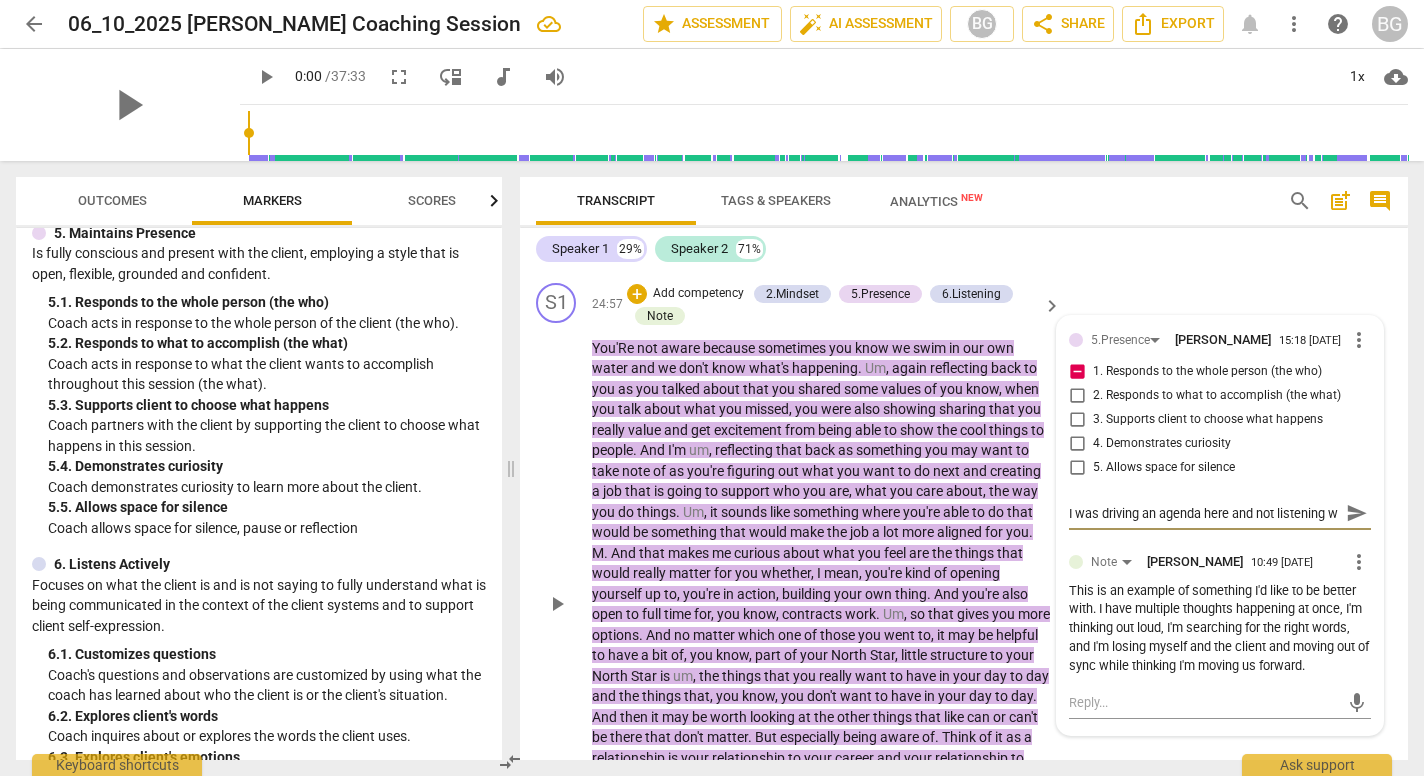 scroll, scrollTop: 18, scrollLeft: 0, axis: vertical 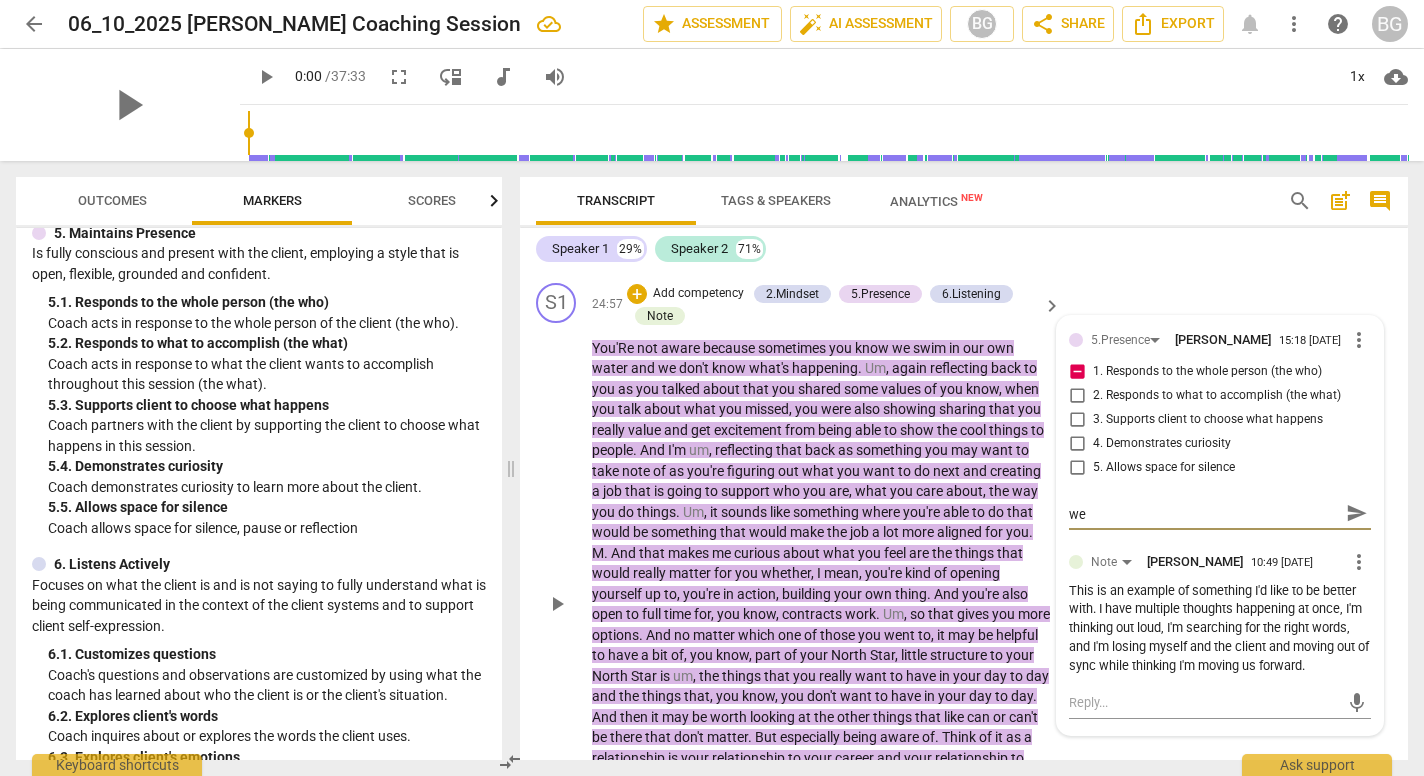 type on "I was driving an agenda here and not listening wel" 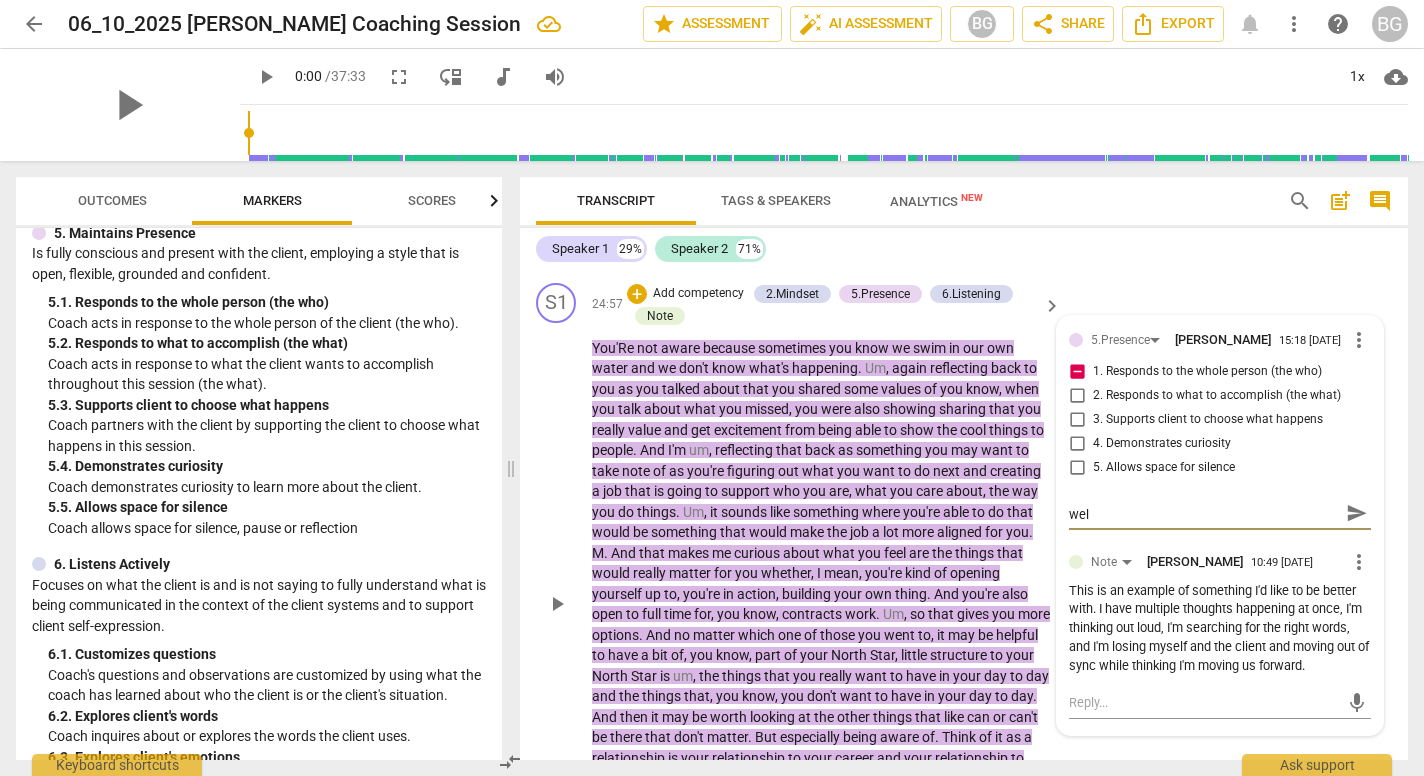 type on "I was driving an agenda here and not listening well" 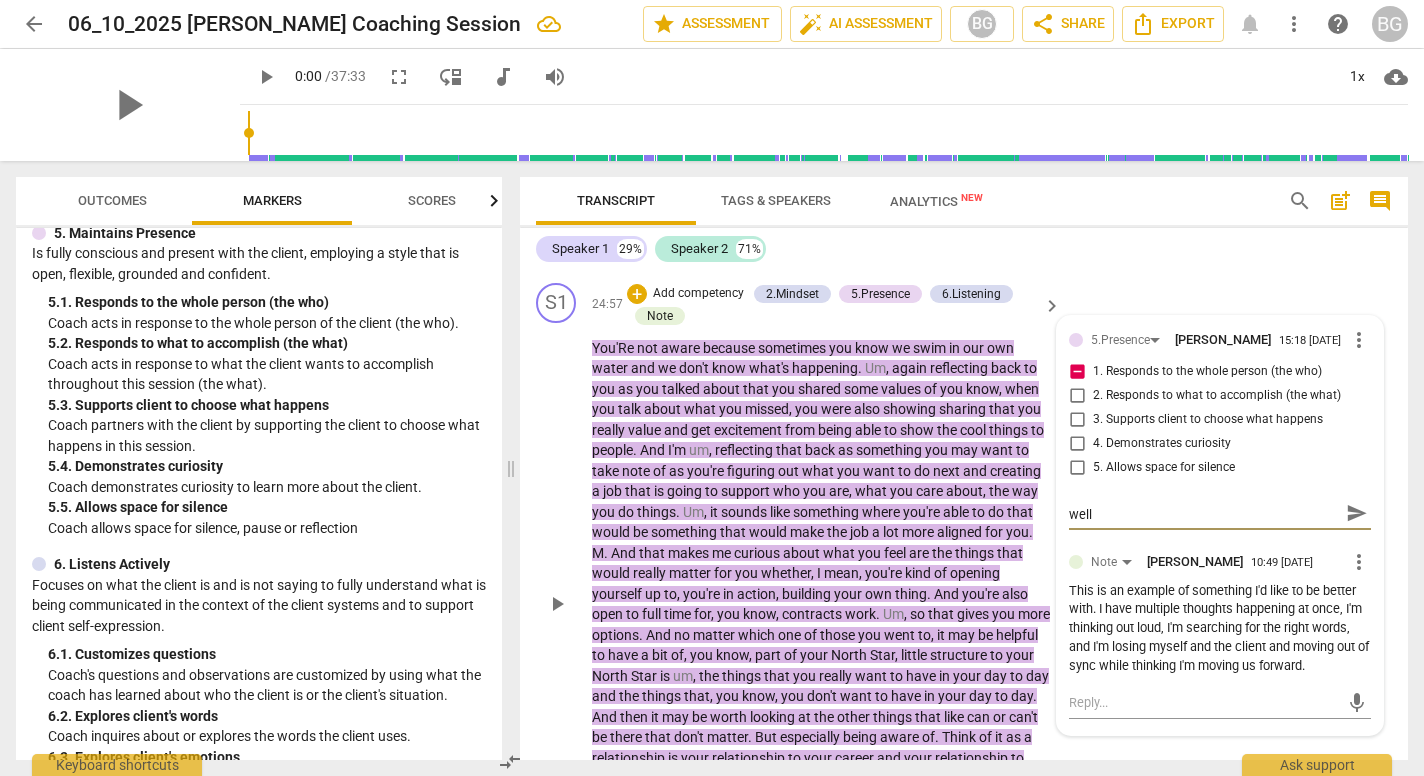 type on "I was driving an agenda here and not listening well." 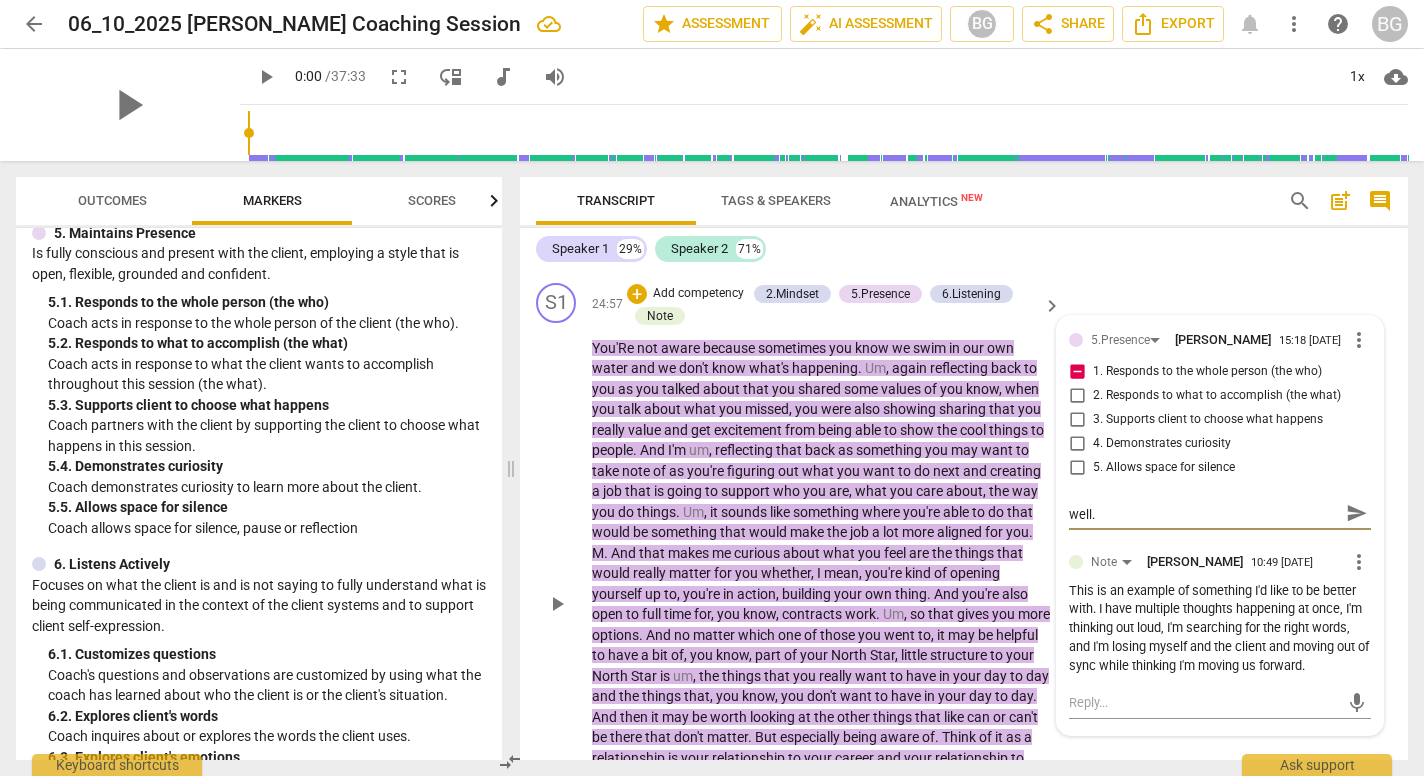 type on "I was driving an agenda here and not listening well." 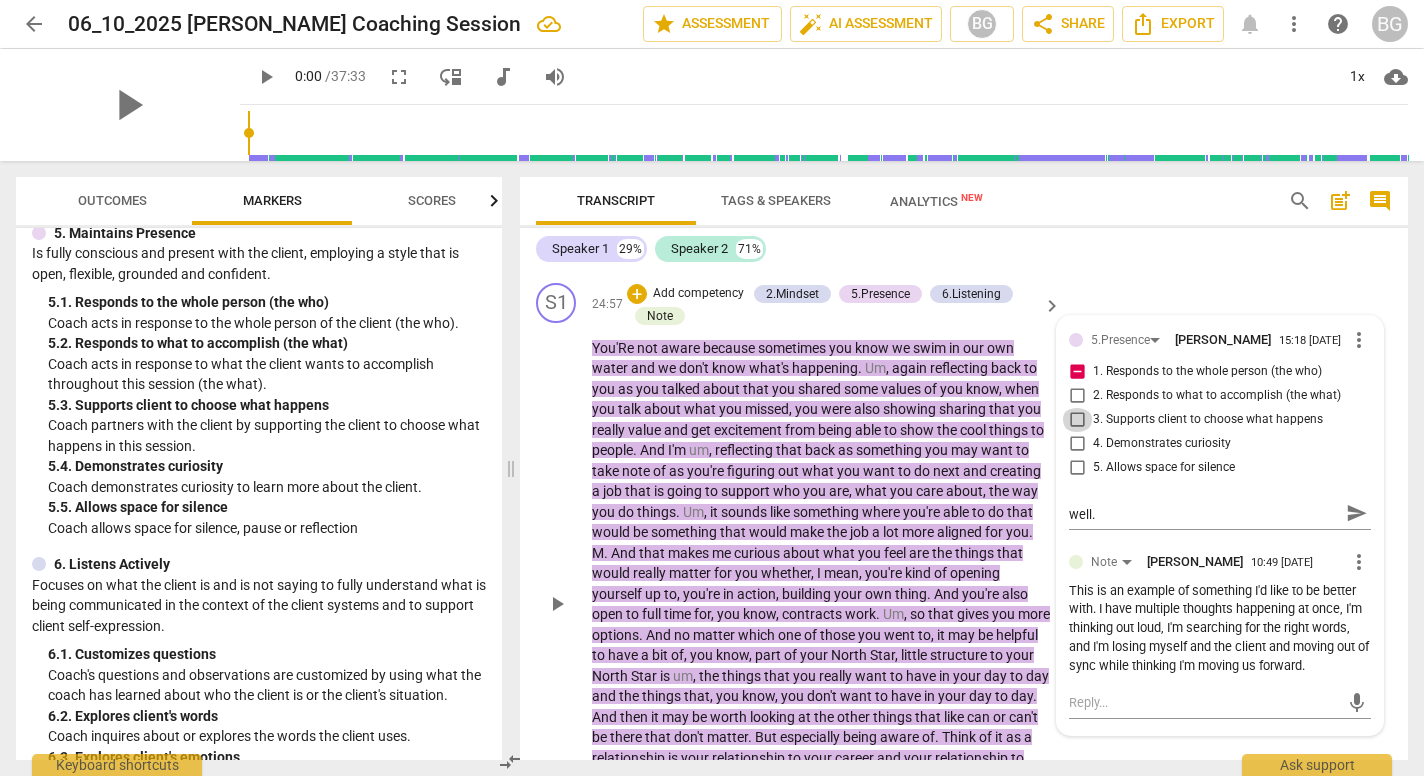 click on "3. Supports client to choose what happens" at bounding box center (1077, 420) 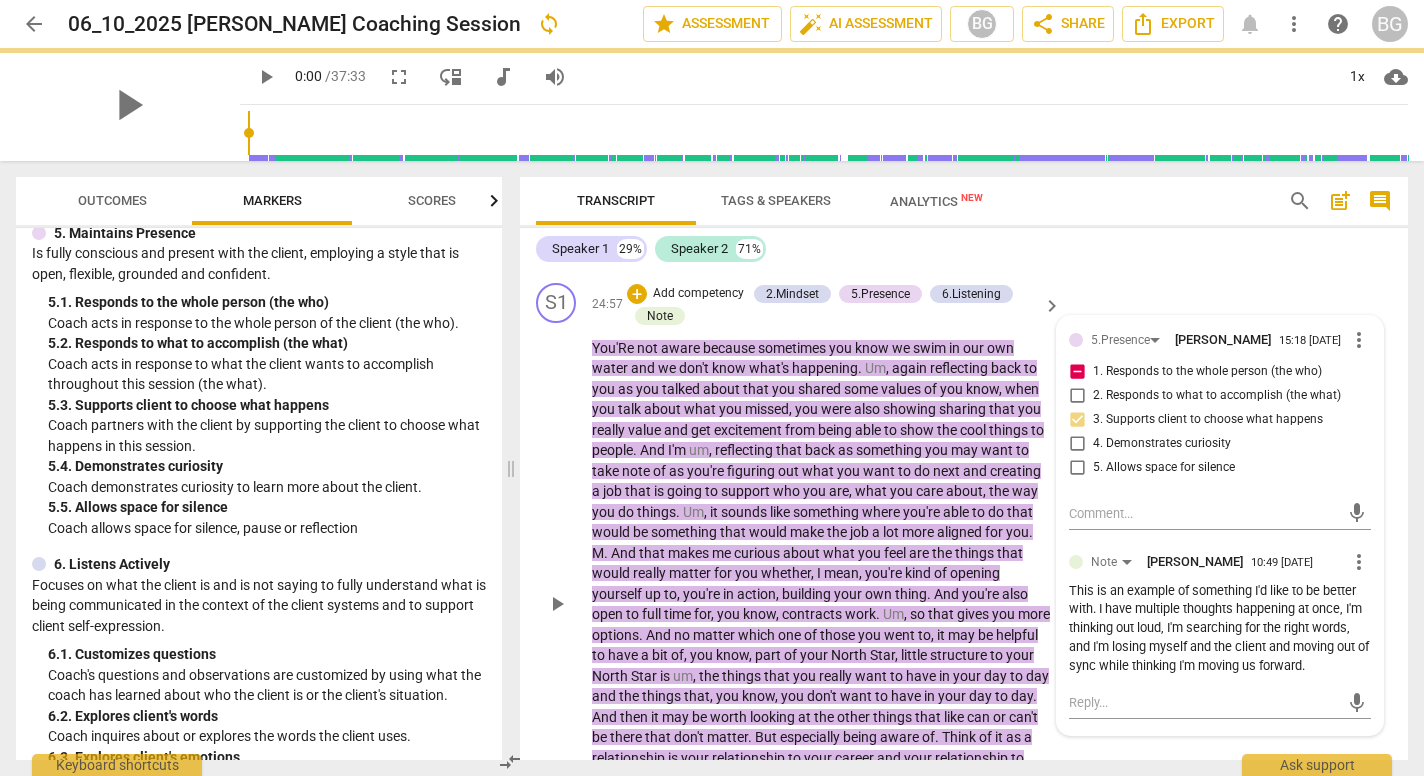 scroll, scrollTop: 0, scrollLeft: 0, axis: both 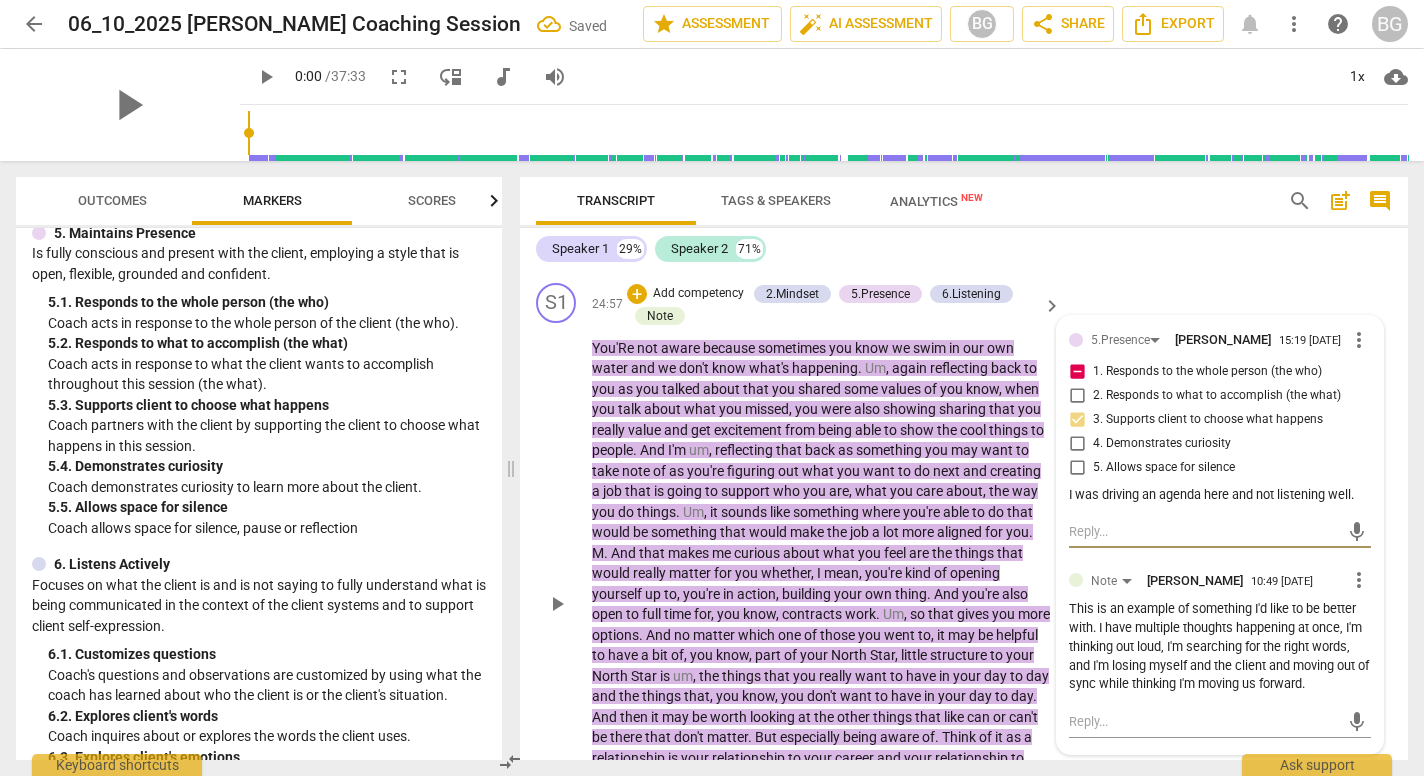 click at bounding box center (1204, 531) 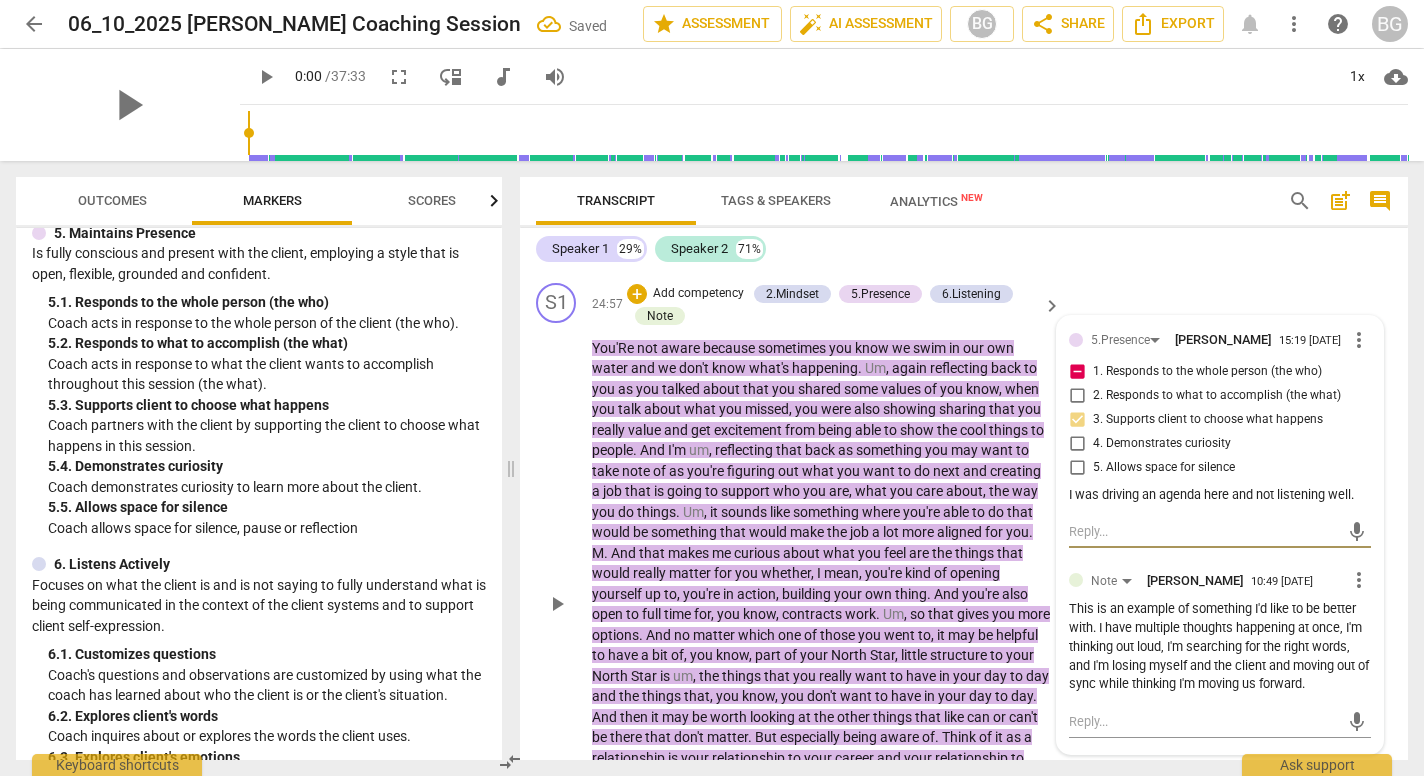 type on "T" 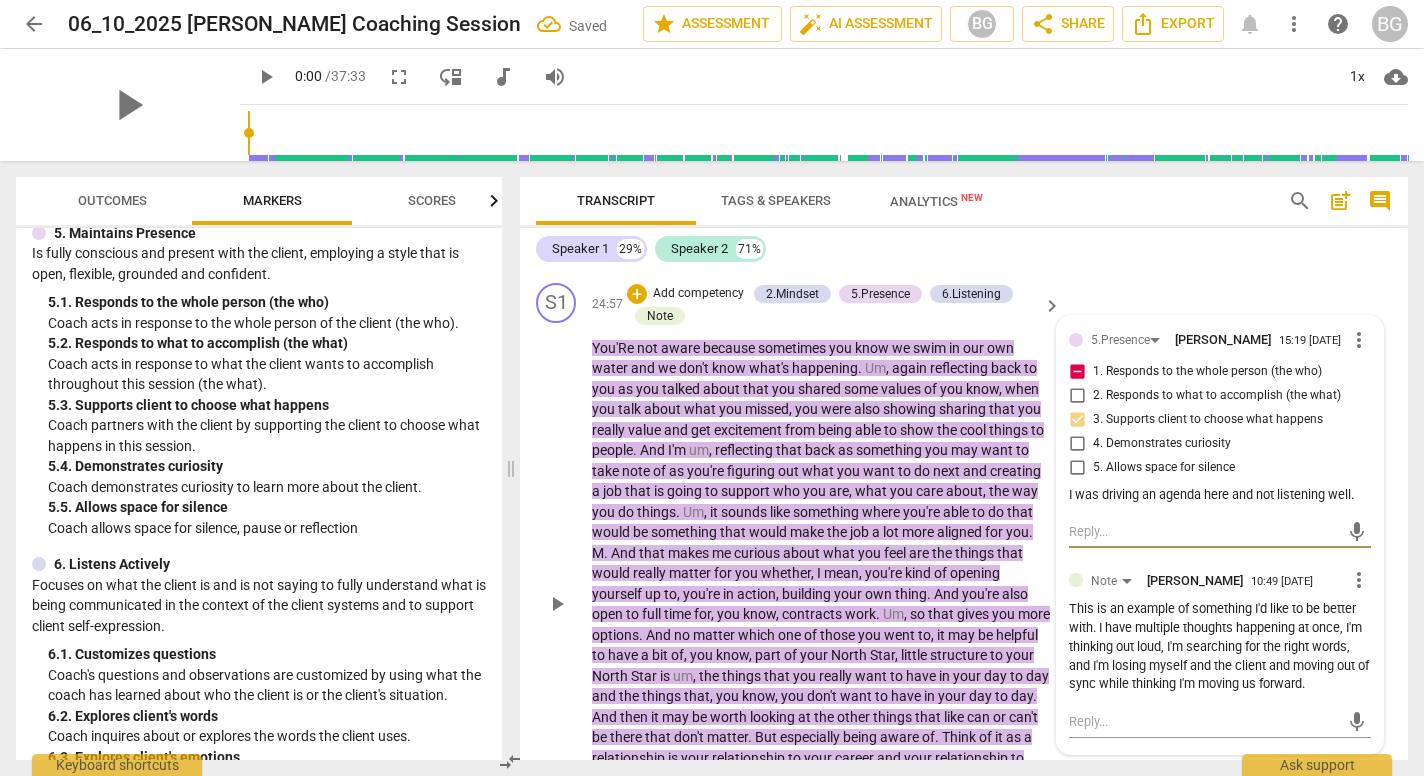 type on "T" 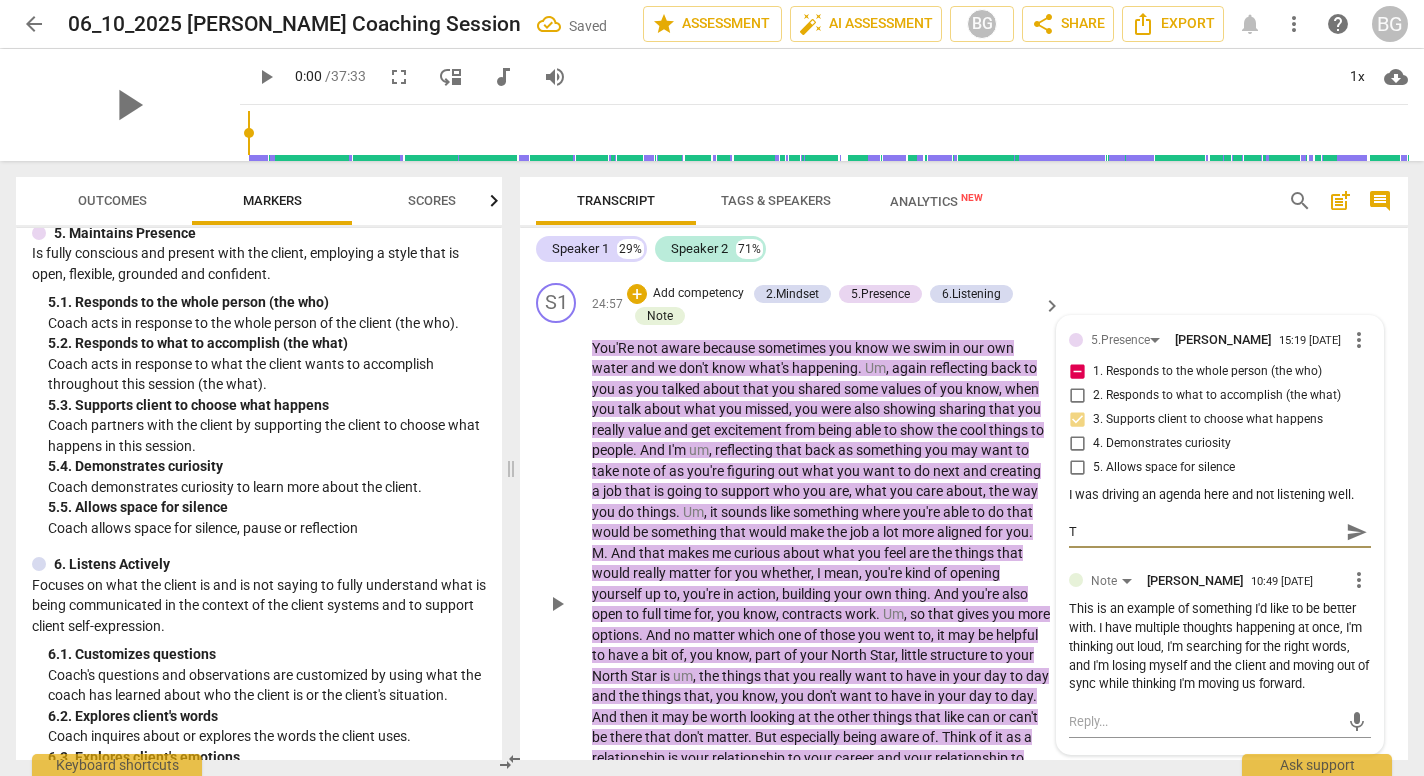 type on "Th" 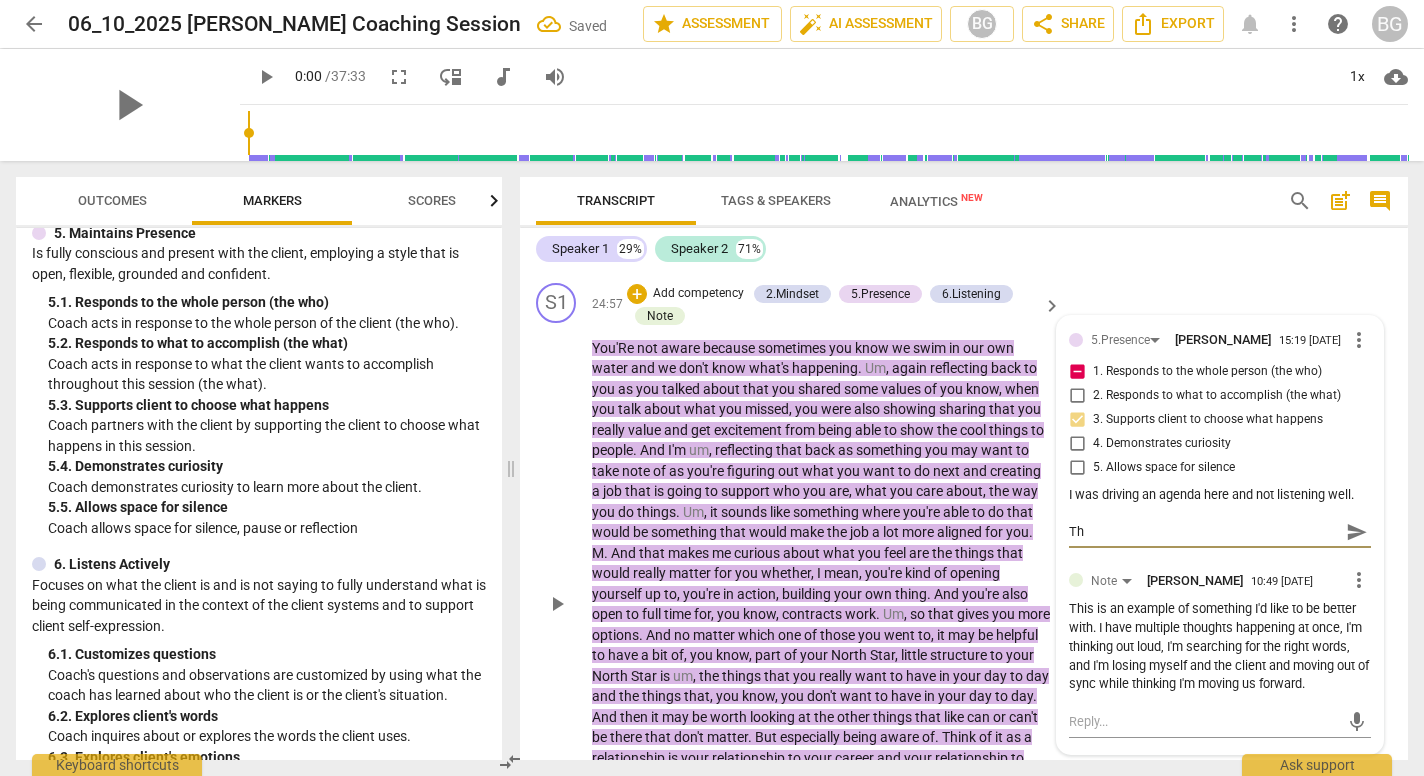 type on "Thi" 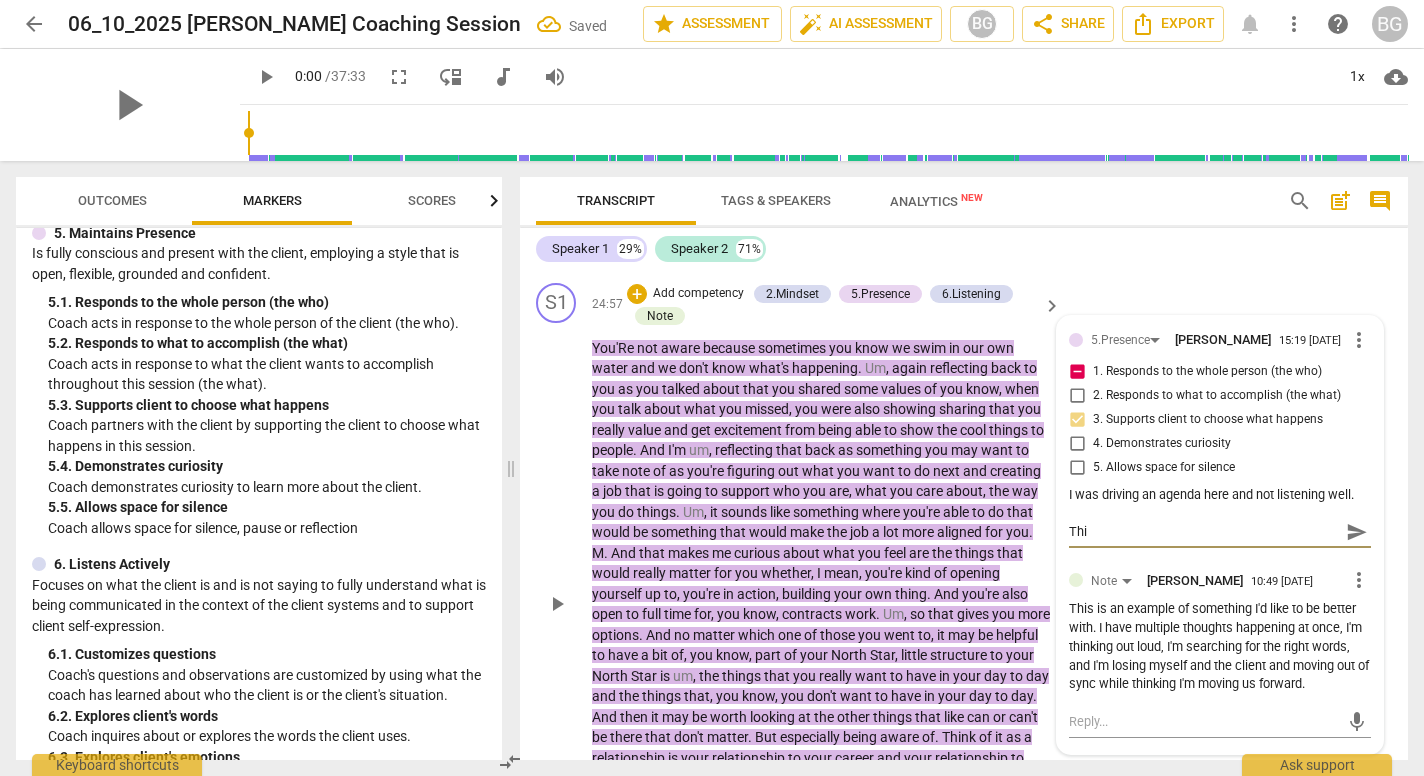type on "This" 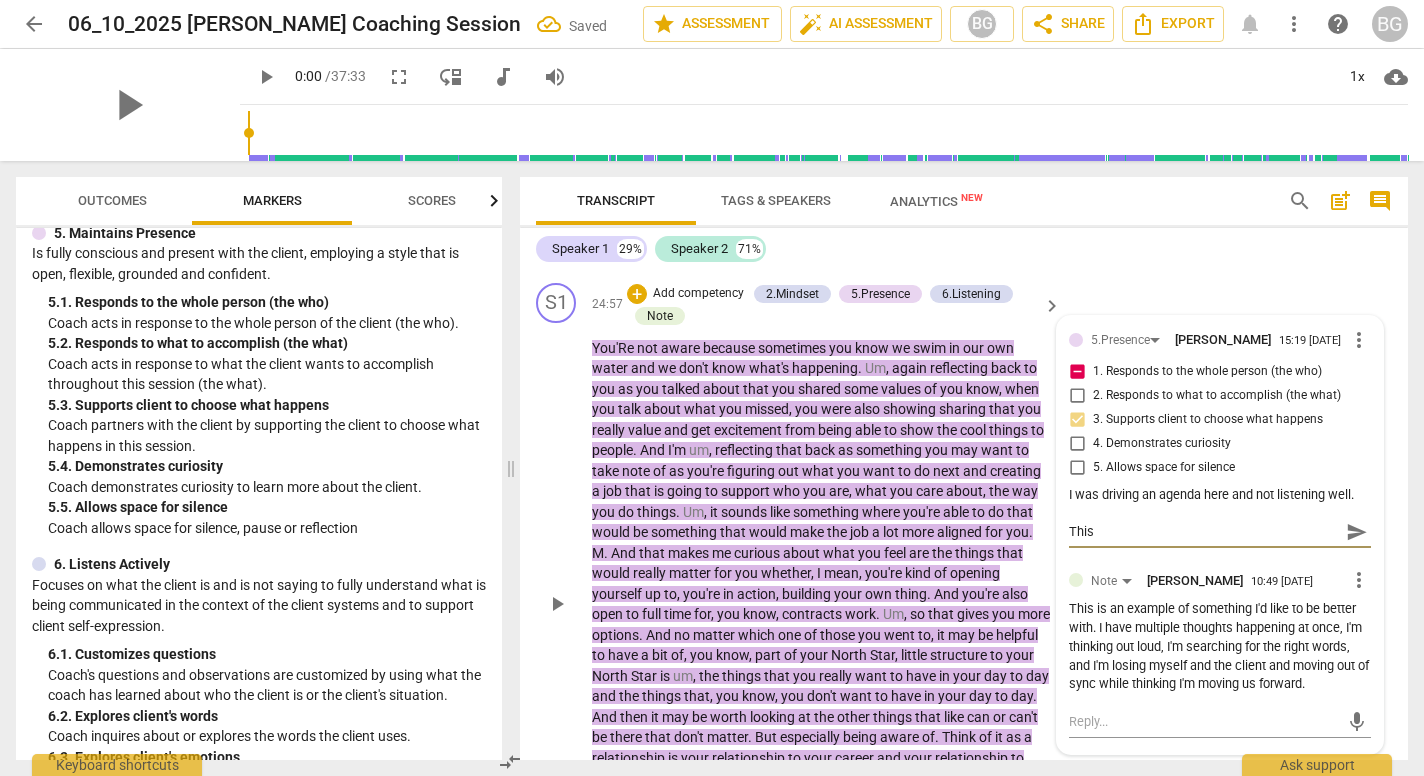 type on "This" 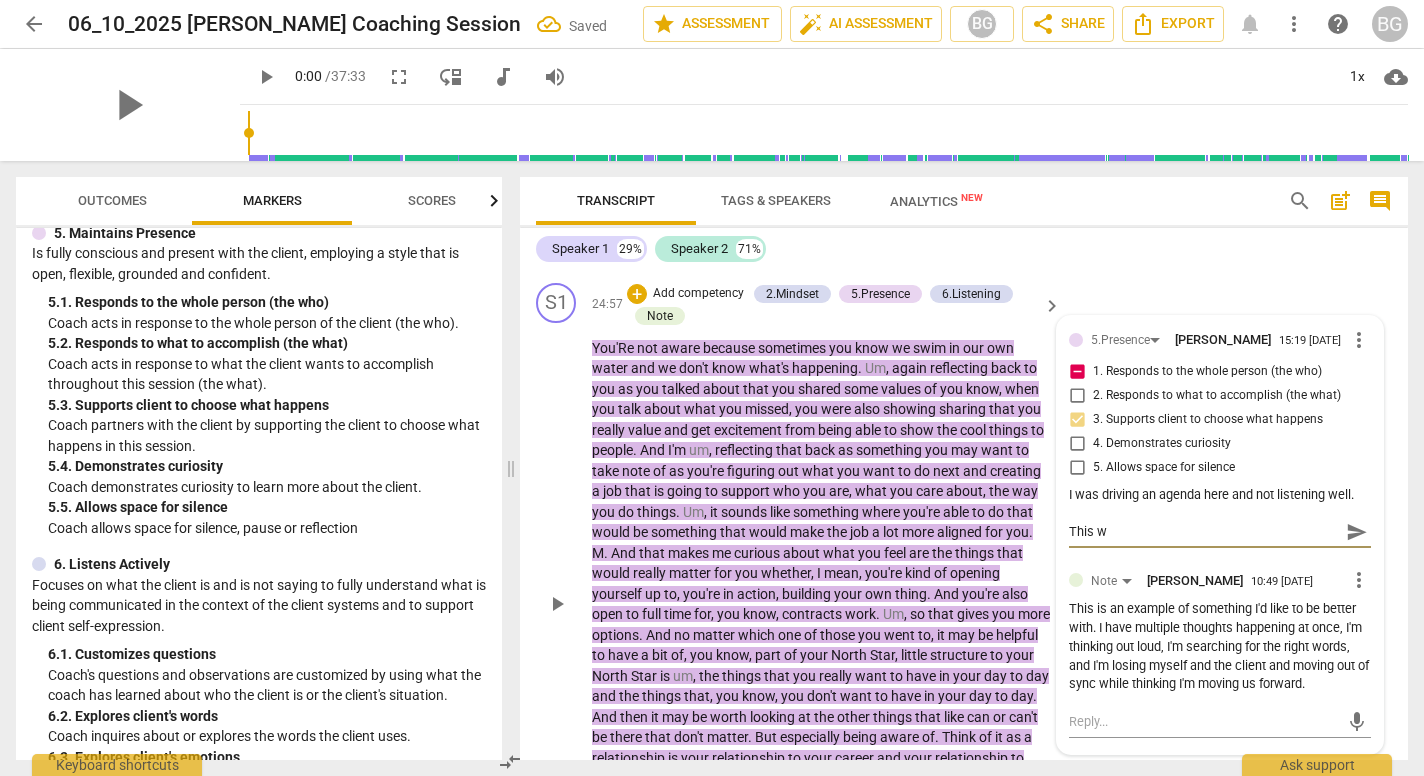 type on "This wo" 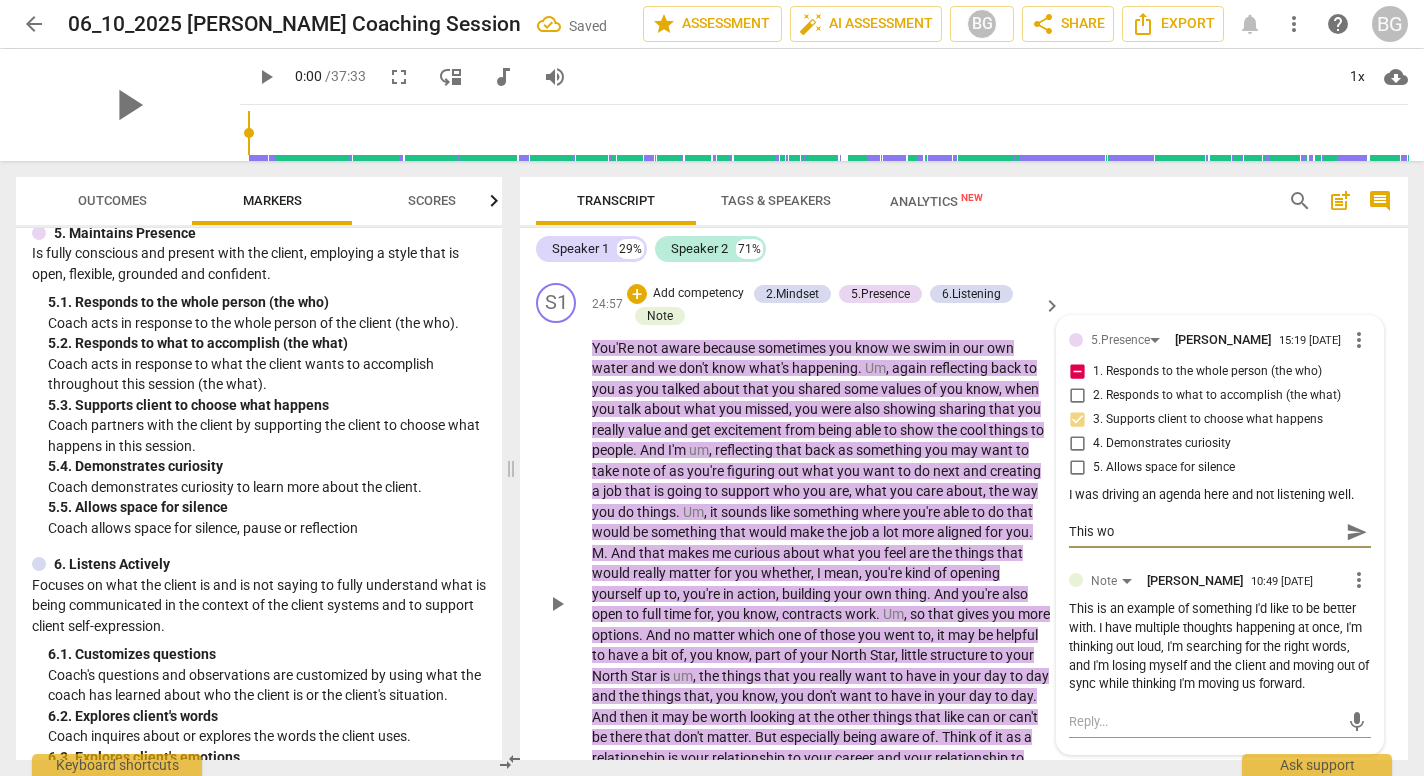 type on "This wou" 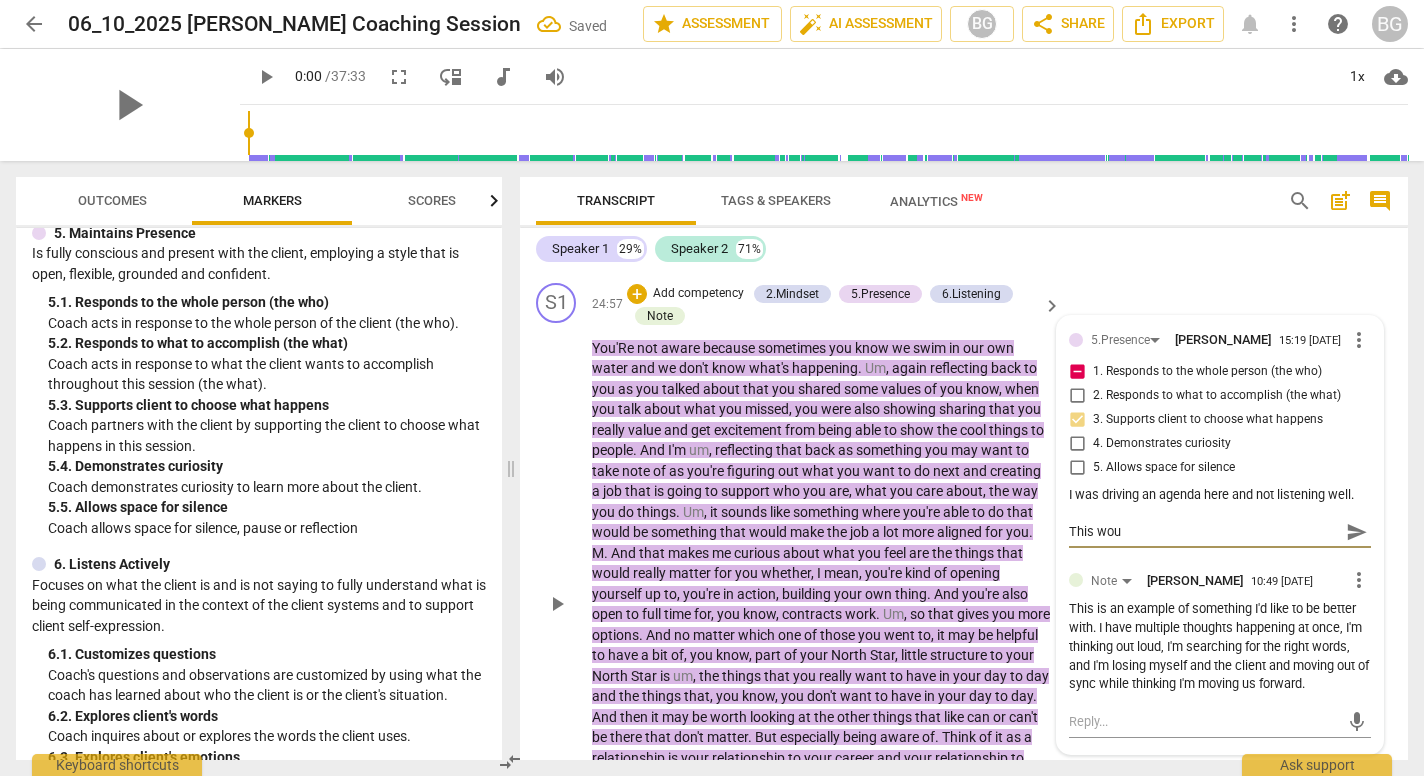 type on "This woud" 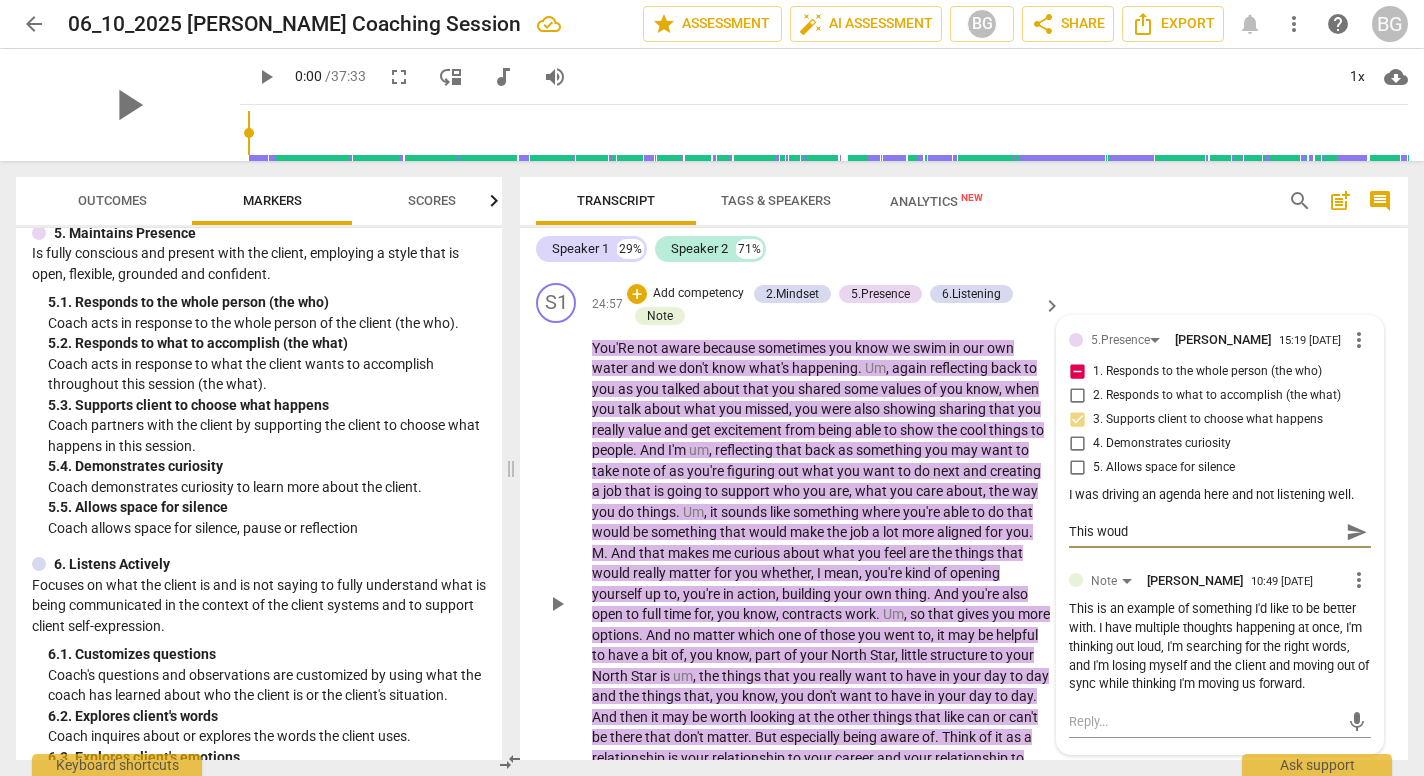 type on "This woudl" 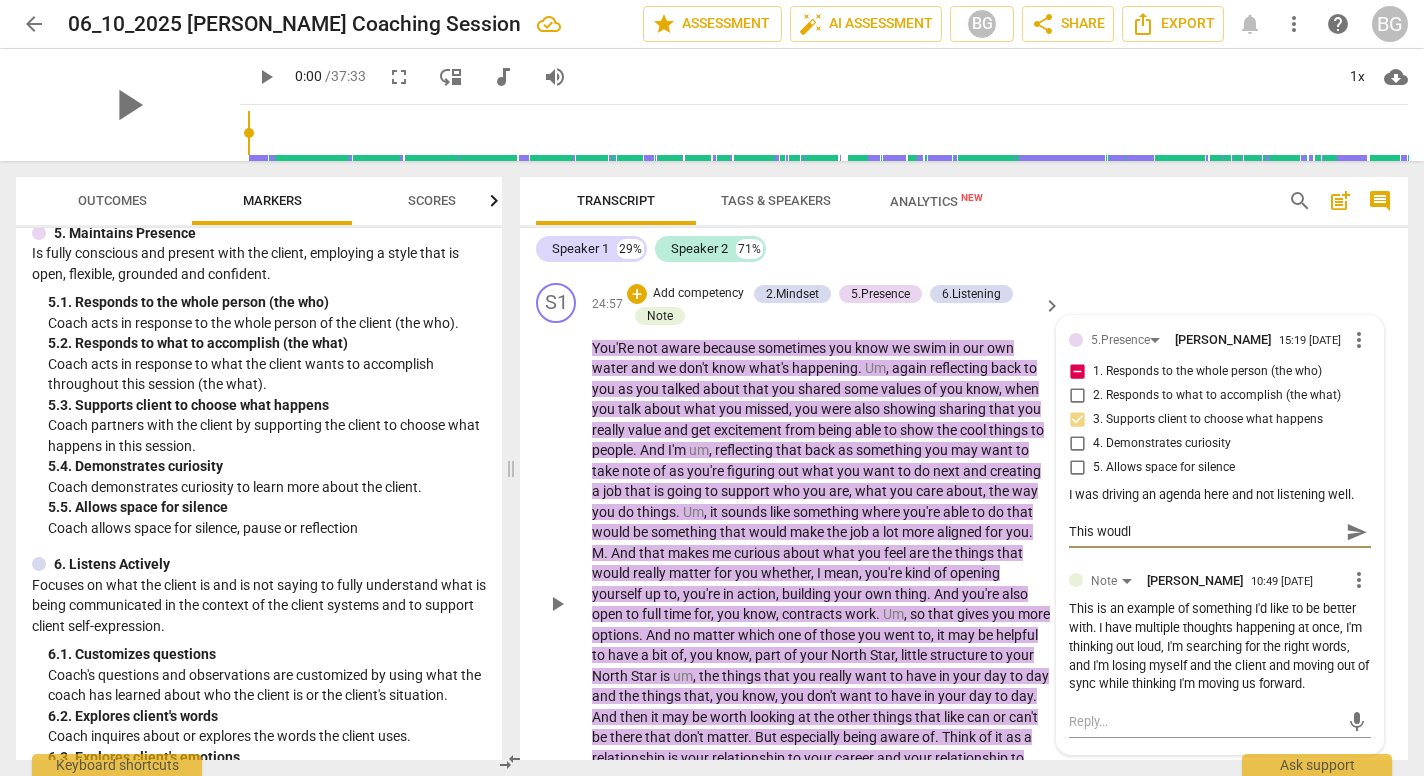 type on "This woudl" 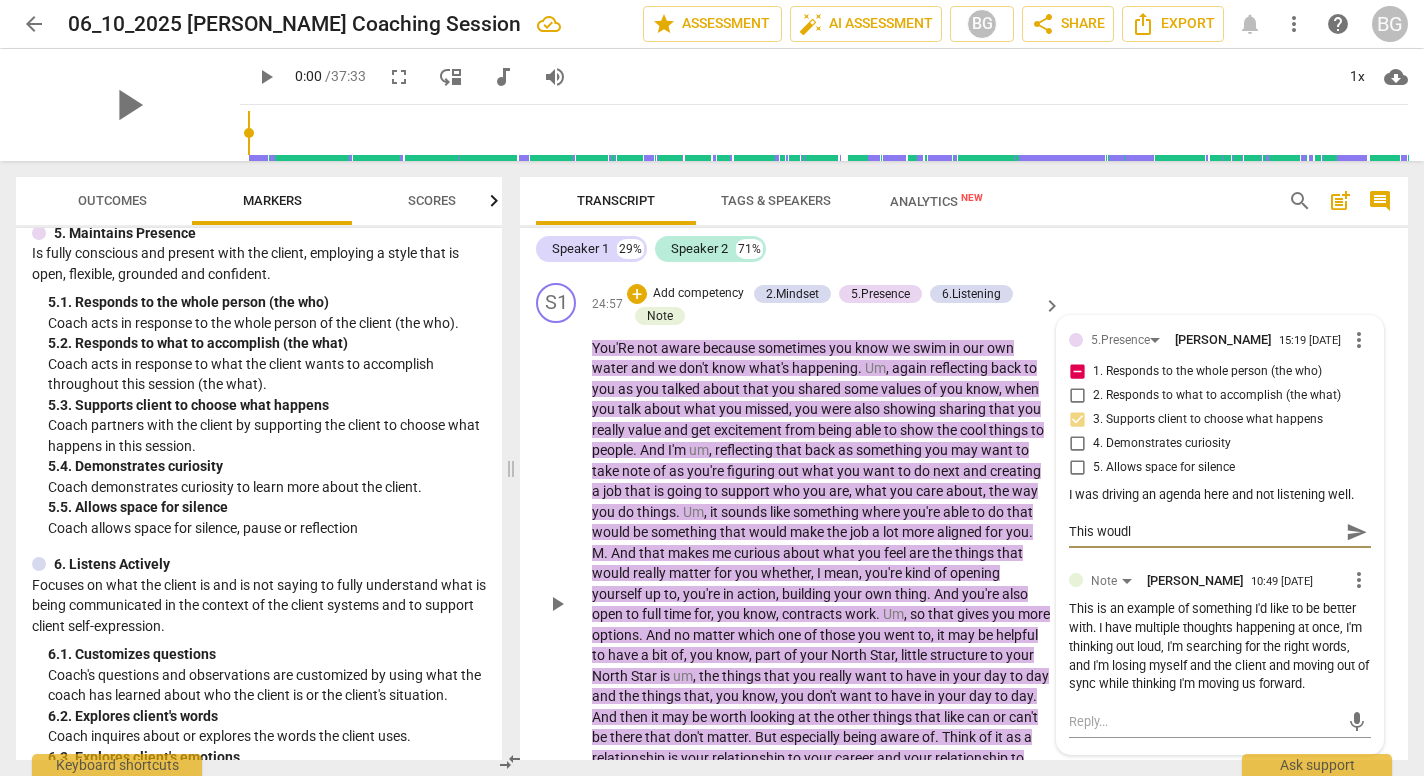 type on "This woudl" 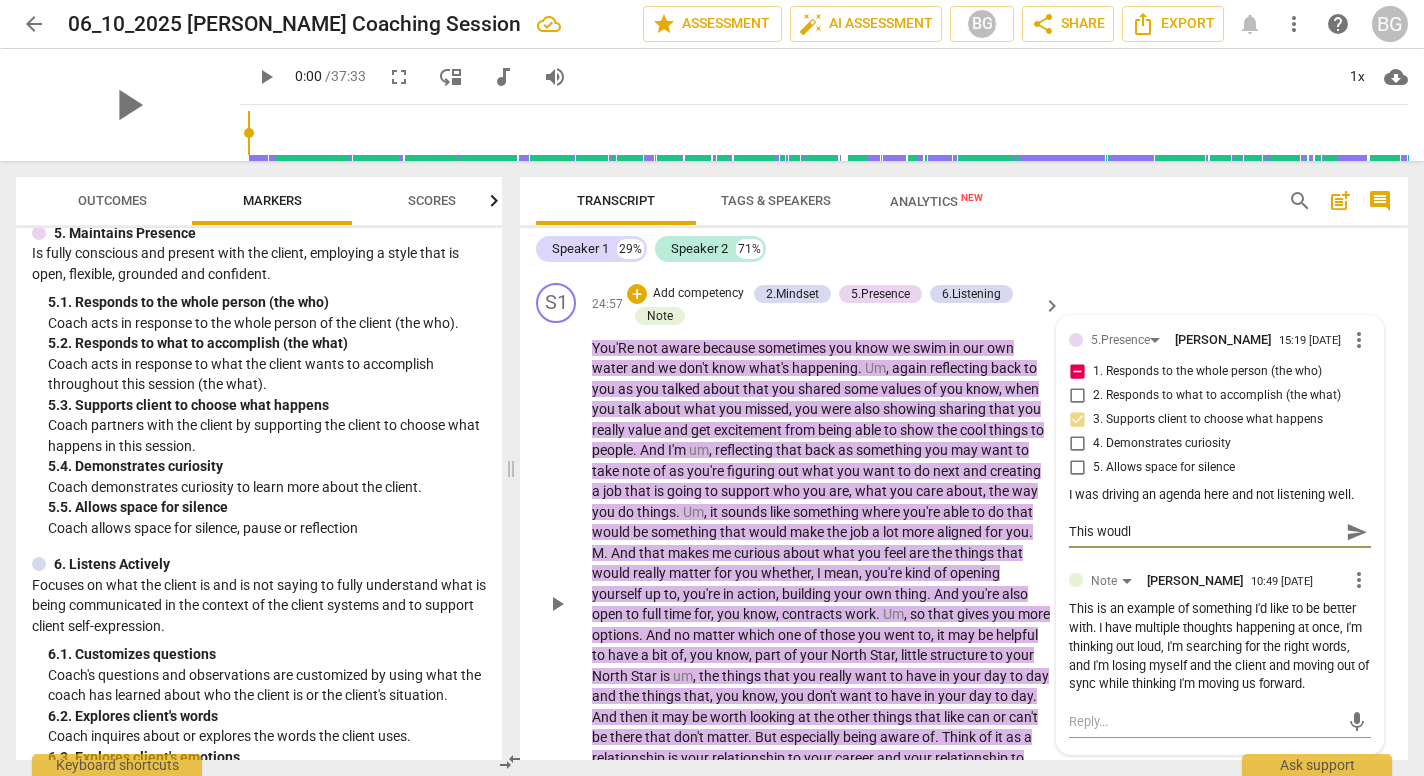 type on "This woudl" 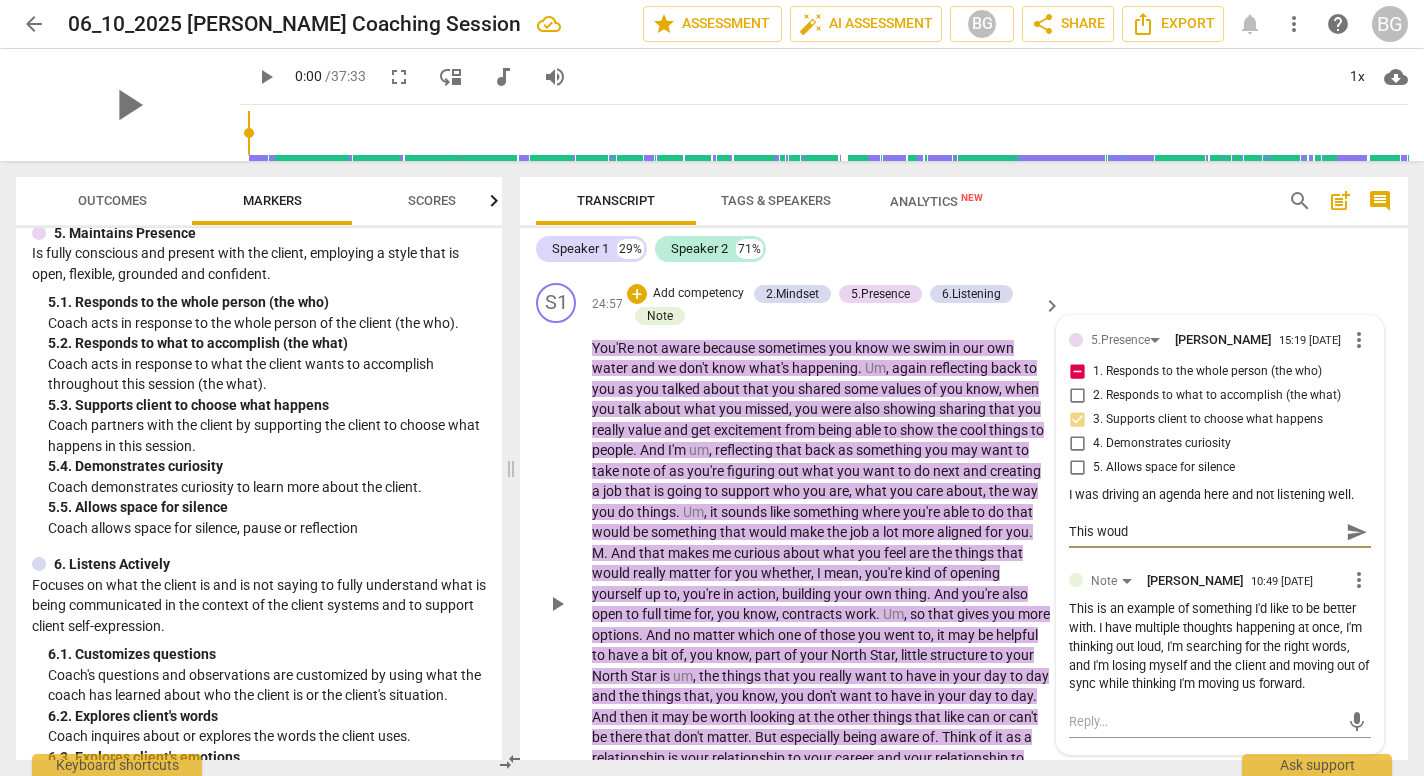 type on "This wou" 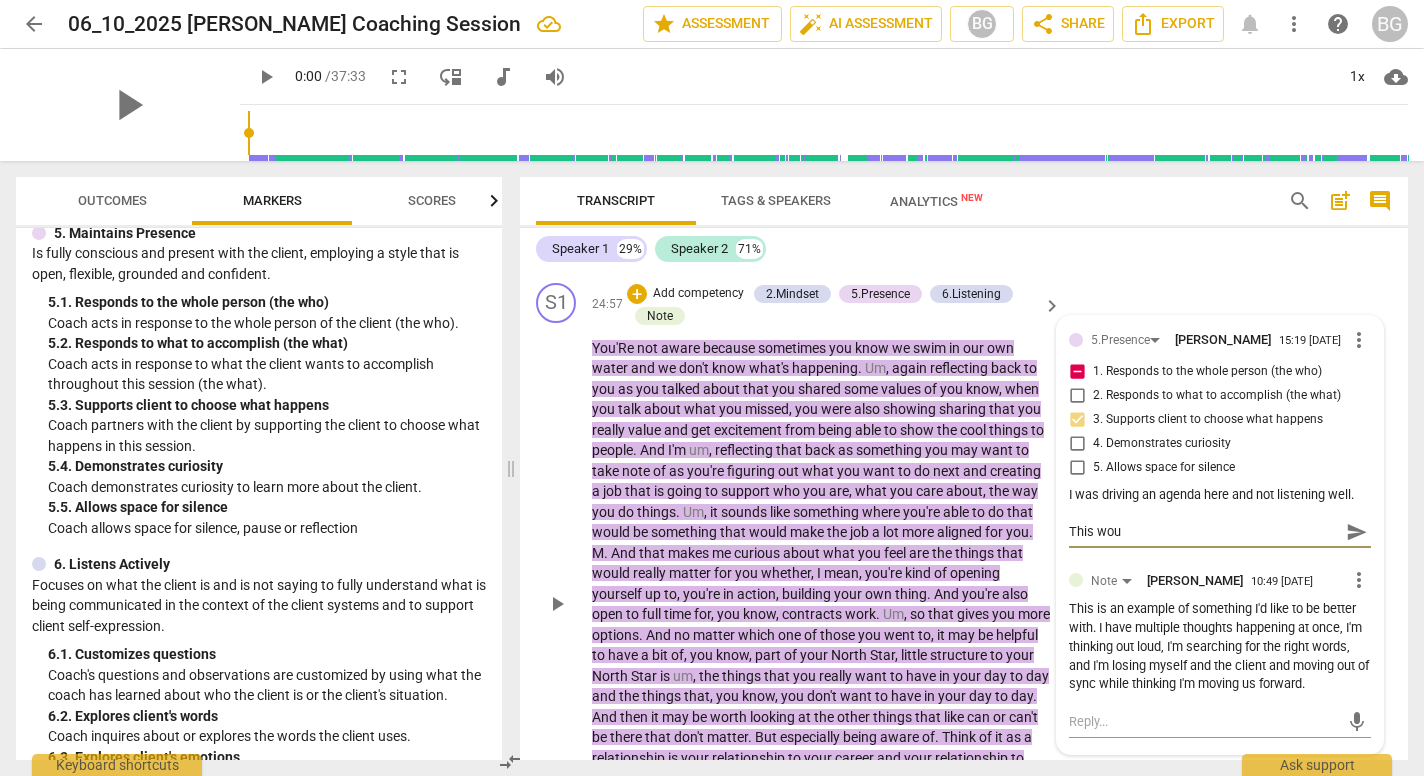 type on "This wo" 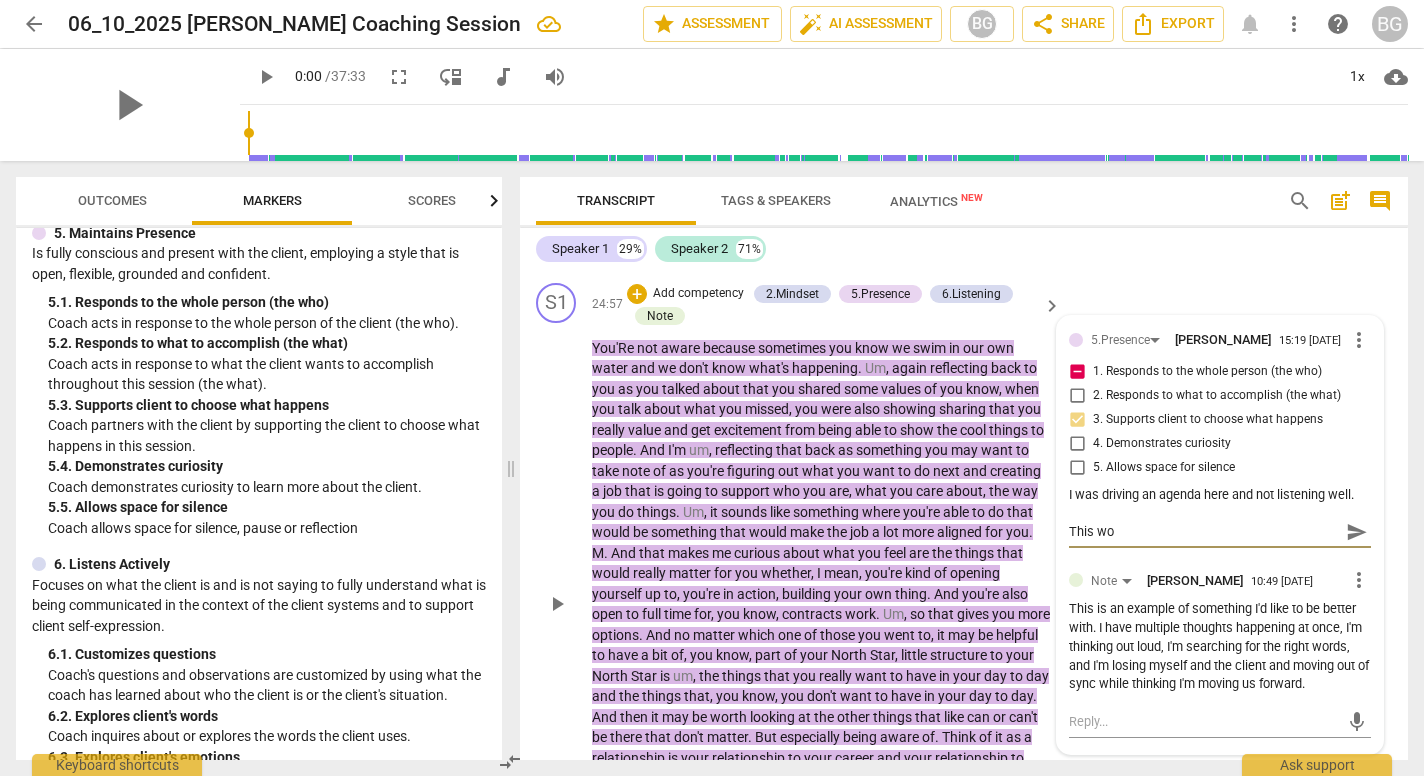 type on "This w" 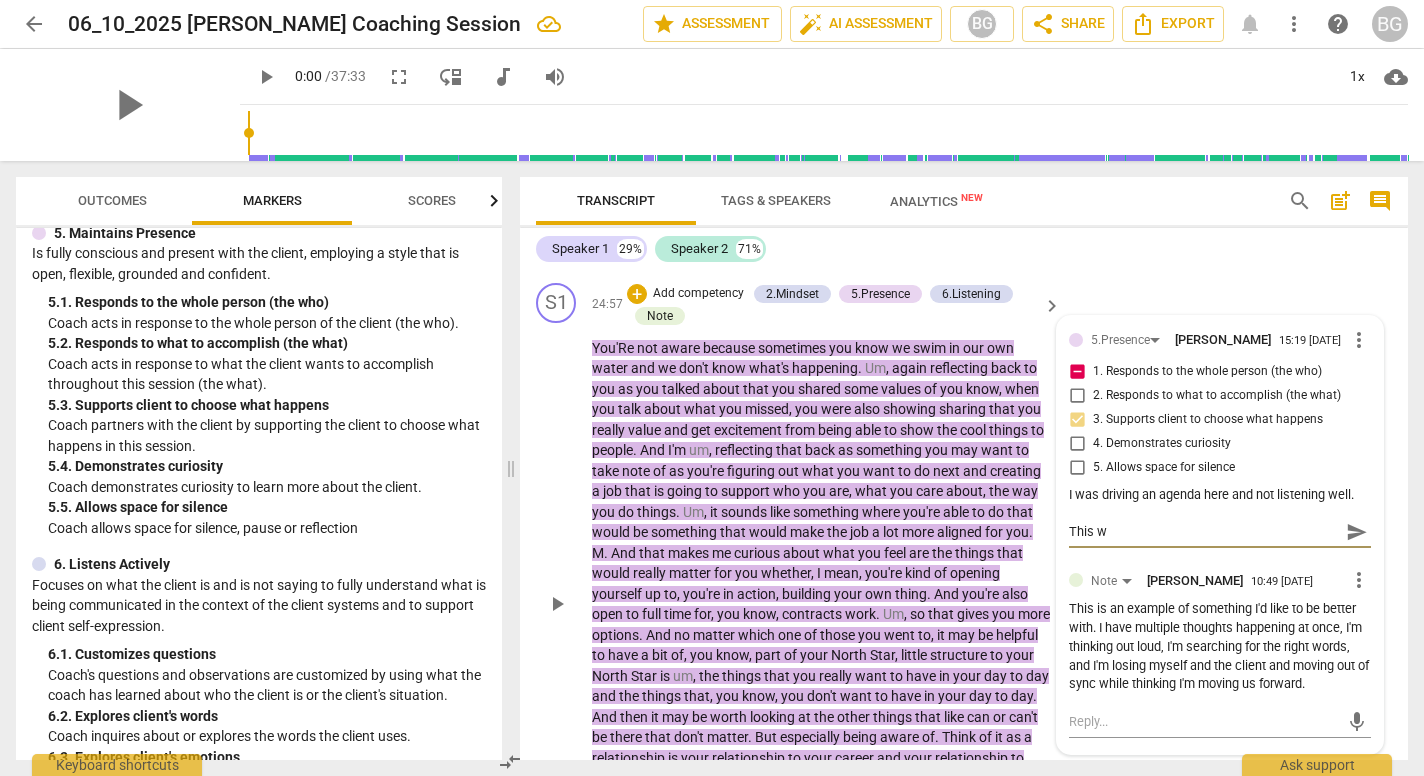 type on "This wa" 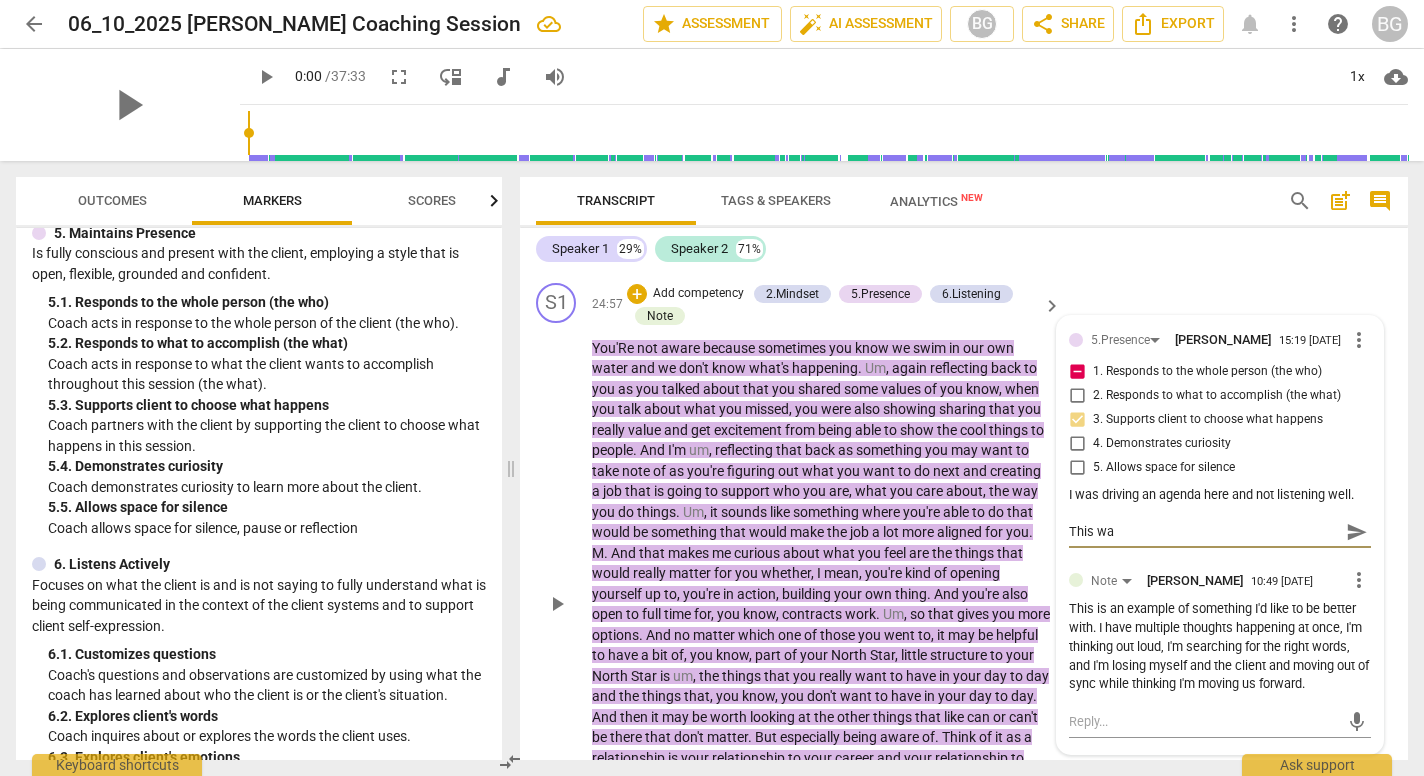 type on "This was" 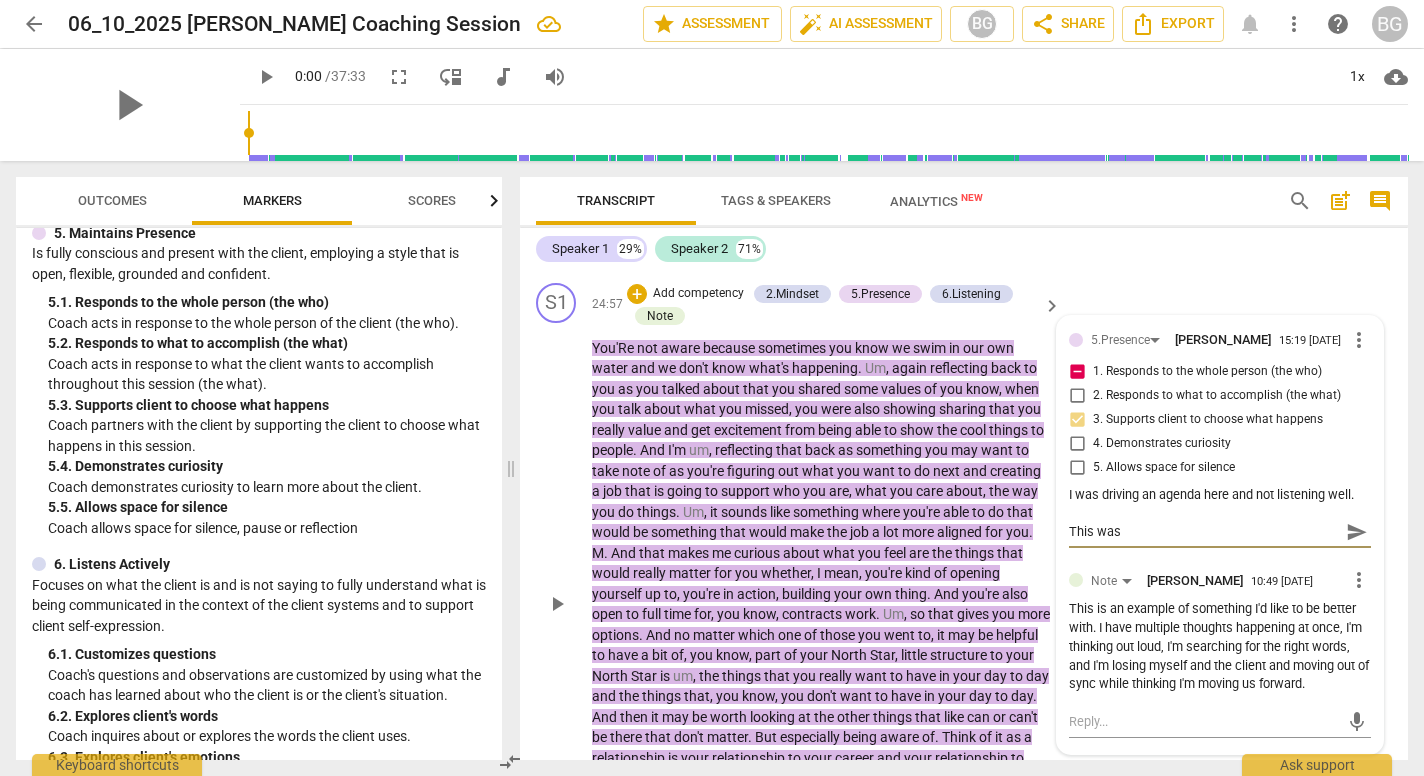type on "This was" 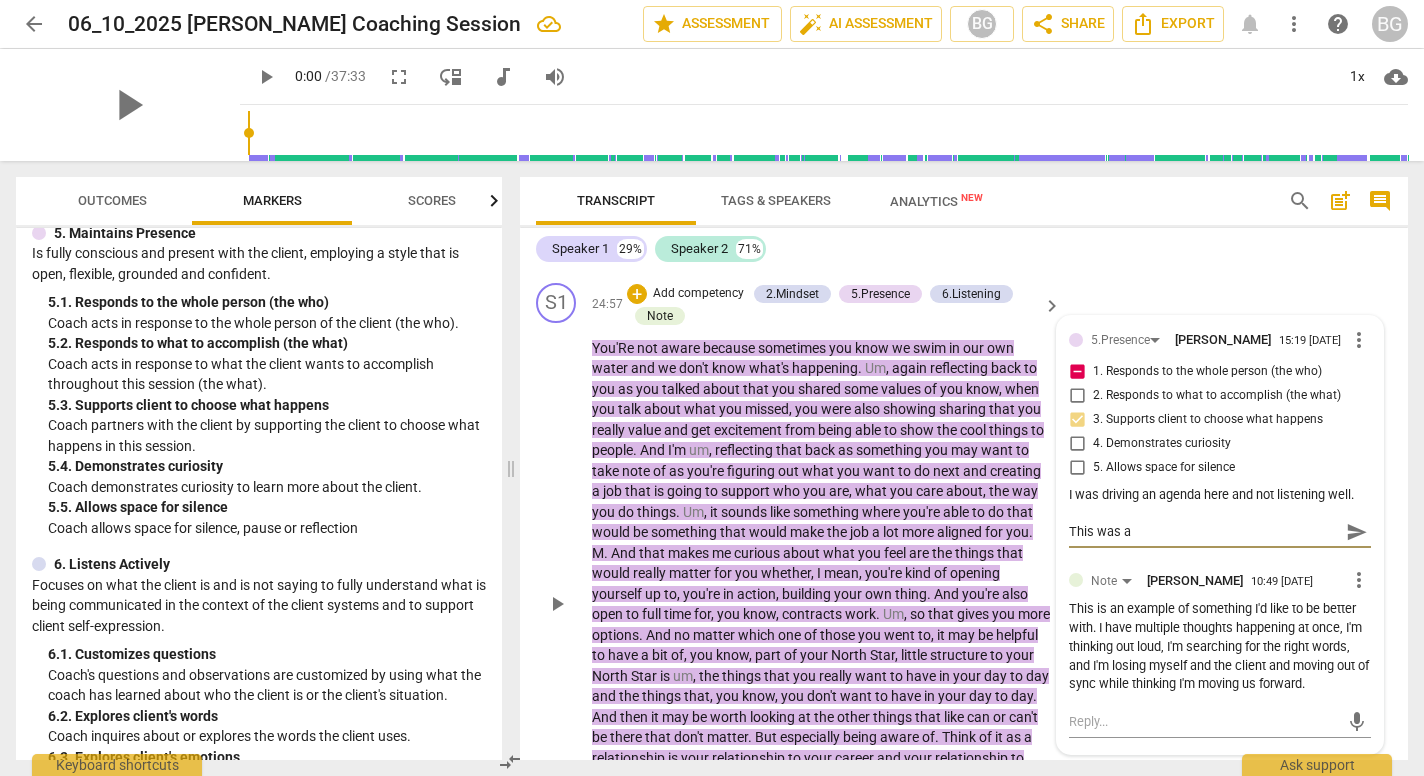 type on "This was a" 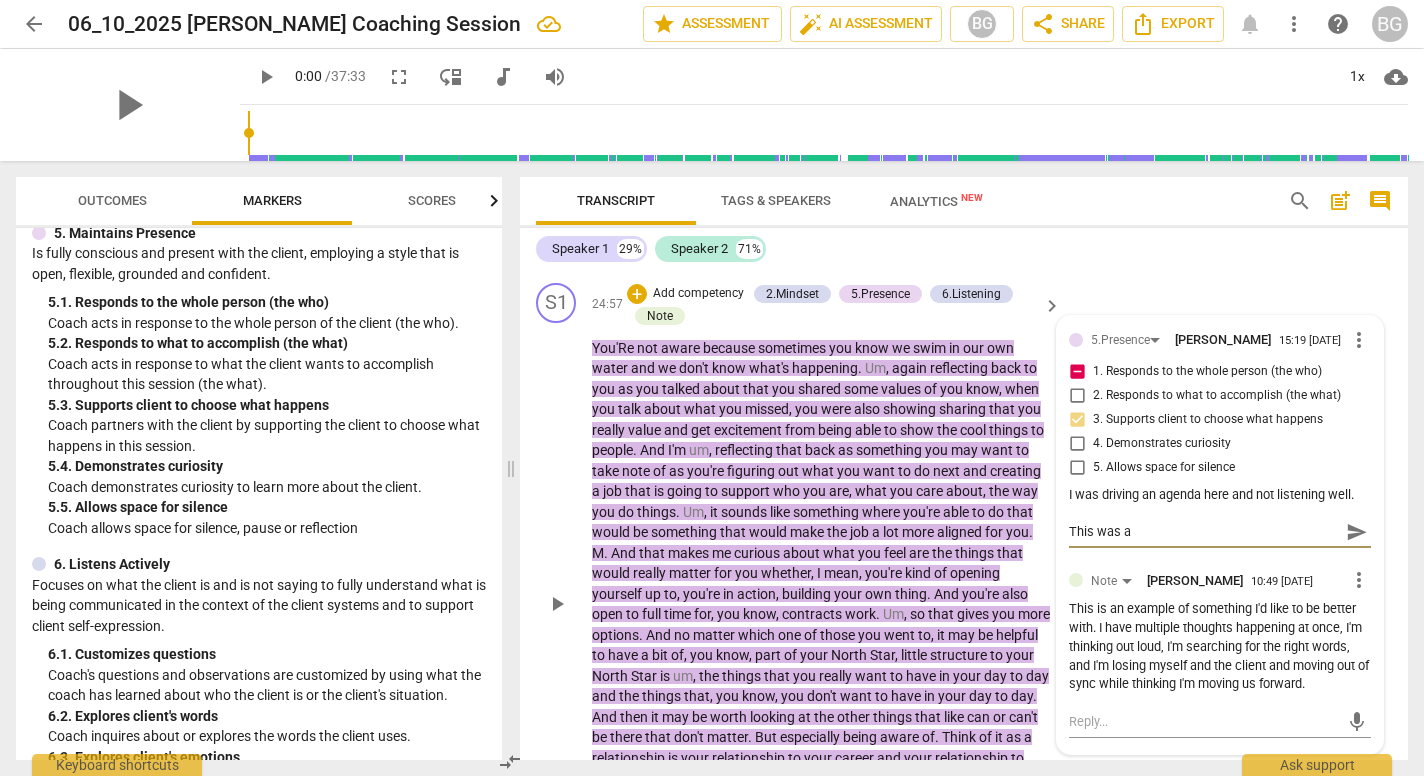 type on "This was a g" 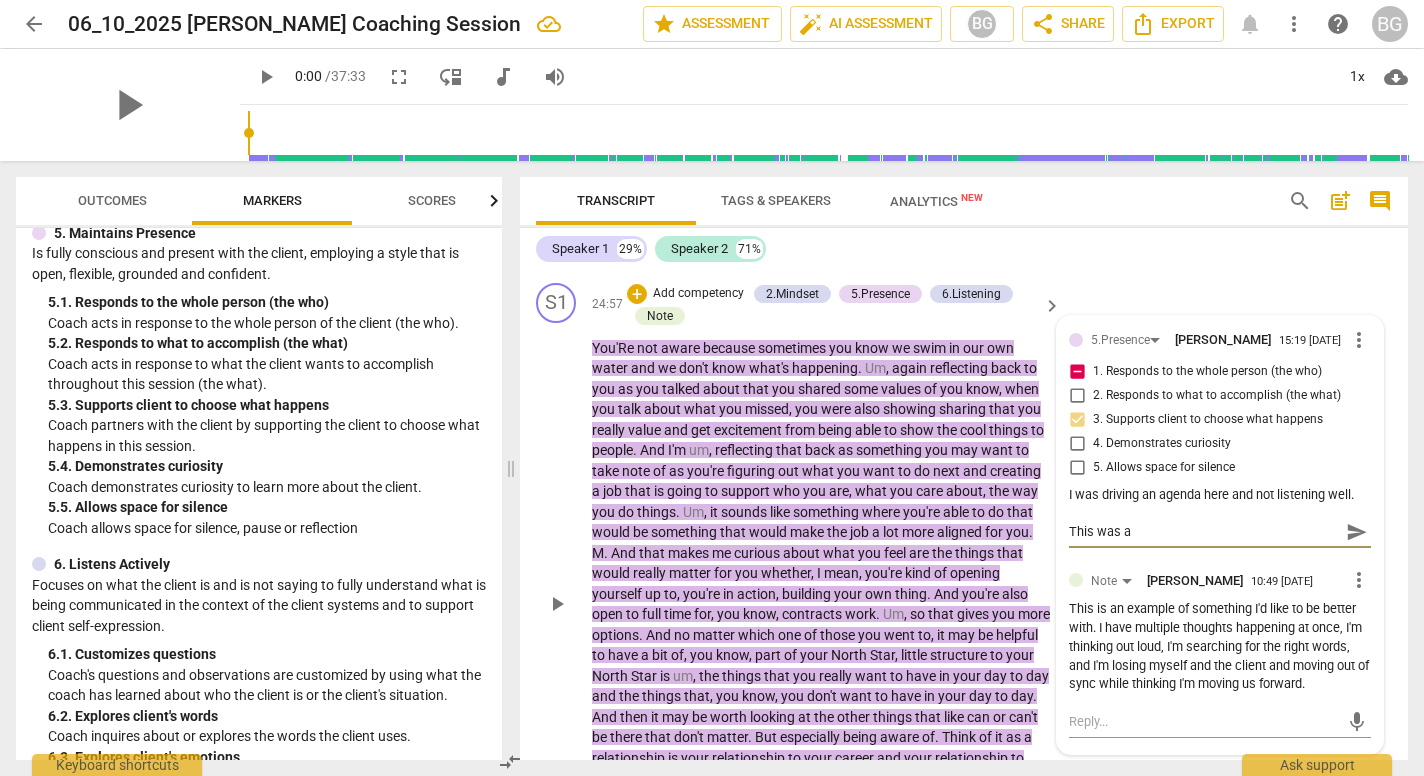 type on "This was a g" 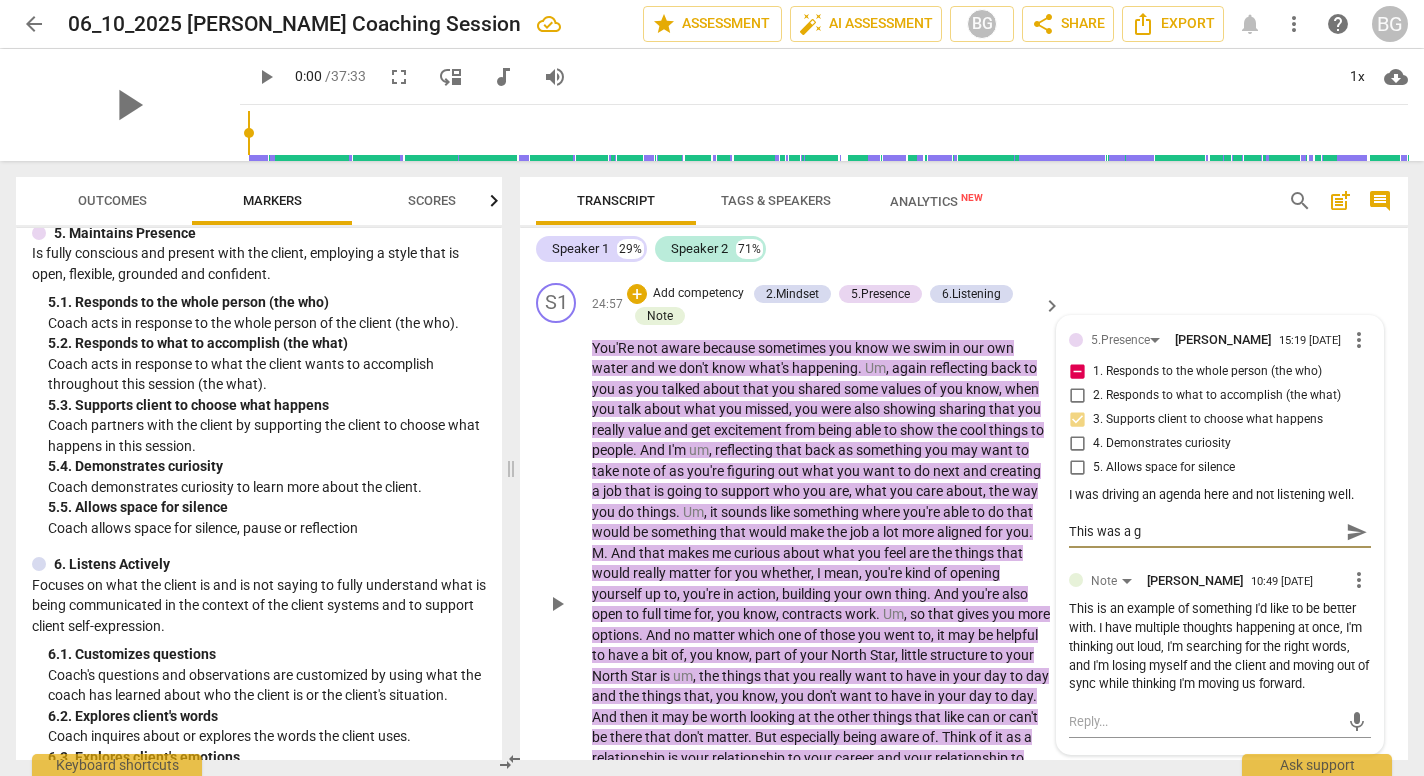 type on "This was a go" 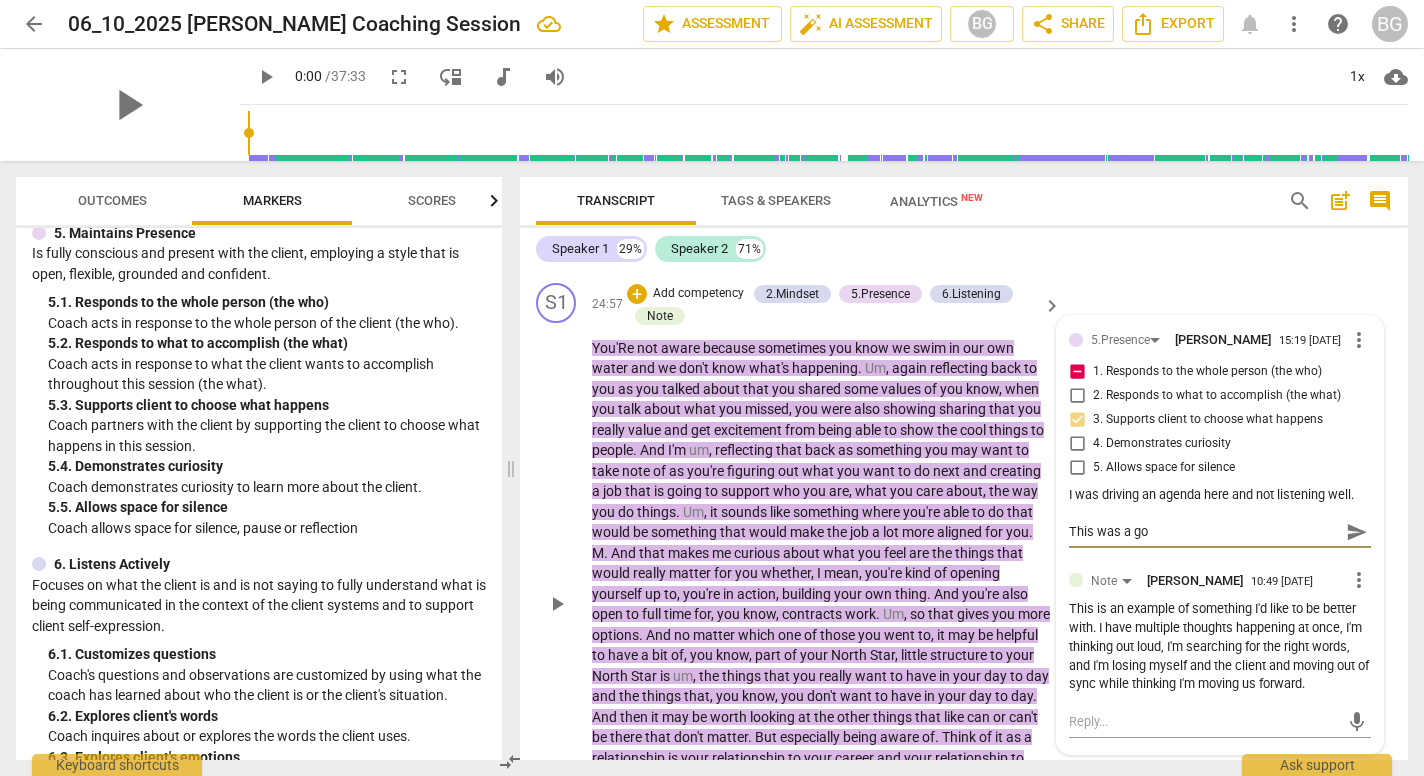 type on "This was a goo" 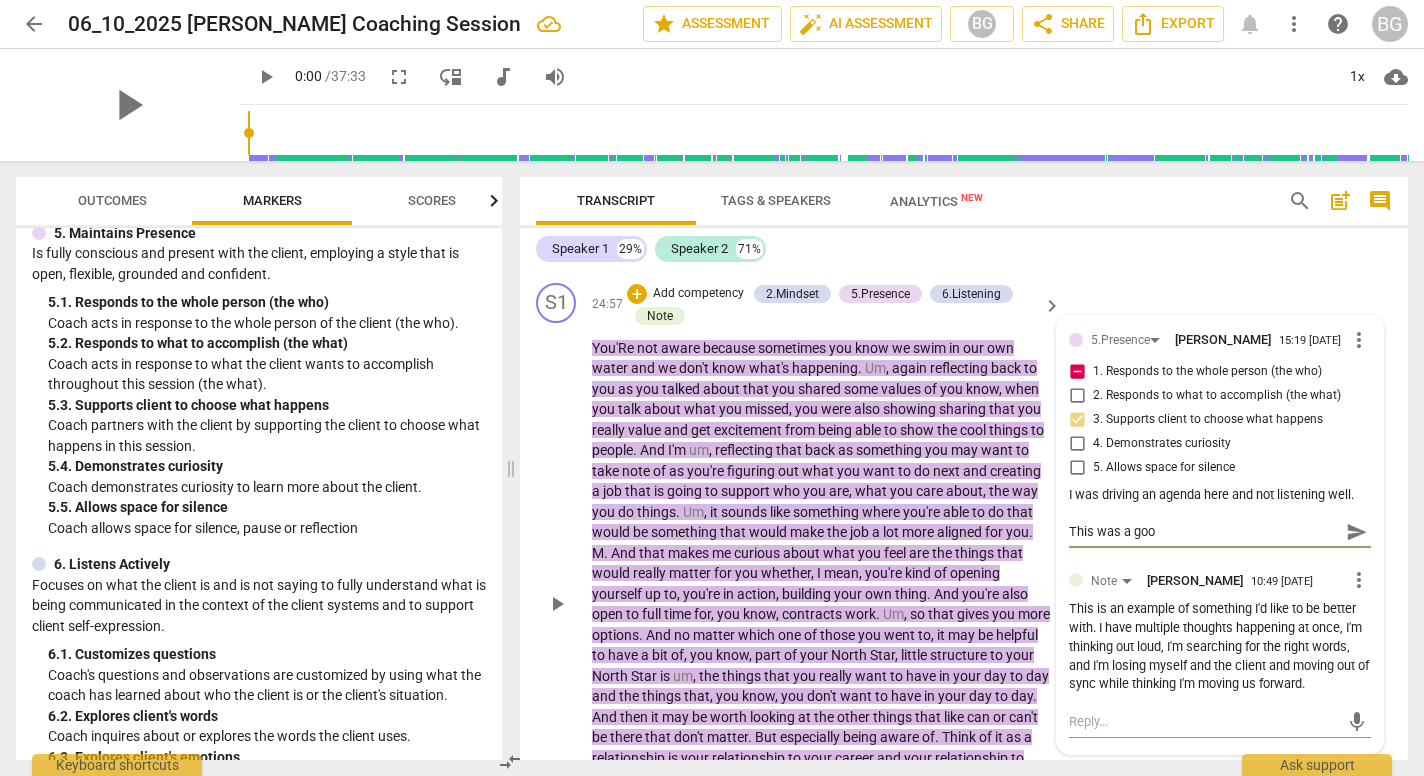 type on "This was a good" 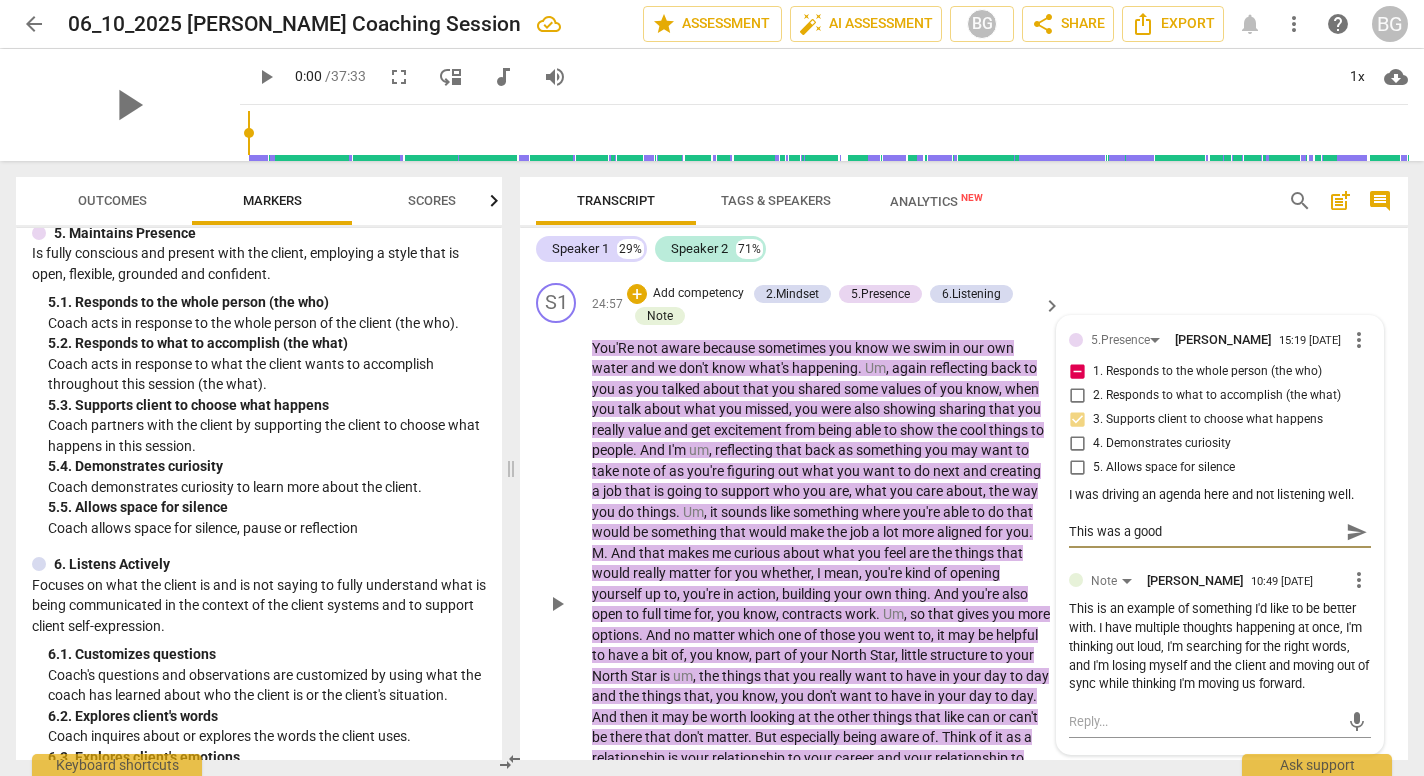 type on "This was a good" 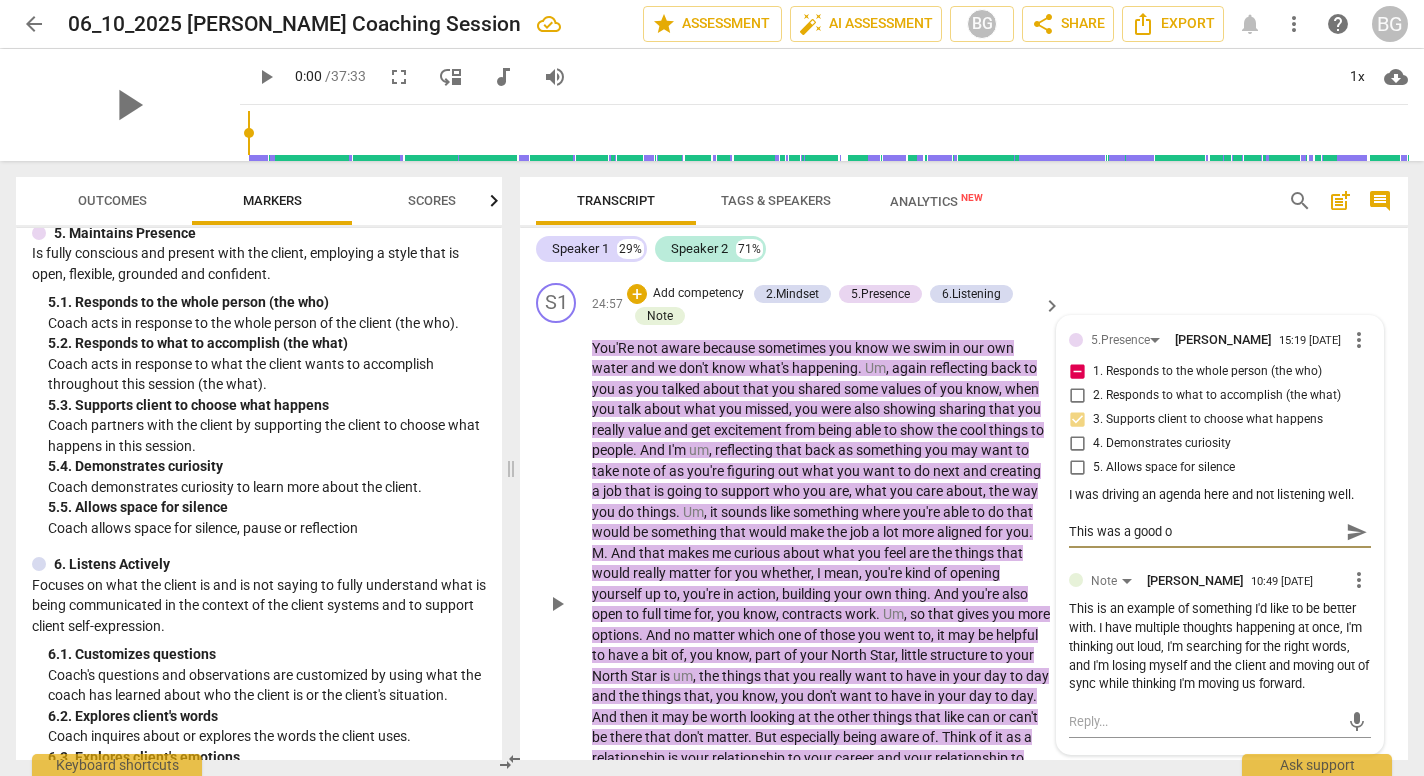 type on "This was a good op" 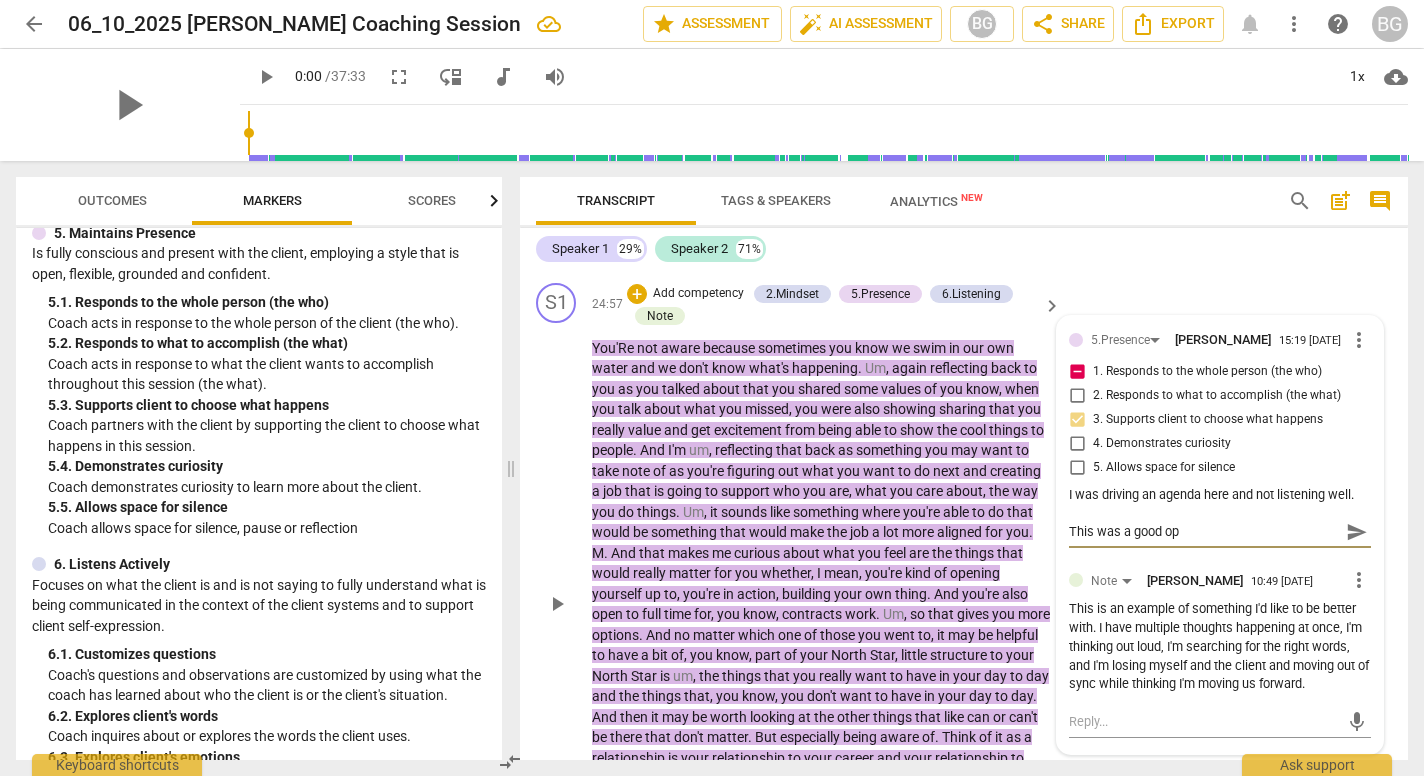 type on "This was a good opp" 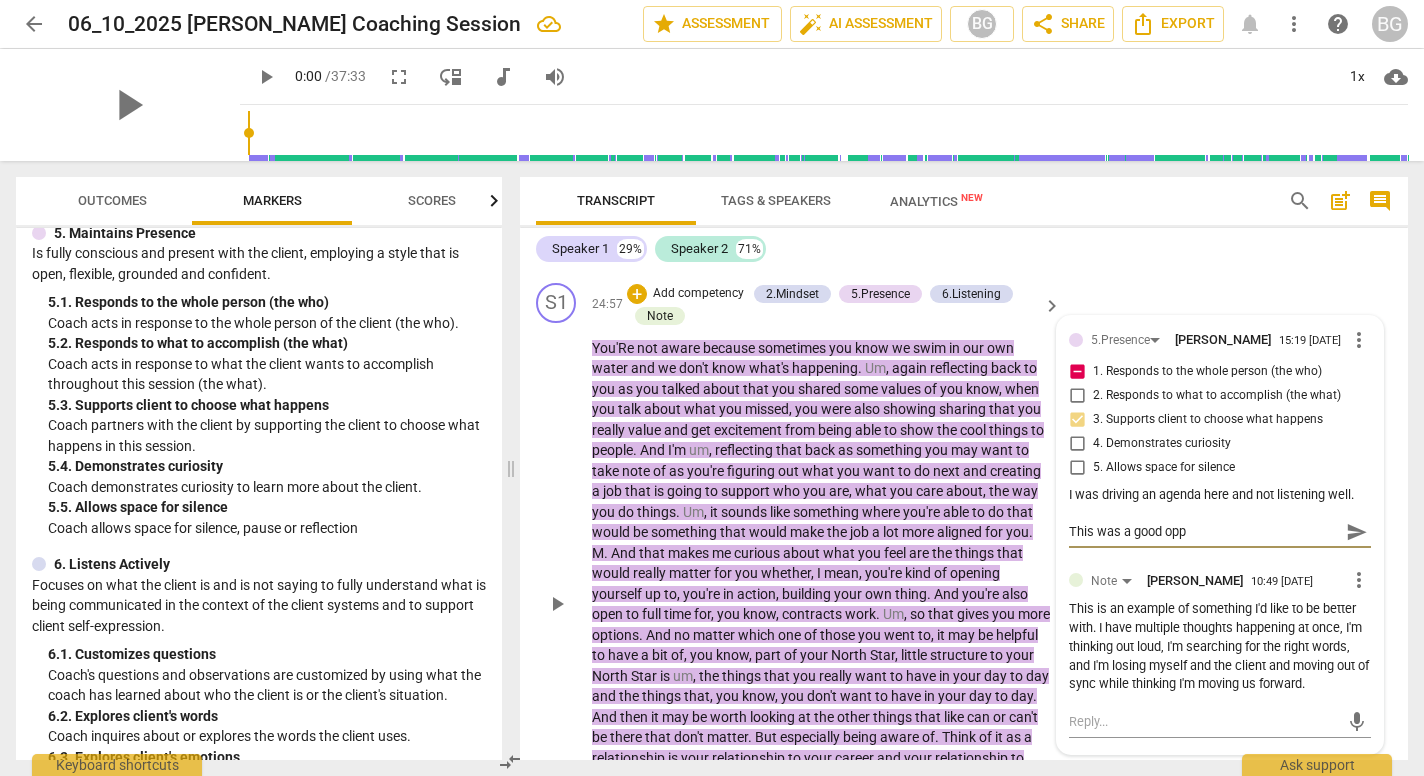 type on "This was a good oppo" 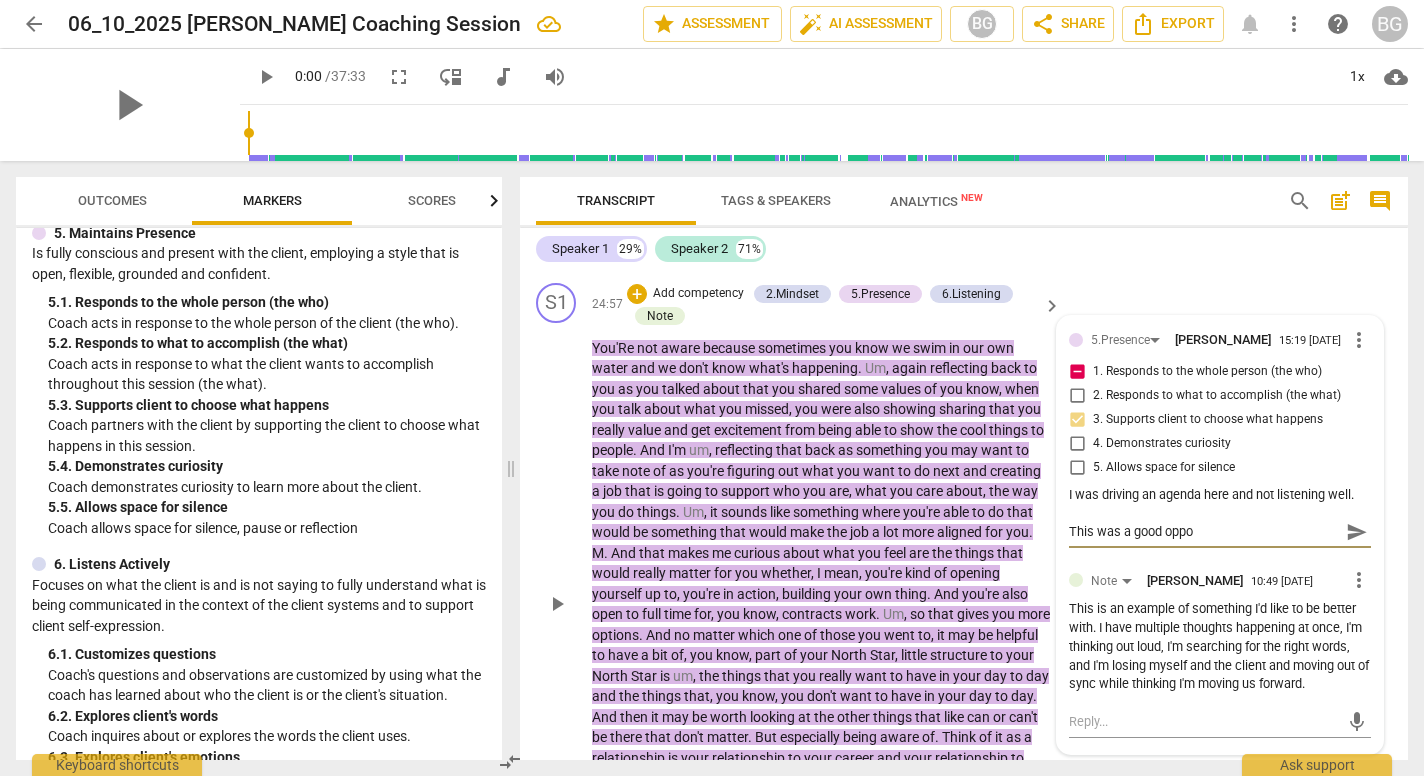 type on "This was a good oppor" 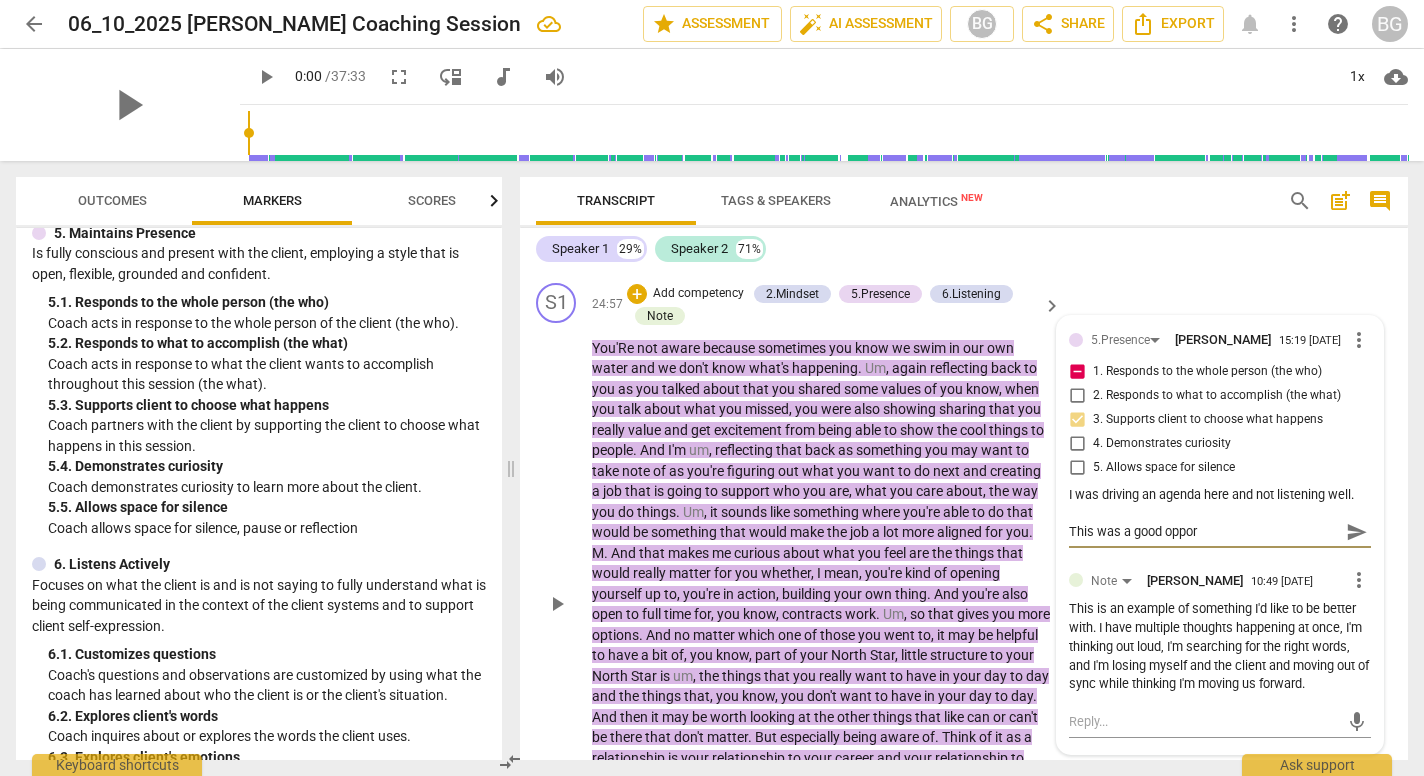 type on "This was a good opport" 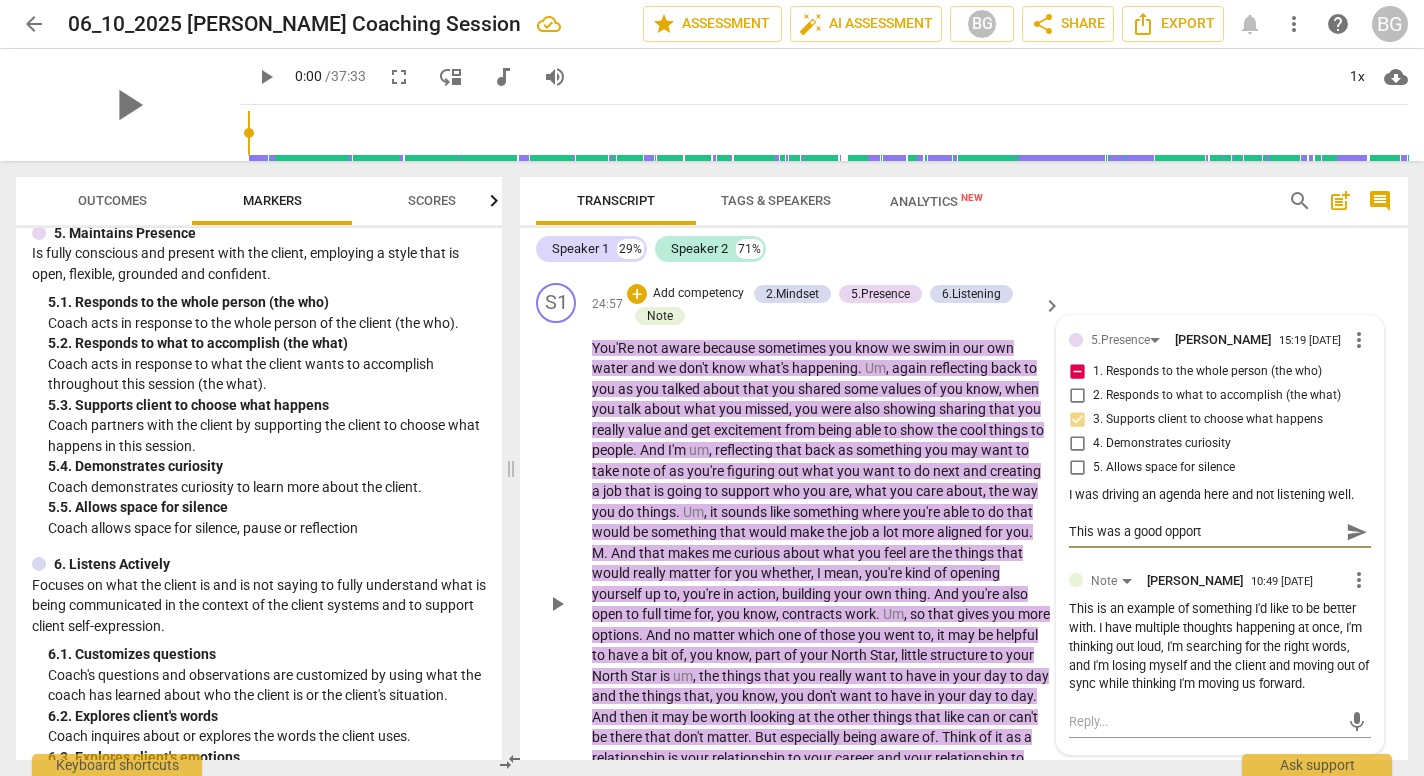 type on "This was a good opportu" 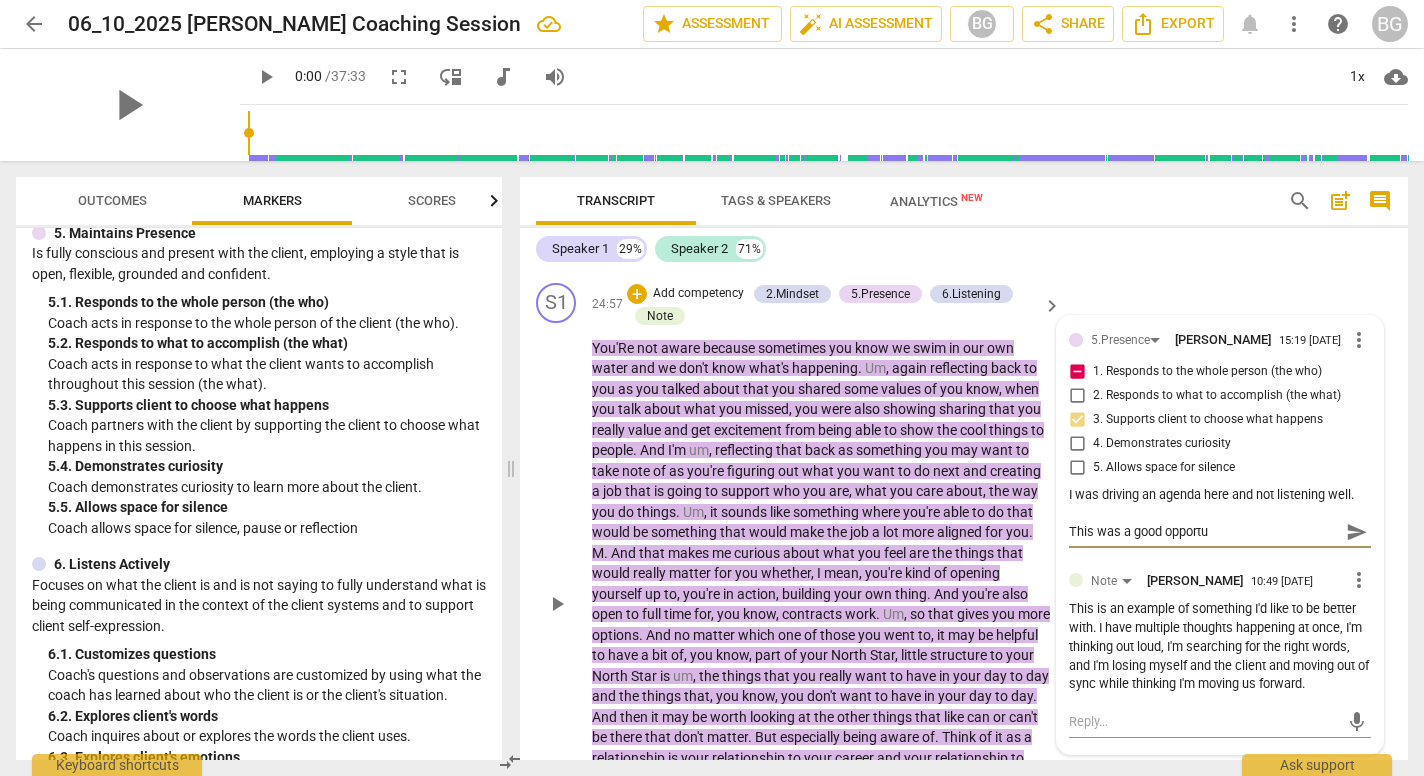 type on "This was a good opportun" 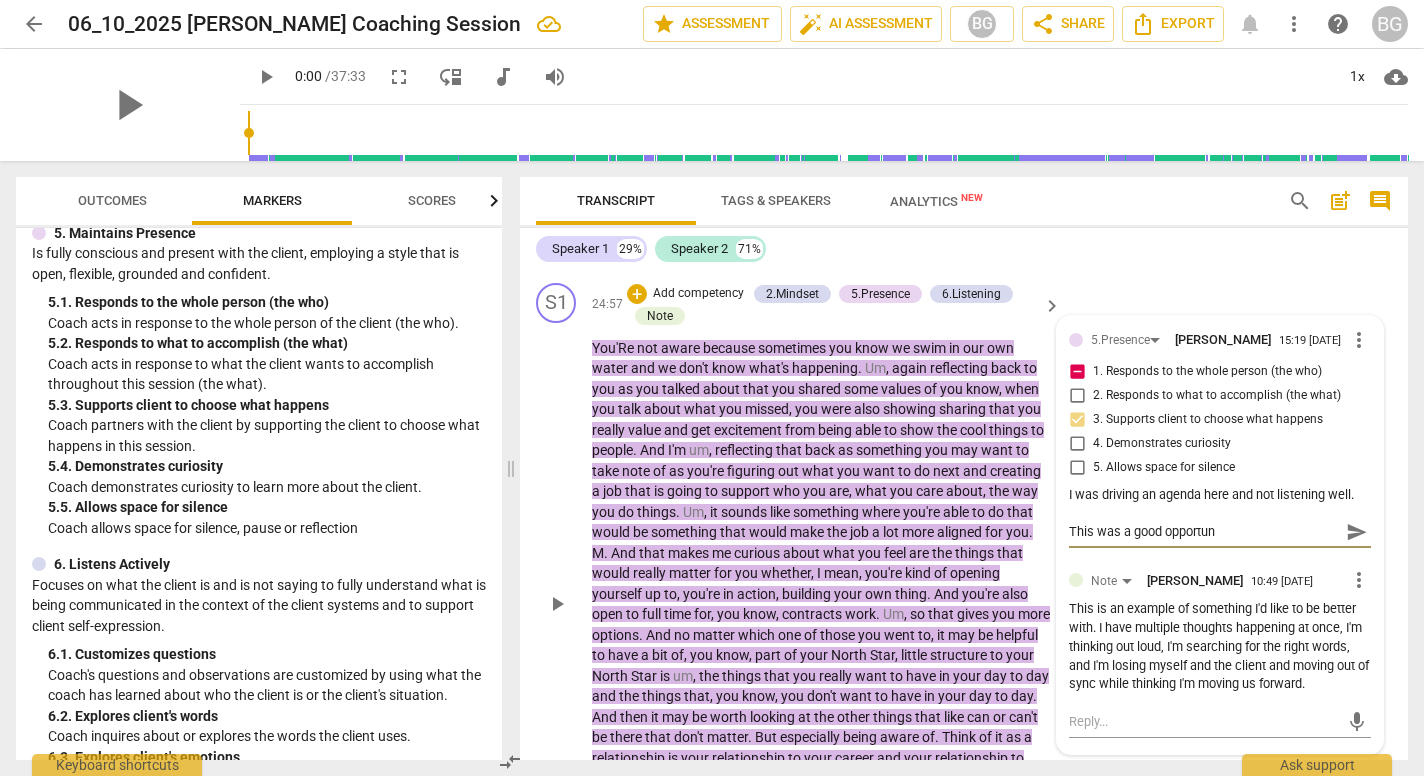 type on "This was a good opportuni" 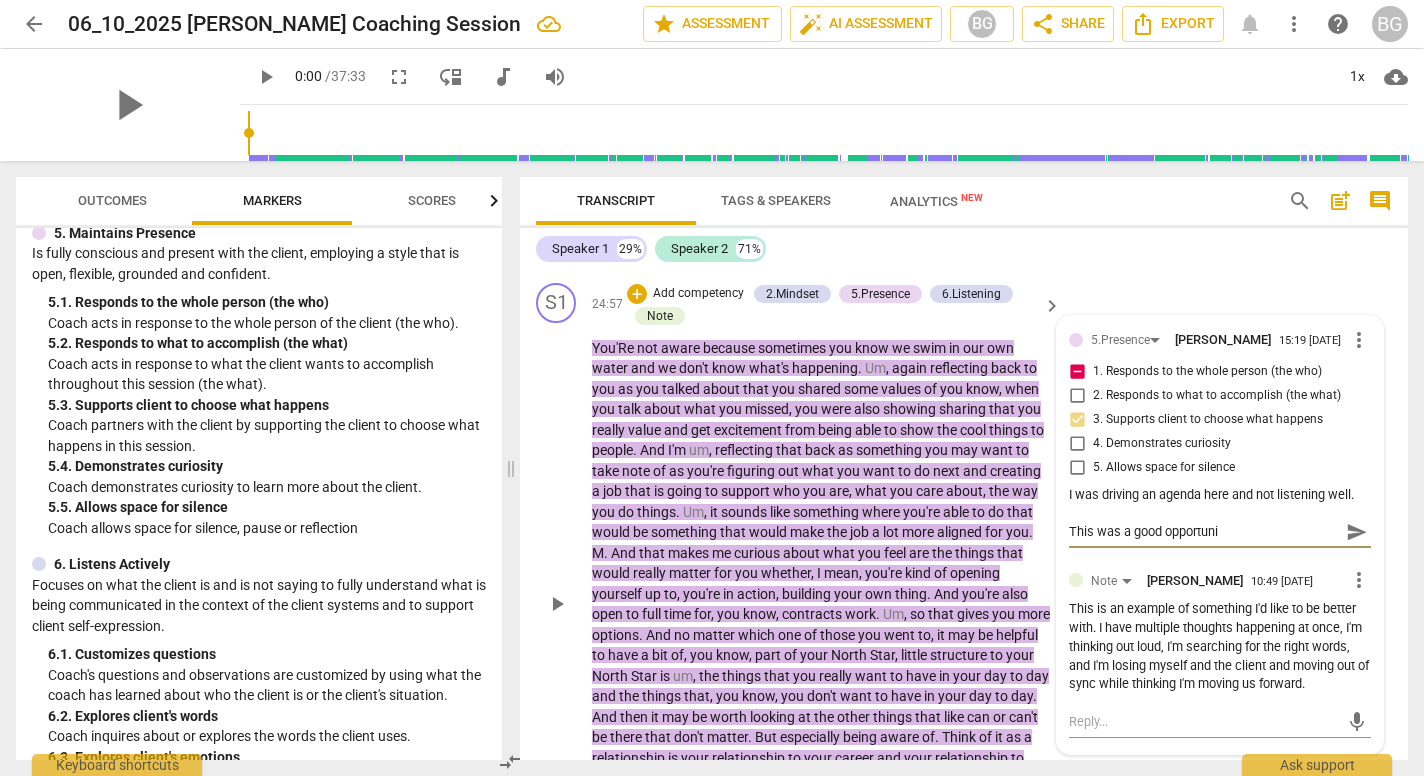 type on "This was a good opportunit" 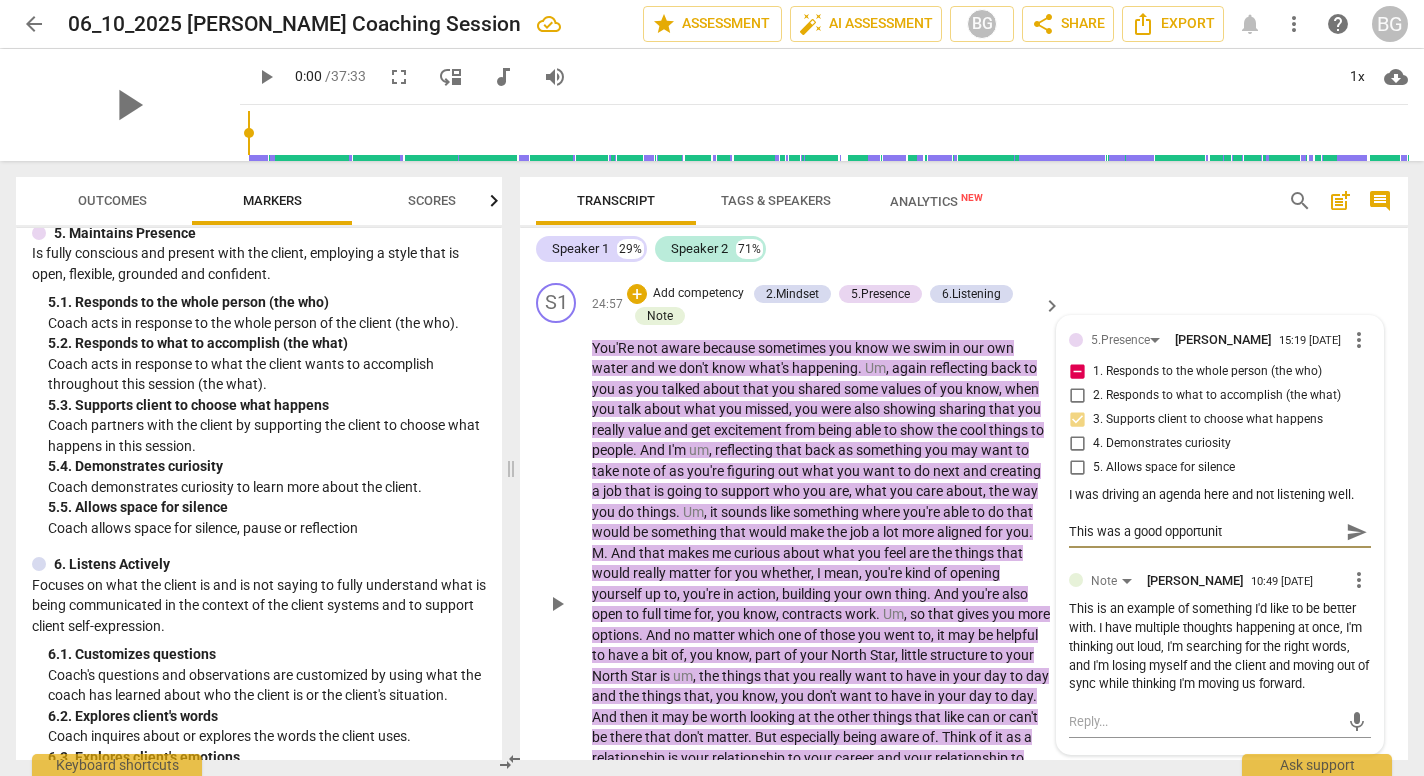 type on "This was a good opportunity" 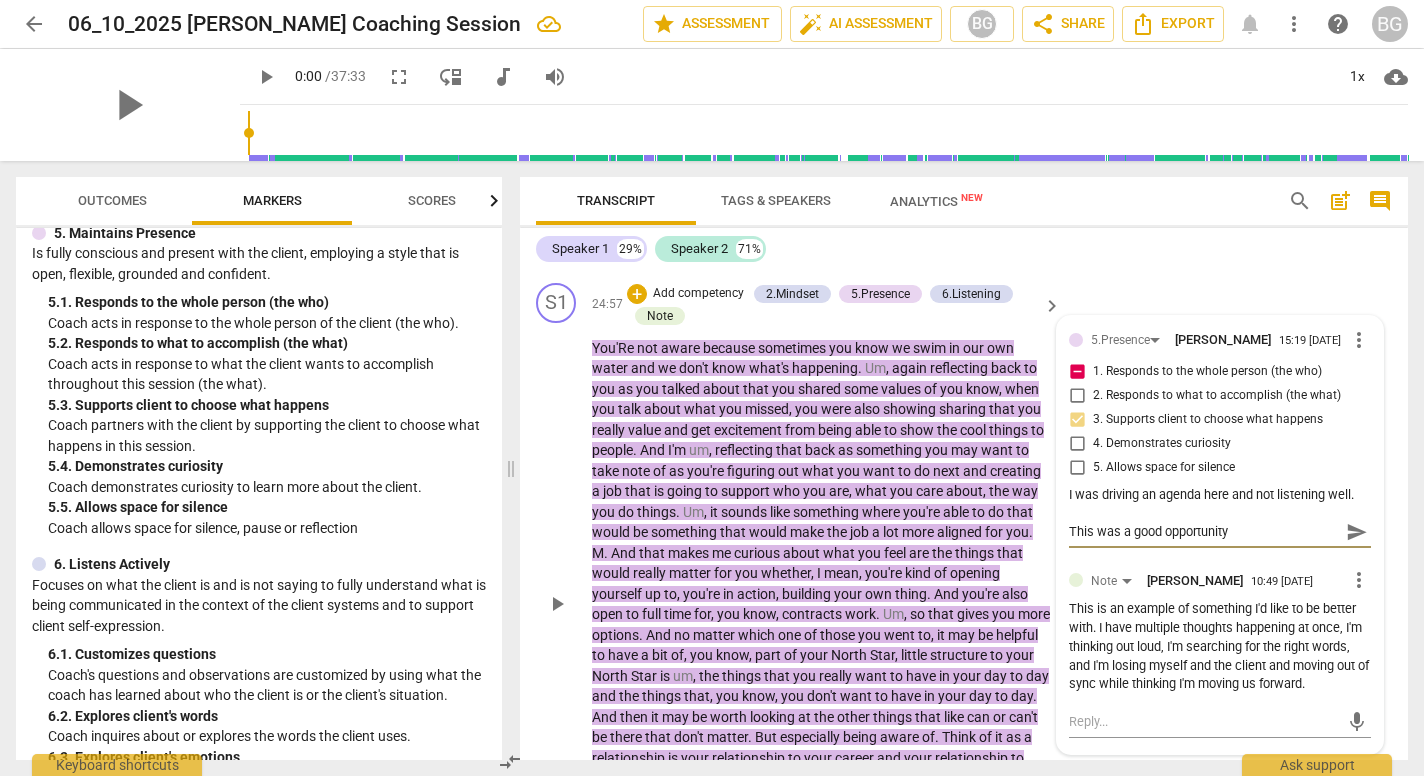type on "This was a good opportunity" 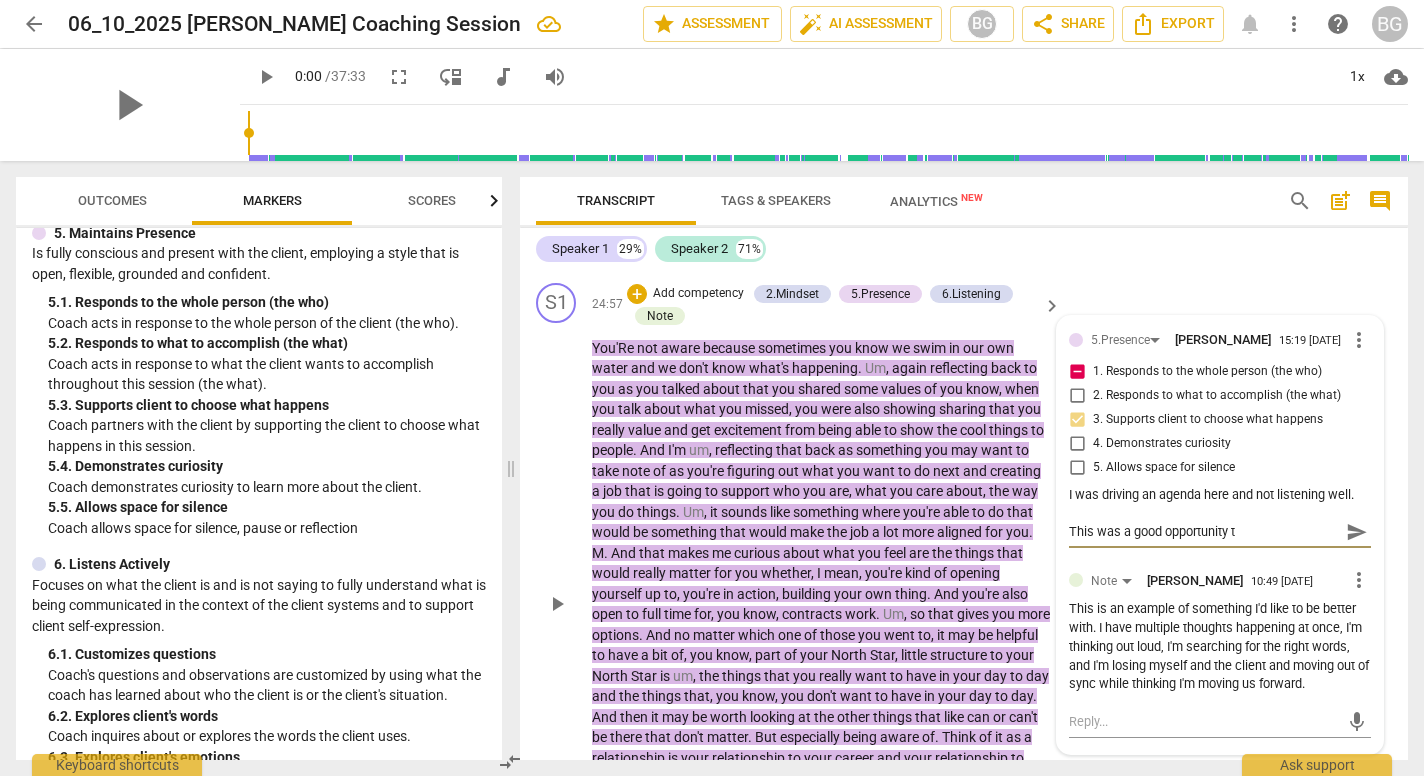 type on "This was a good opportunity to" 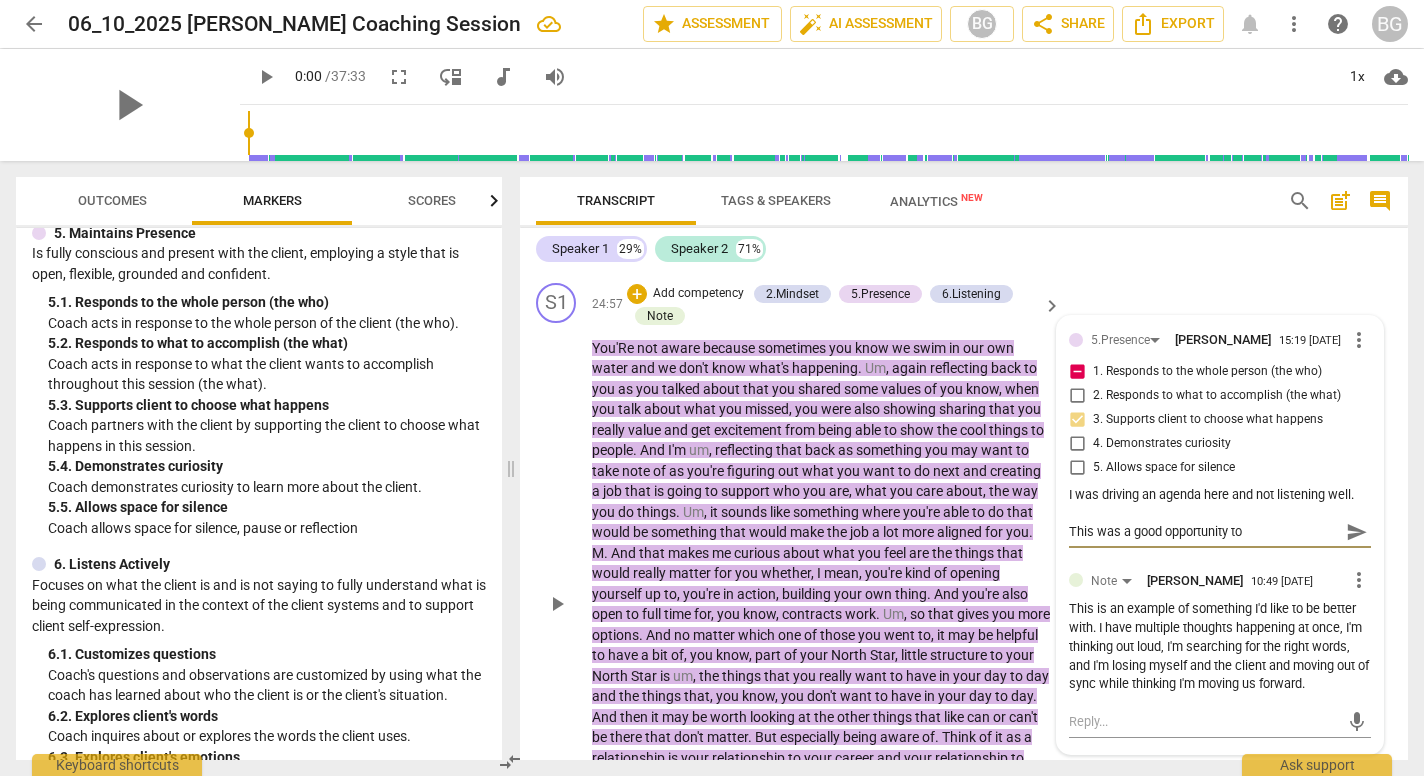 type on "This was a good opportunity to" 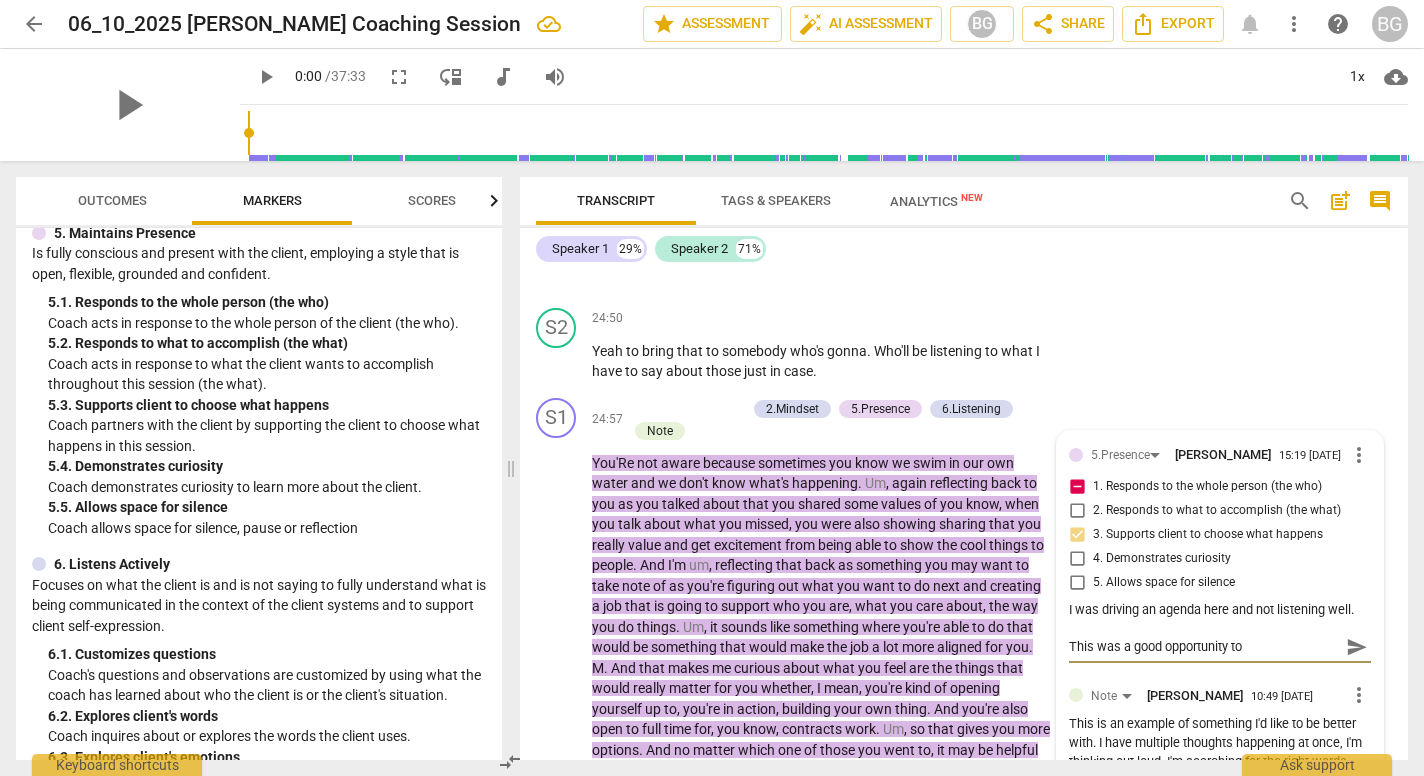 scroll, scrollTop: 8415, scrollLeft: 0, axis: vertical 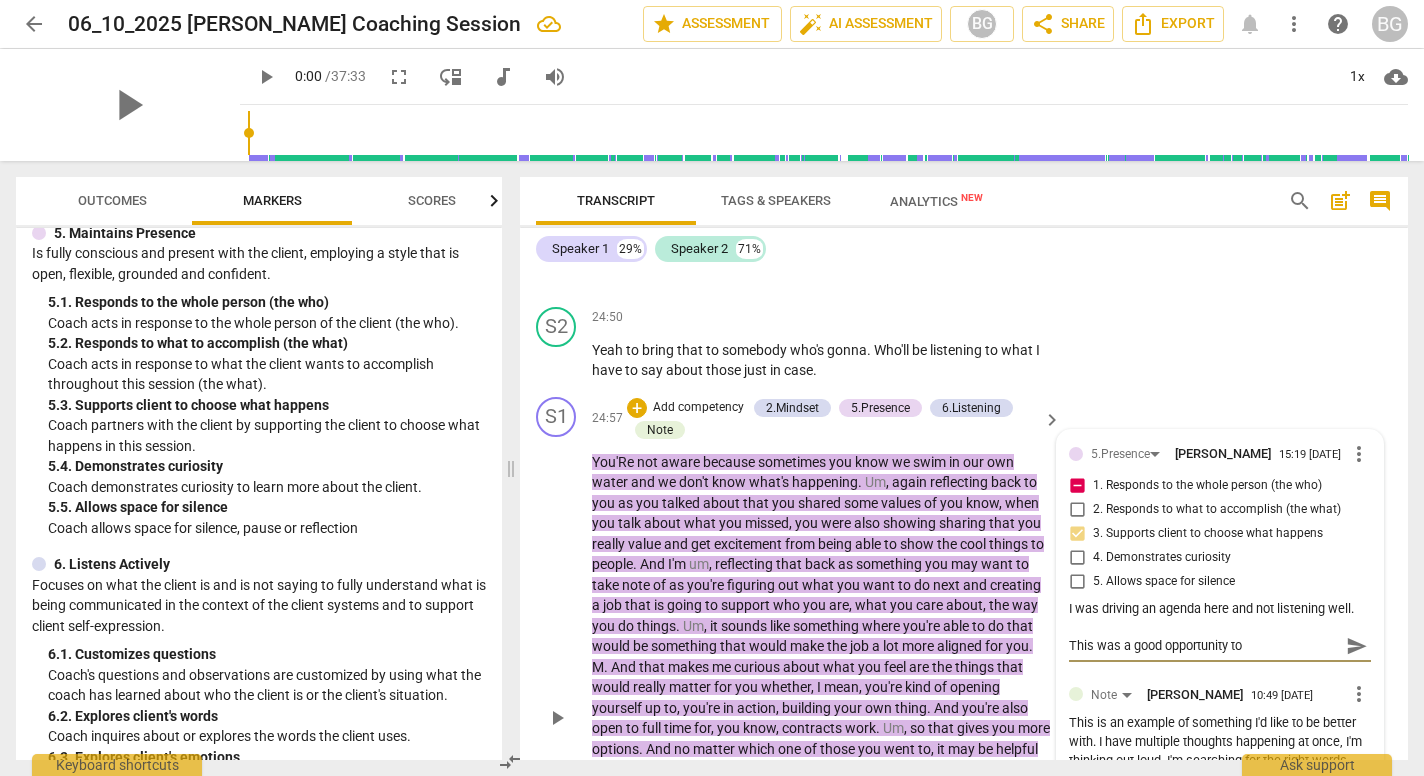 type on "This was a good opportunity to a" 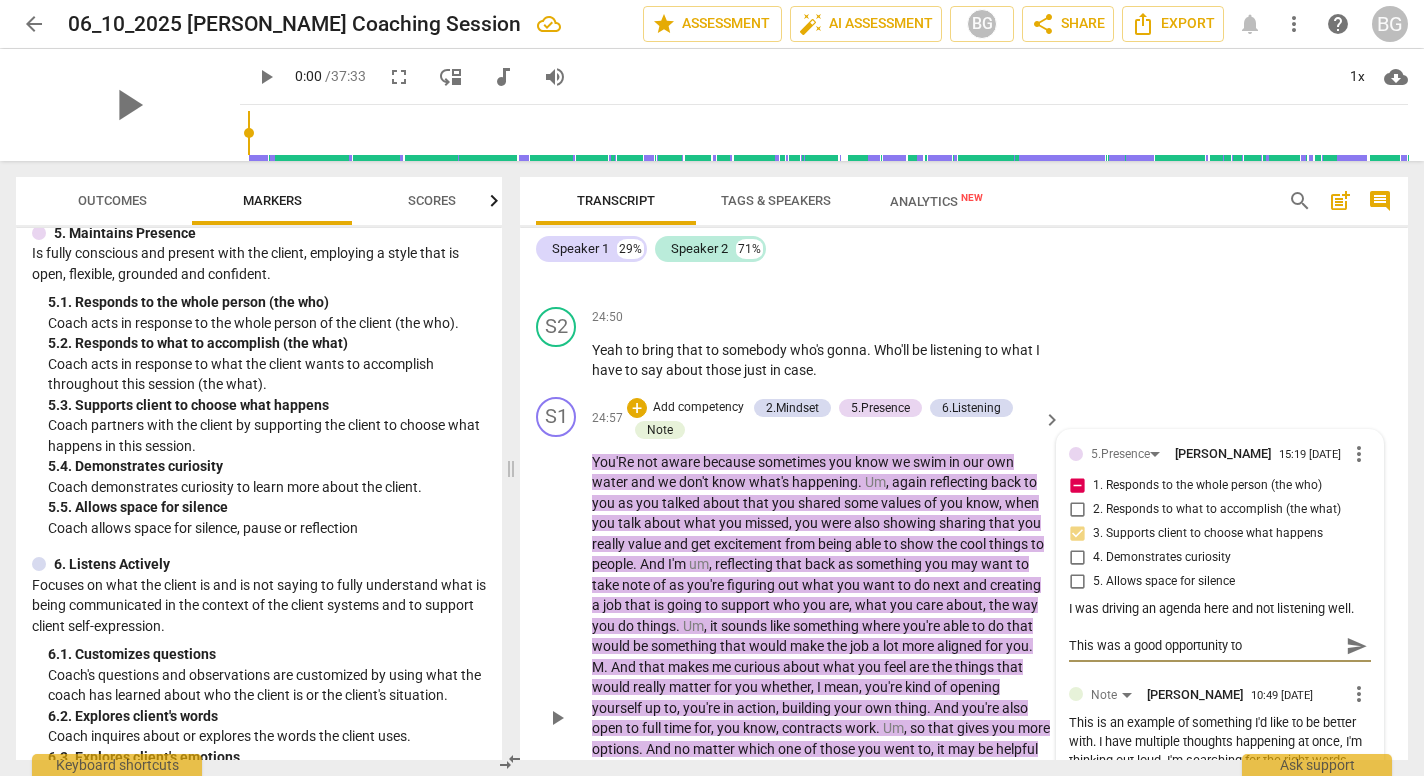 type on "This was a good opportunity to a" 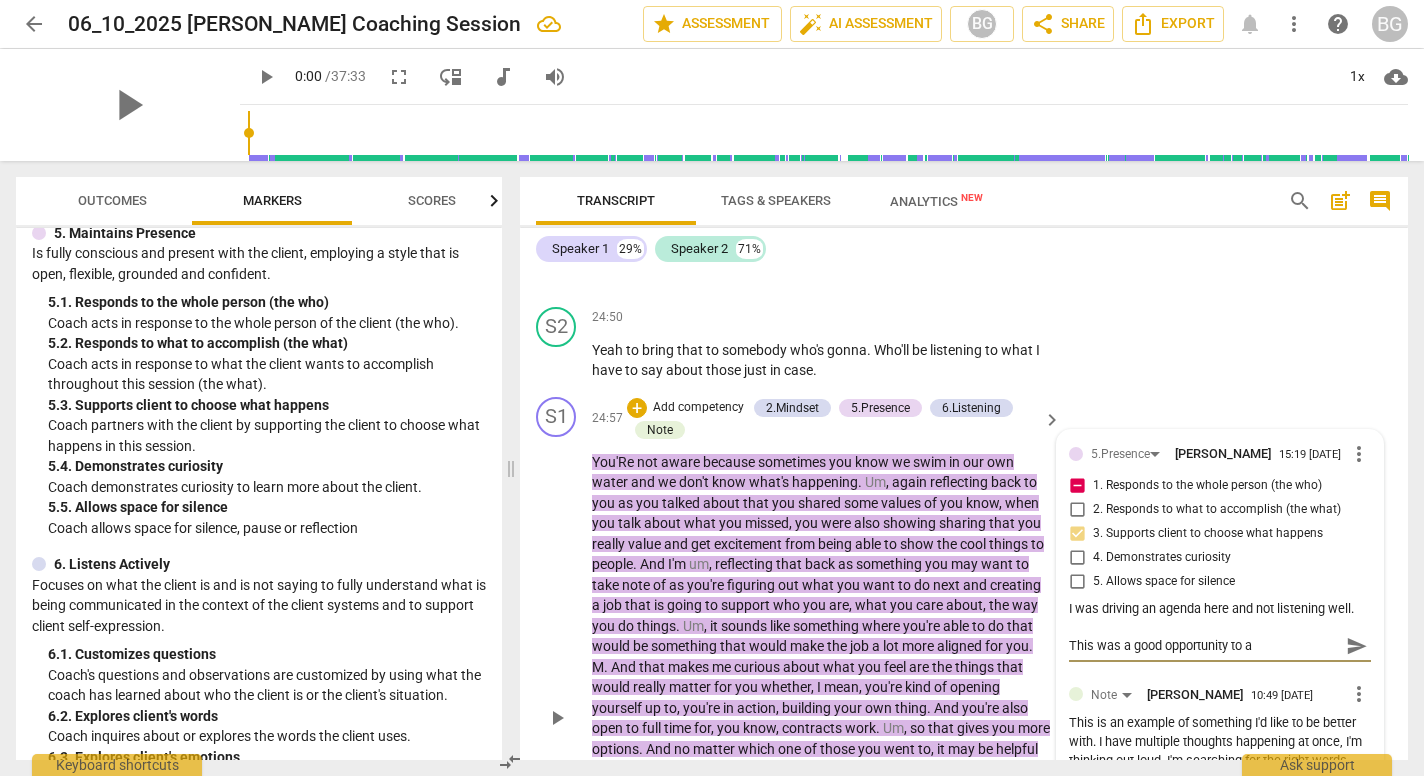 type on "This was a good opportunity to as" 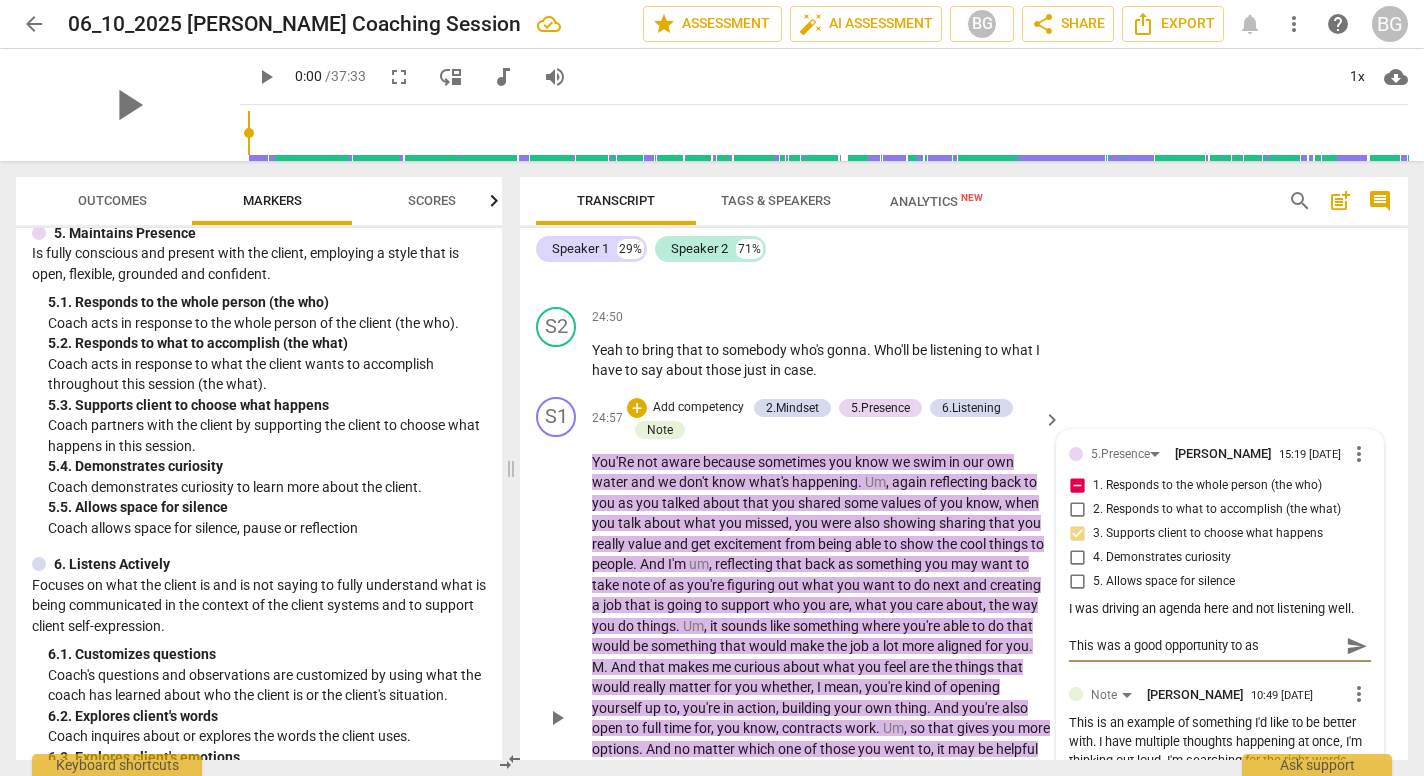 type on "This was a good opportunity to ask" 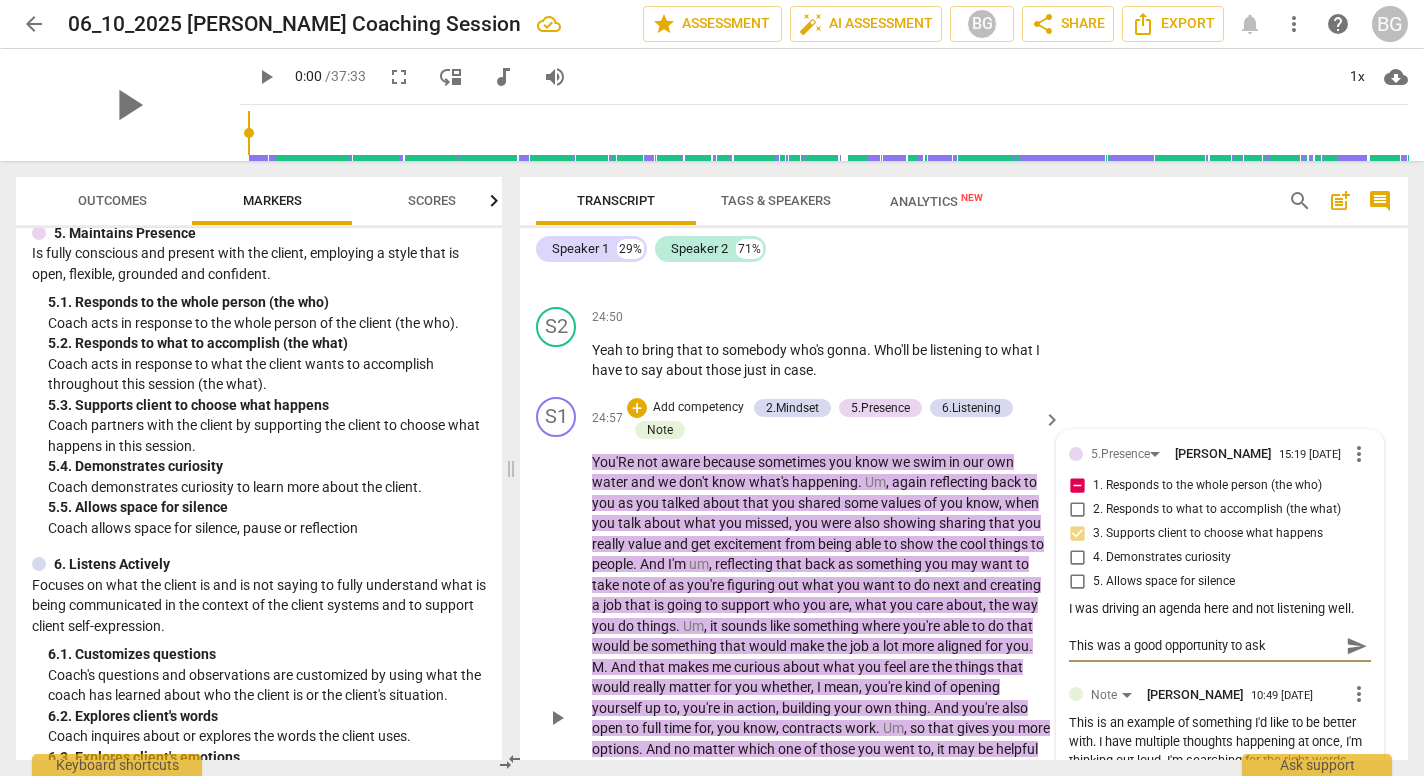 type on "This was a good opportunity to ask" 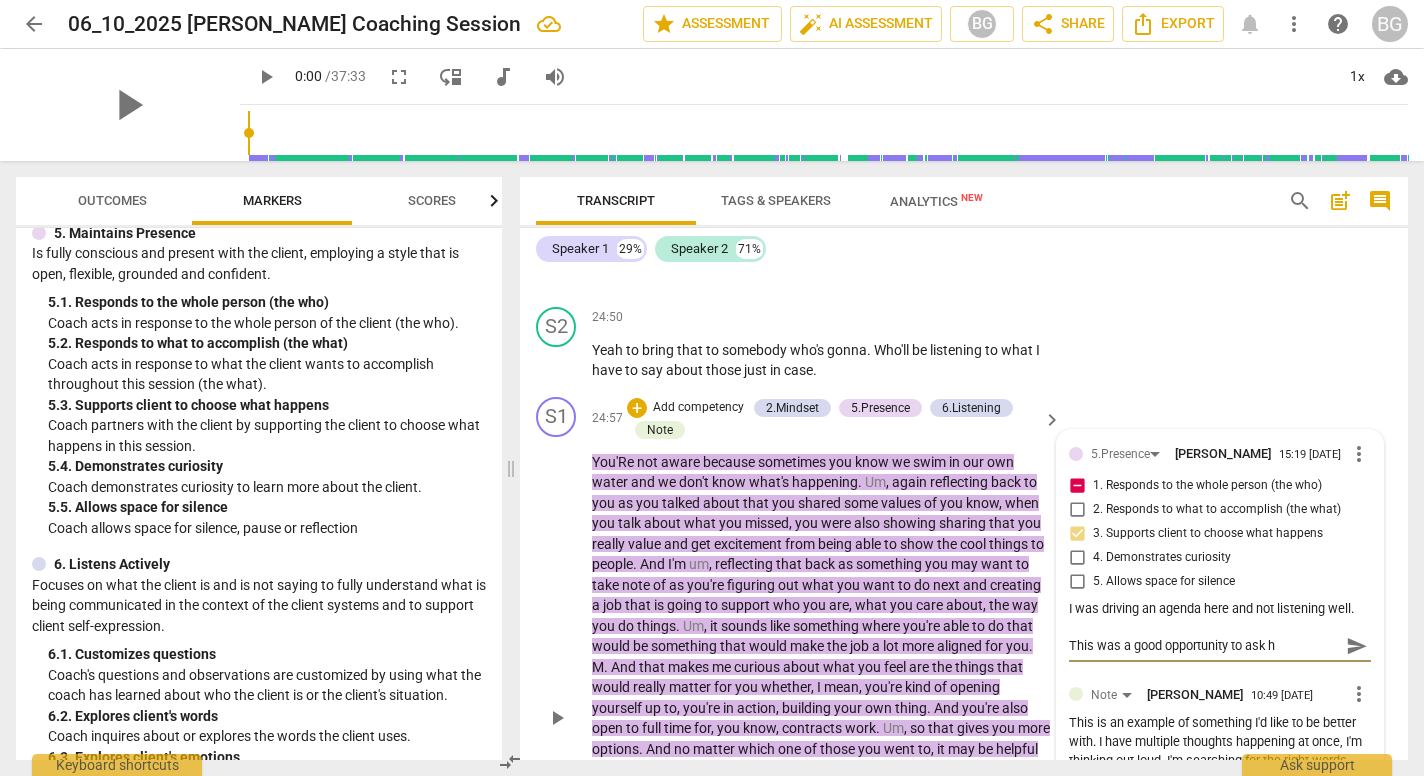 type on "This was a good opportunity to ask hi" 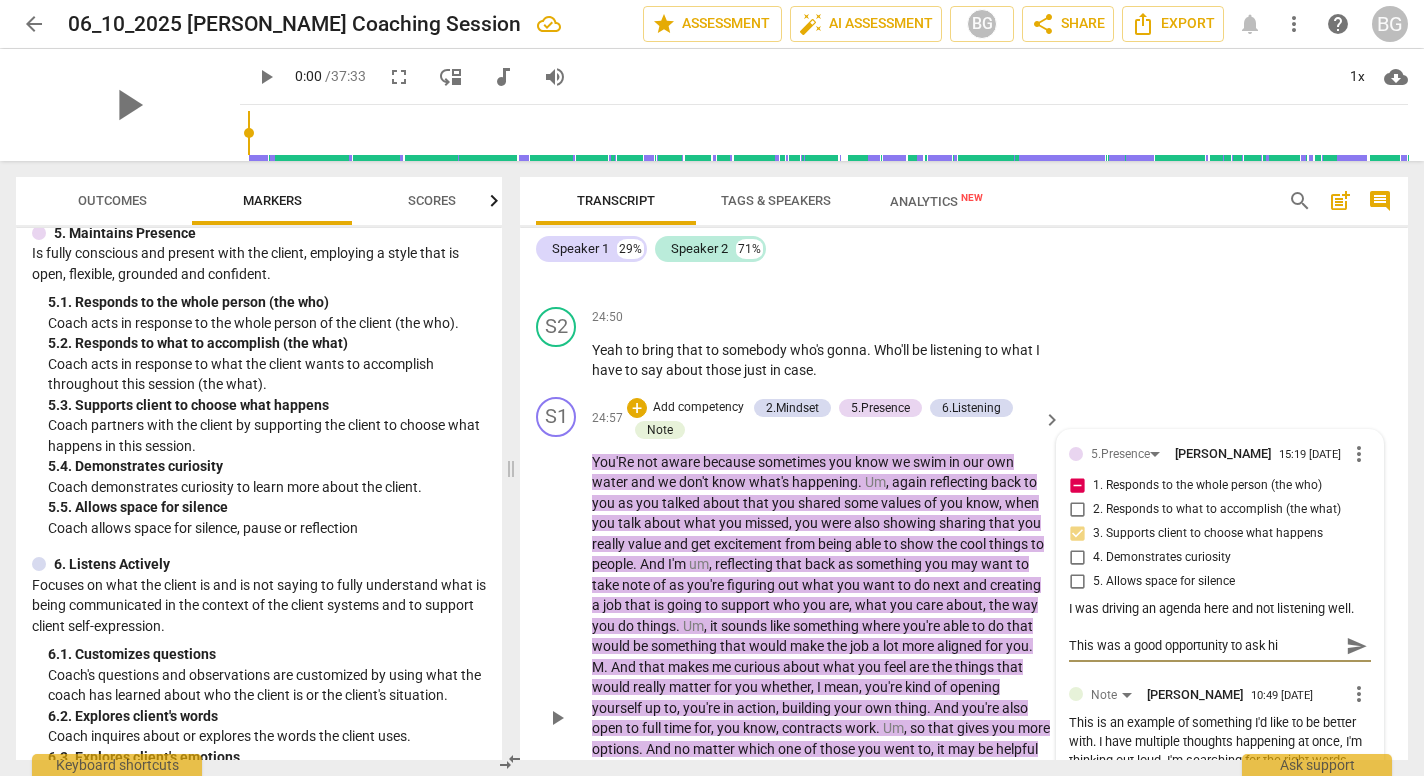 type on "This was a good opportunity to ask him" 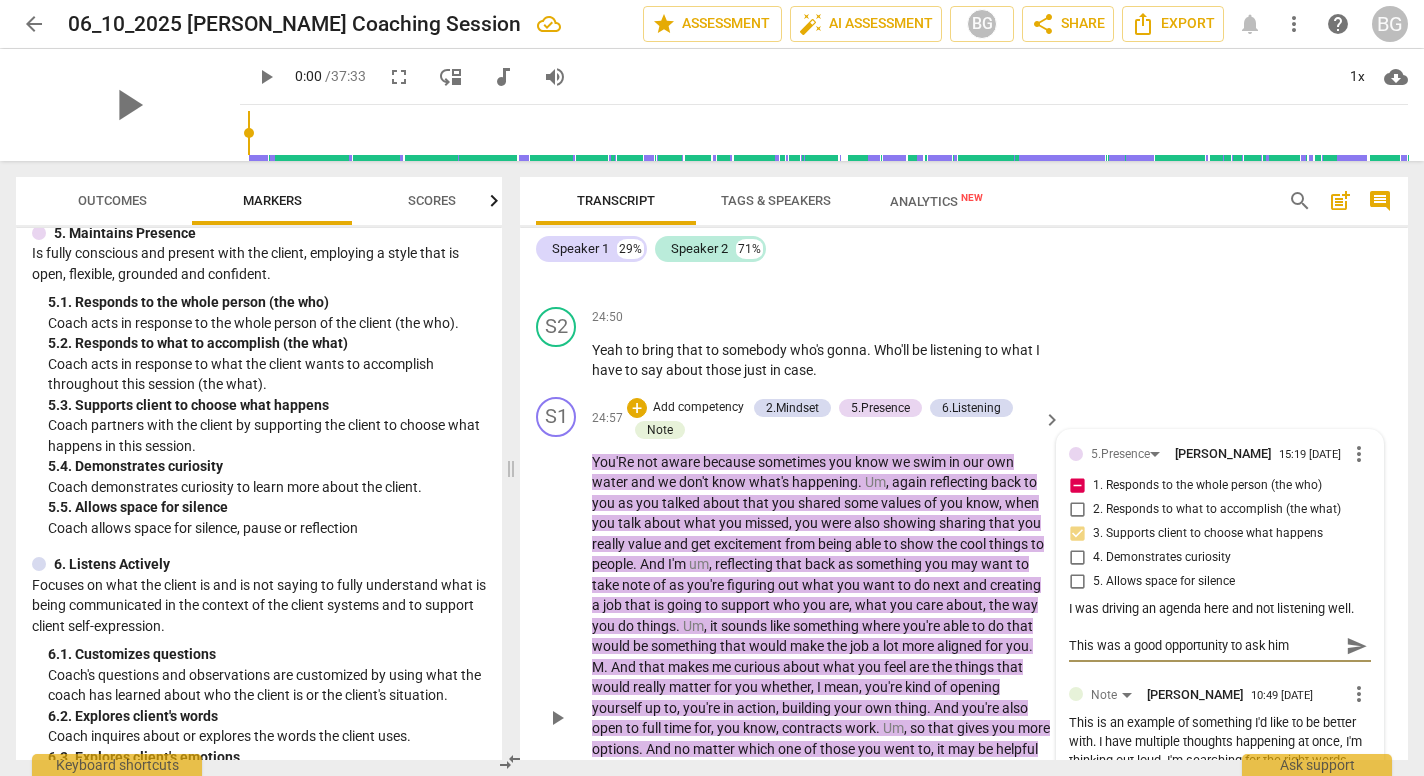 type on "This was a good opportunity to ask him" 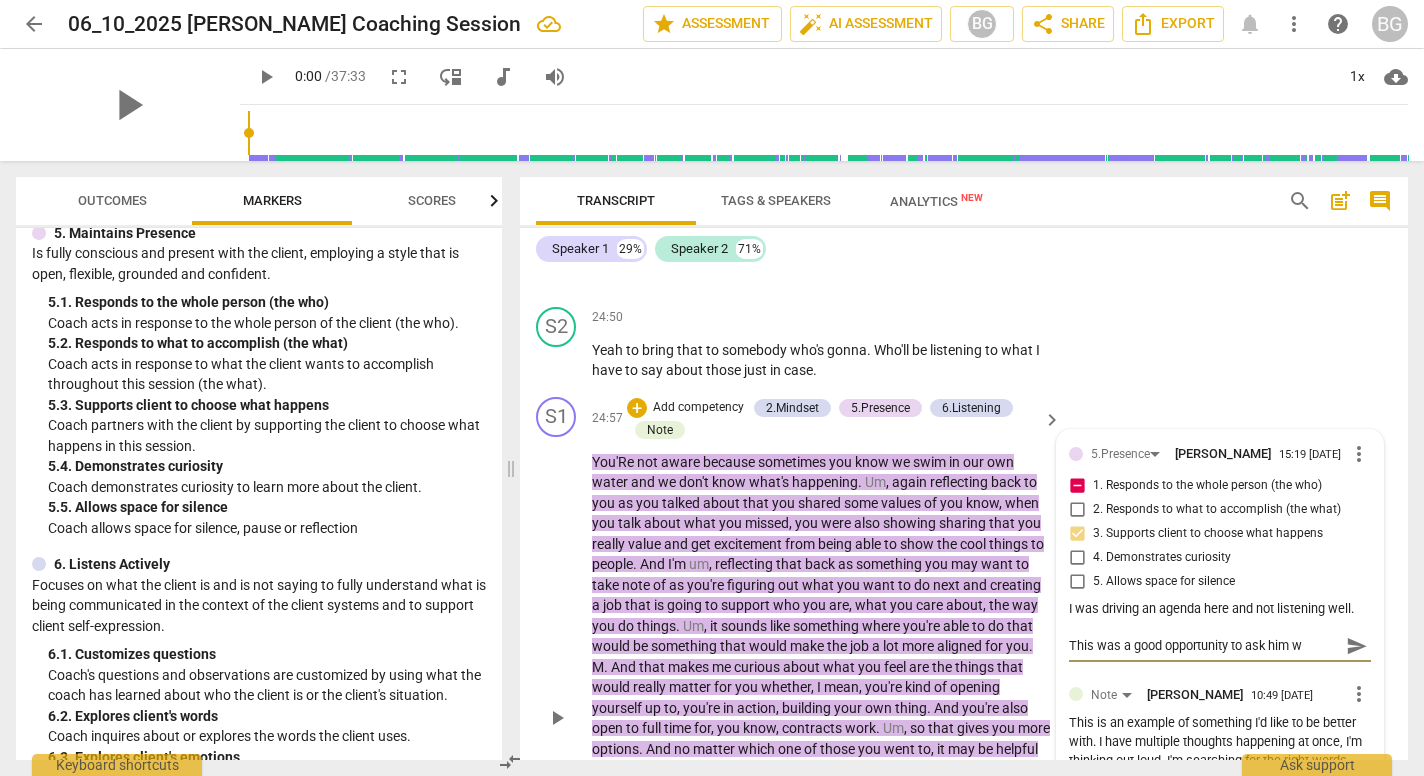 type on "This was a good opportunity to ask him wh" 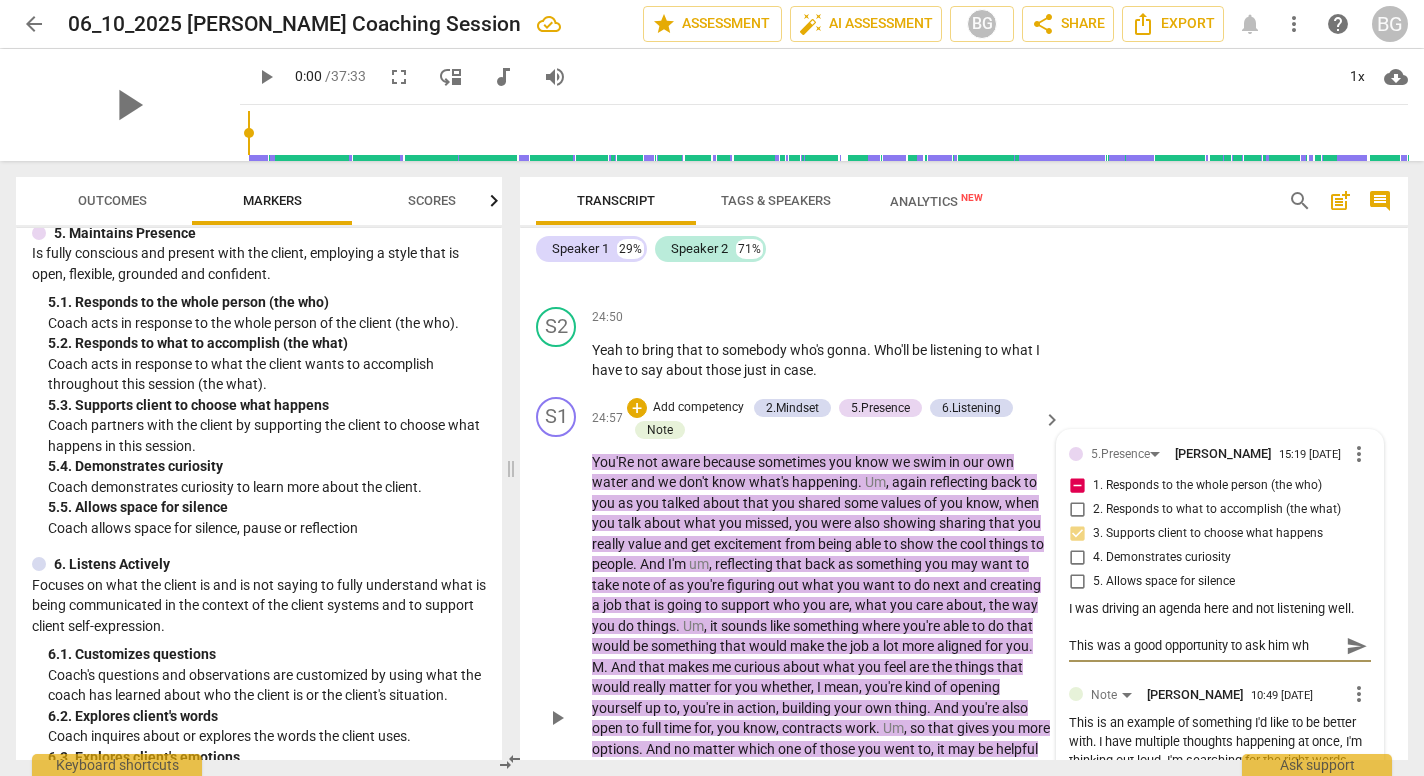 type on "This was a good opportunity to ask him why" 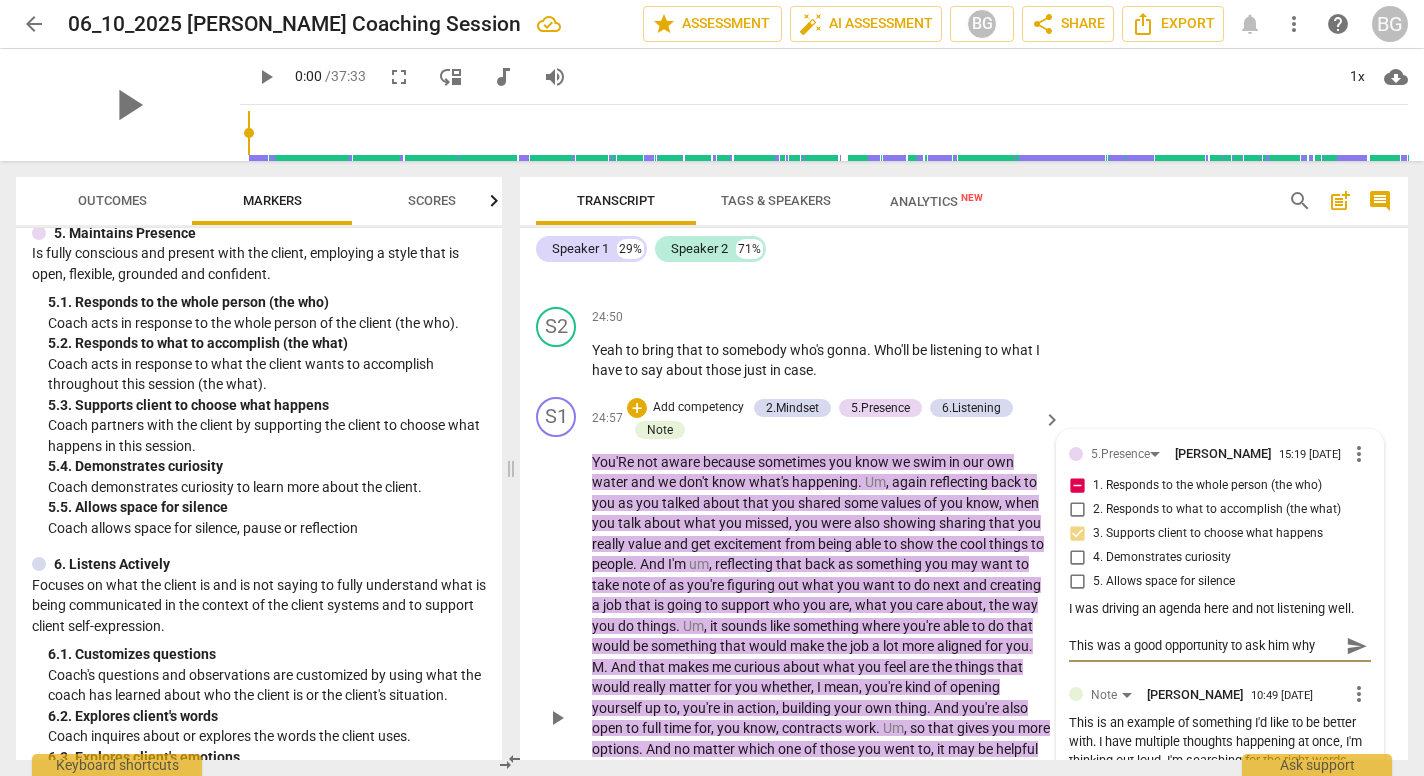type on "This was a good opportunity to ask him why" 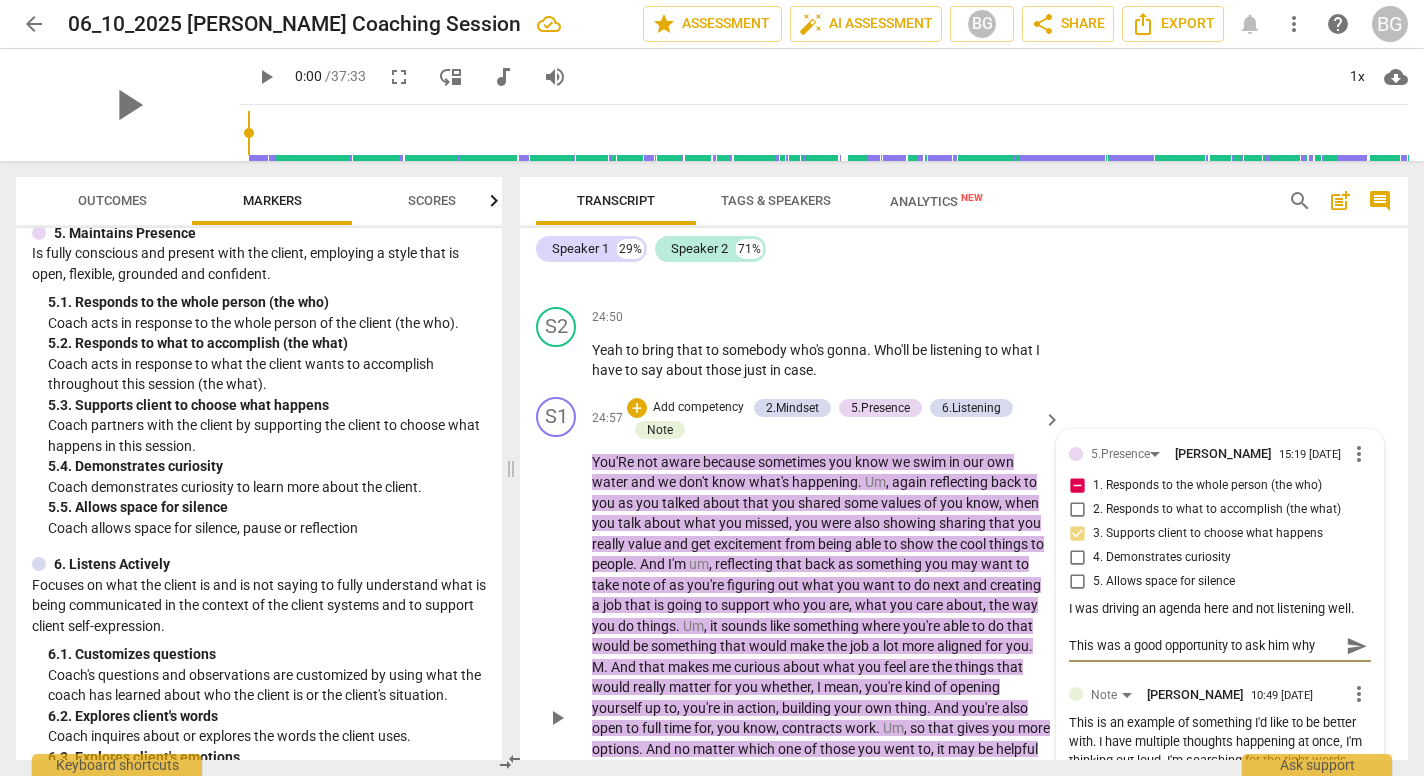 type 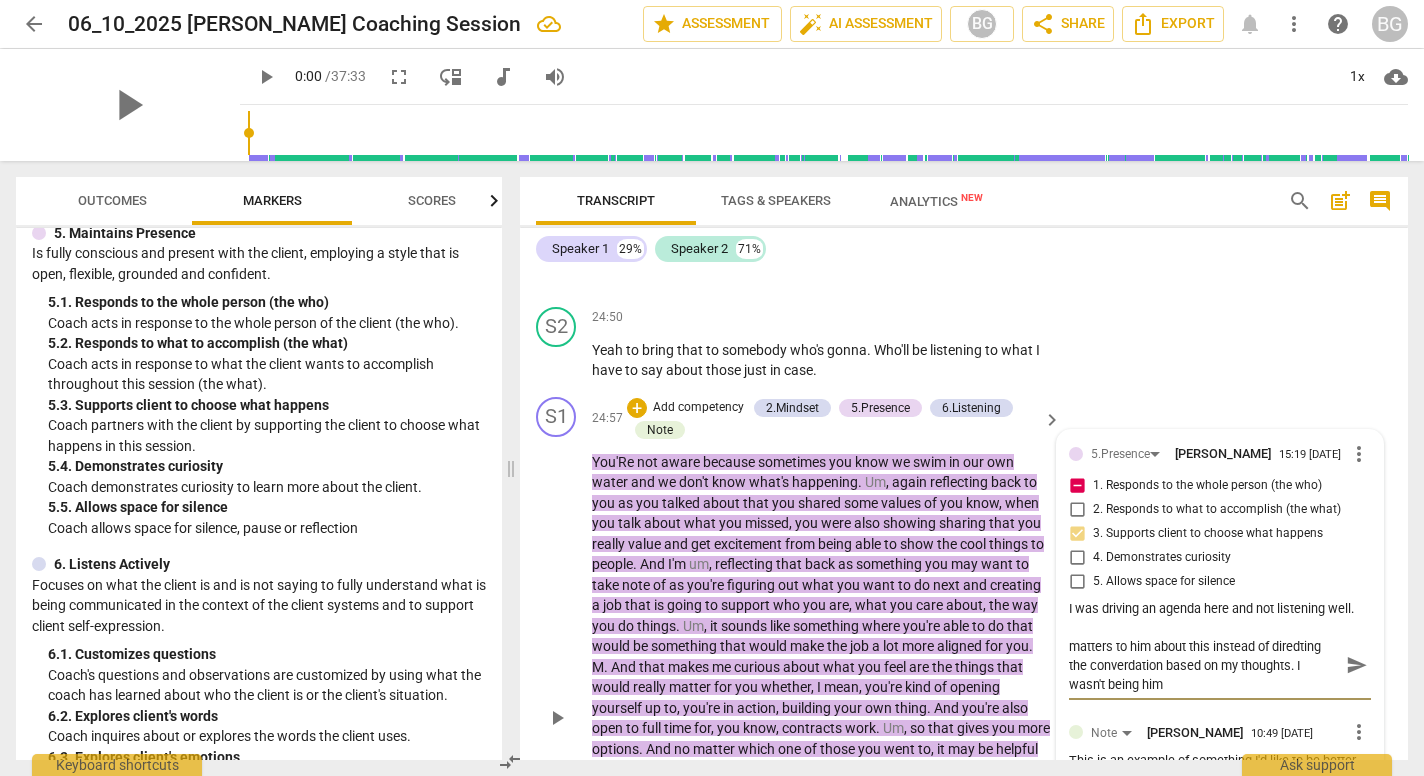 scroll, scrollTop: 0, scrollLeft: 0, axis: both 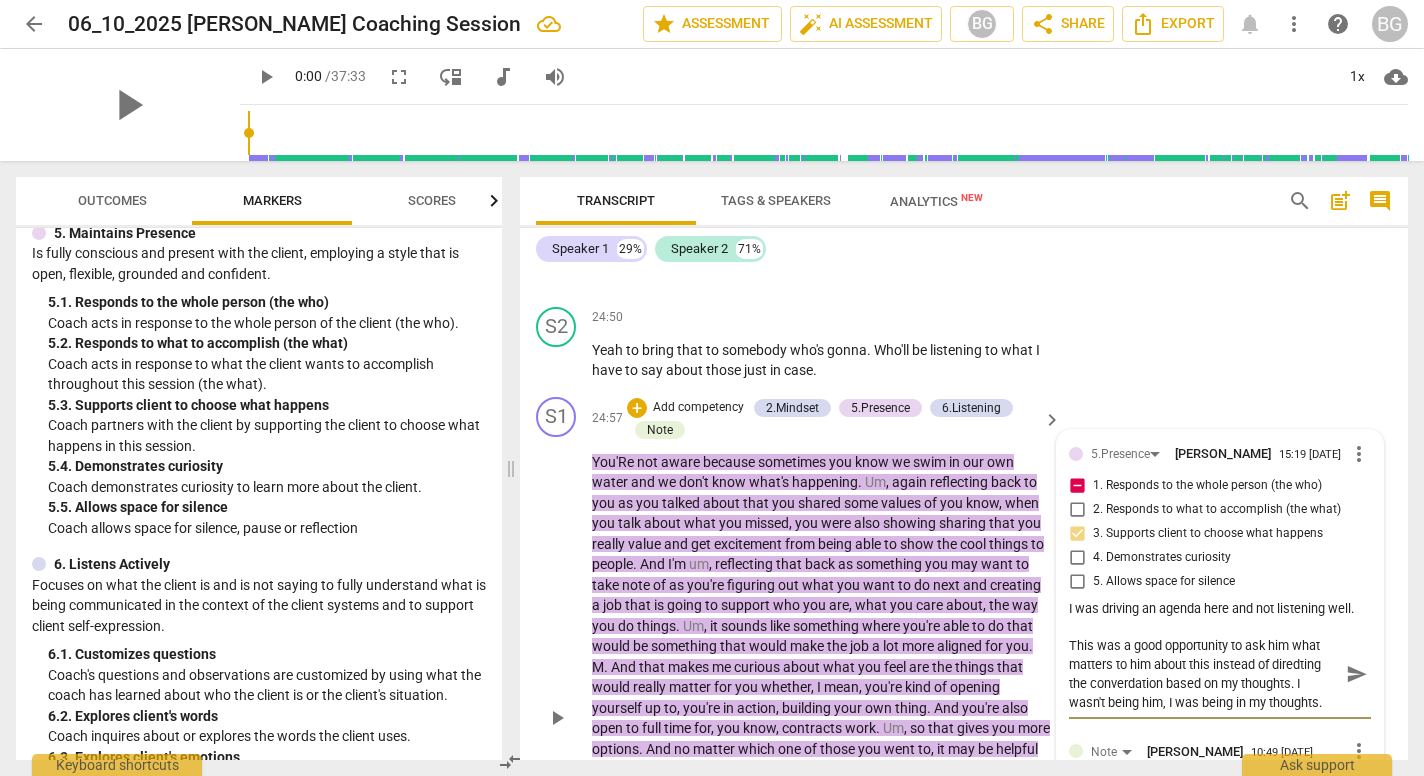 click on "This was a good opportunity to ask him what matters to him about this instead of diredting the converdation based on my thoughts. I wasn't being him, I was being in my thoughts." at bounding box center (1204, 674) 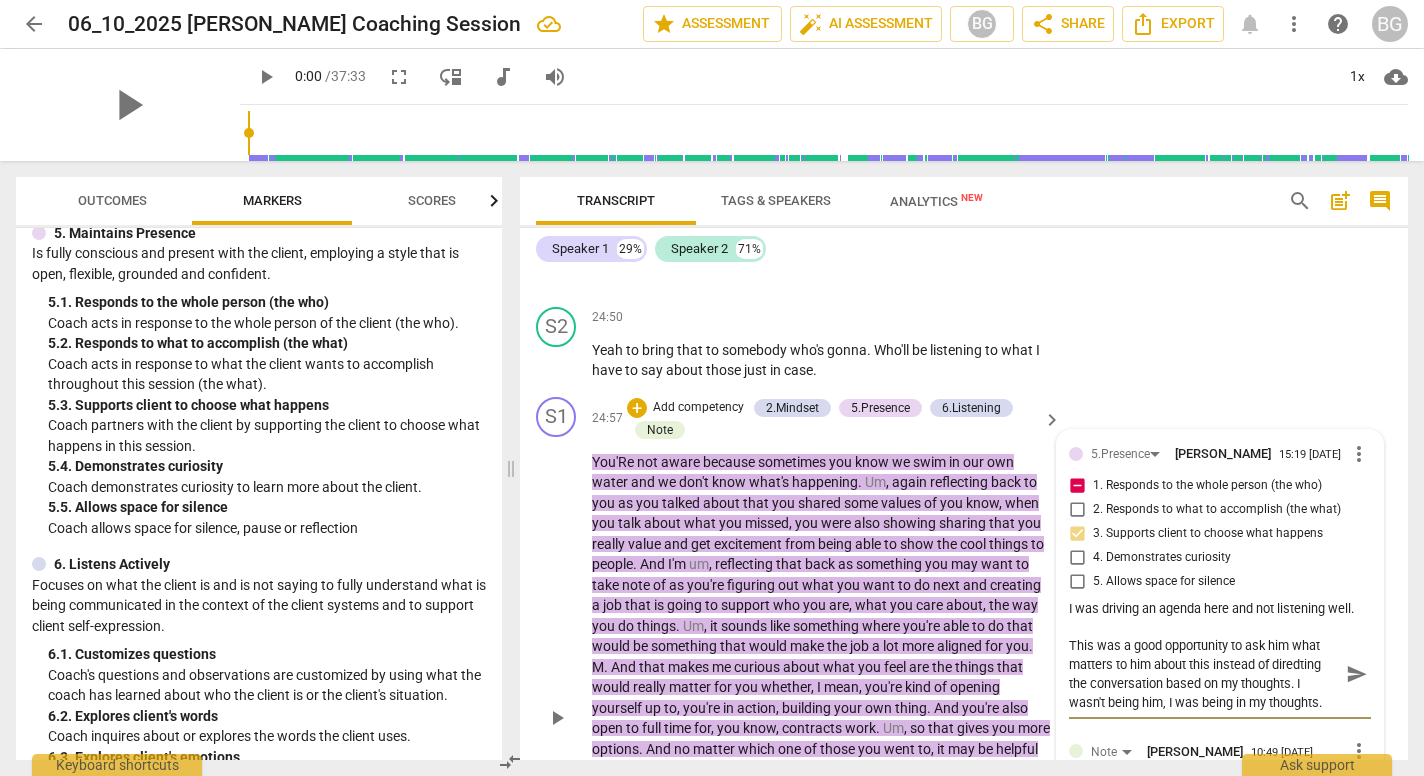 click on "This was a good opportunity to ask him what matters to him about this instead of diredting the conversation based on my thoughts. I wasn't being him, I was being in my thoughts." at bounding box center (1204, 674) 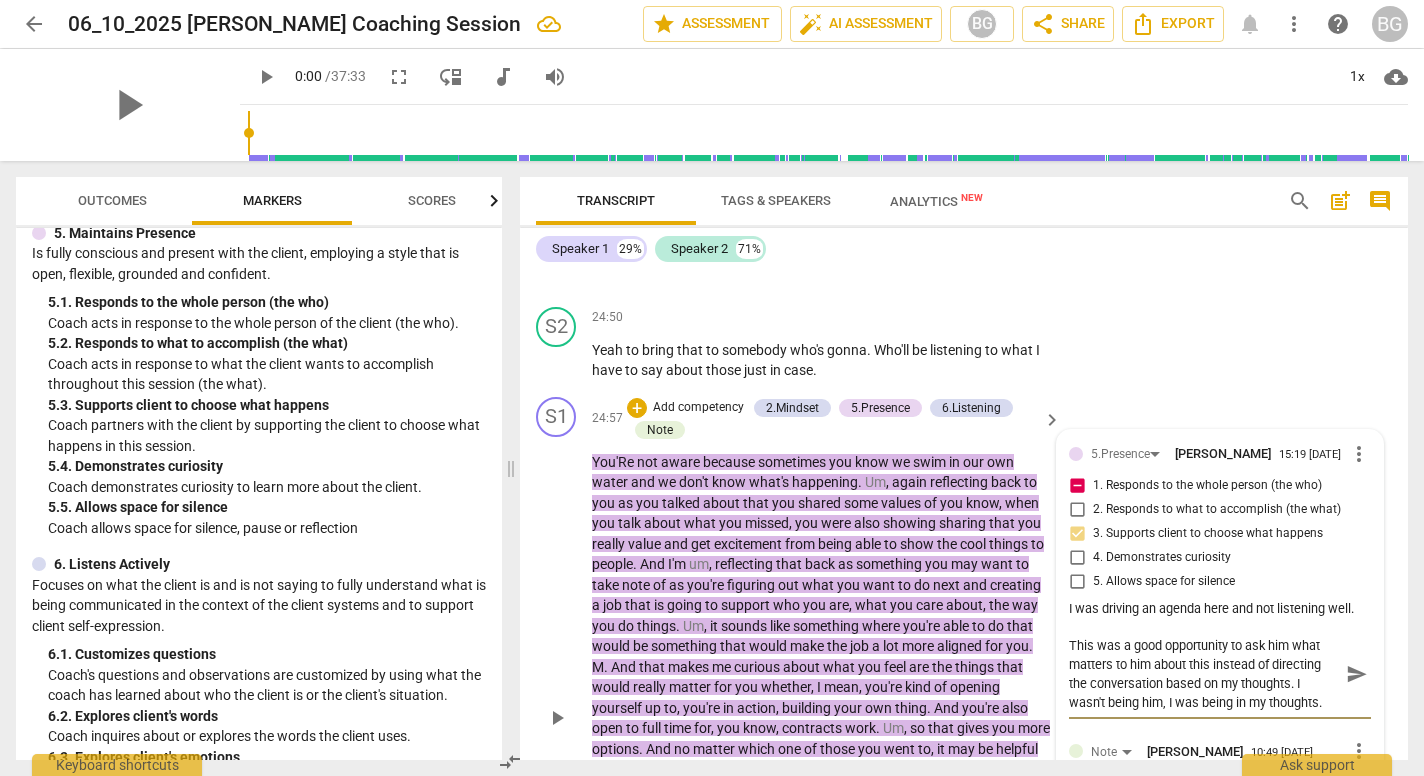 click on "This was a good opportunity to ask him what matters to him about this instead of directing the conversation based on my thoughts. I wasn't being him, I was being in my thoughts." at bounding box center (1204, 674) 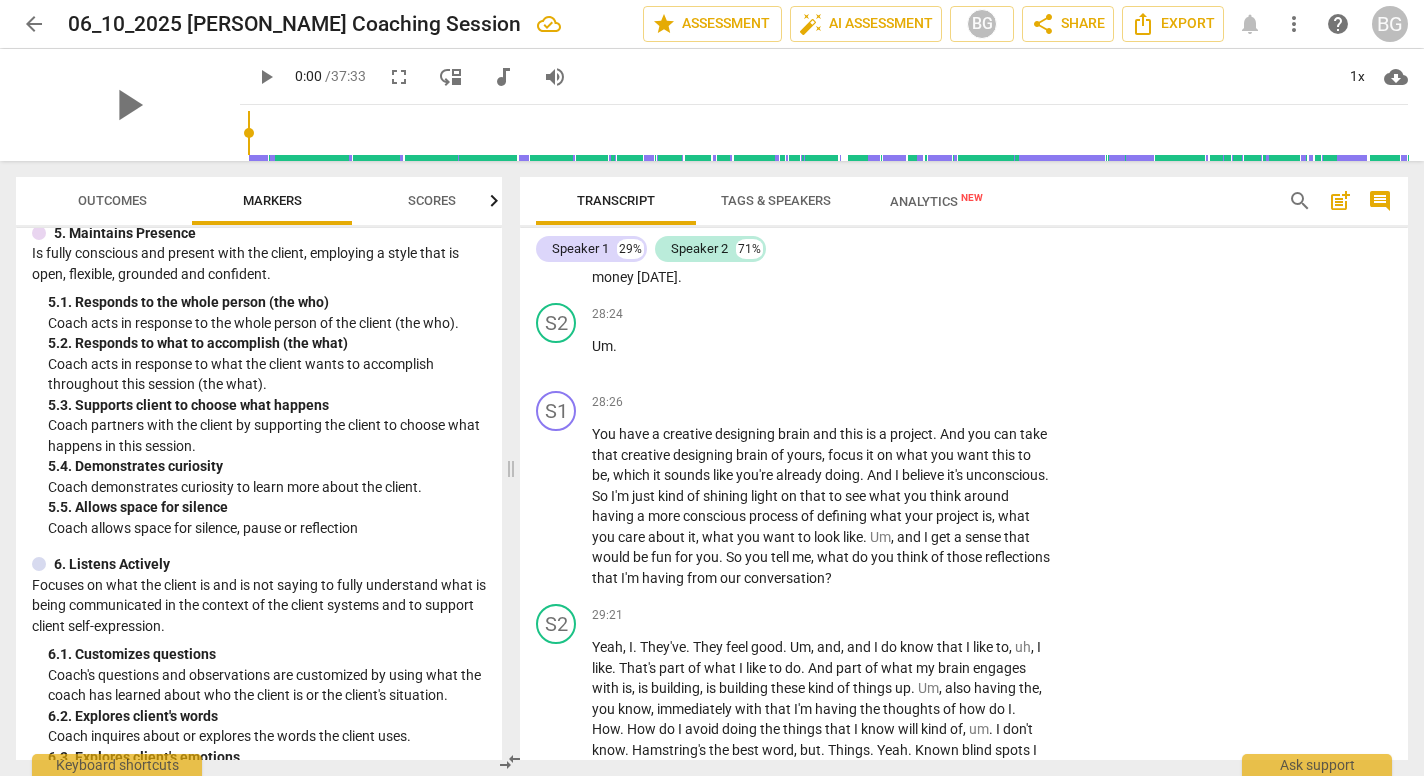 scroll, scrollTop: 9570, scrollLeft: 0, axis: vertical 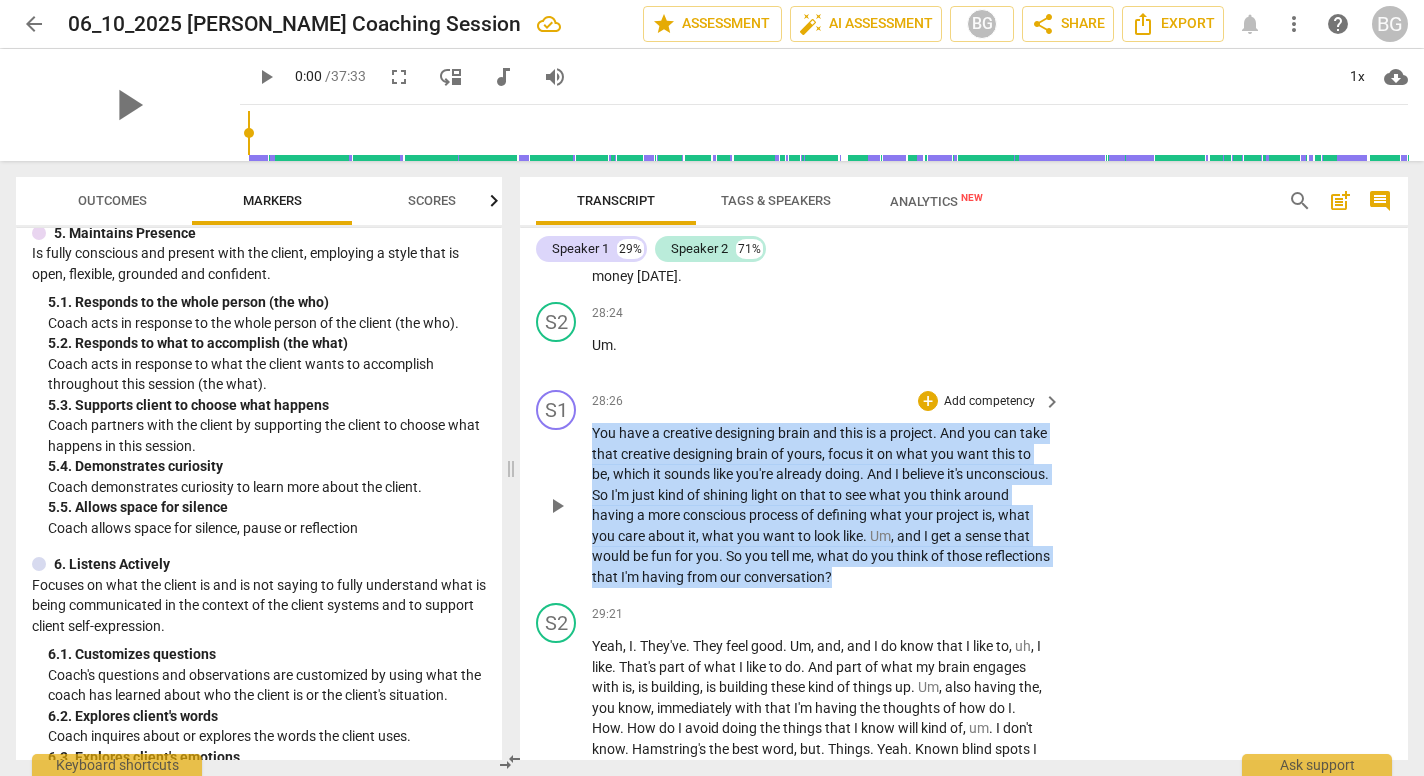 drag, startPoint x: 907, startPoint y: 516, endPoint x: 581, endPoint y: 361, distance: 360.9723 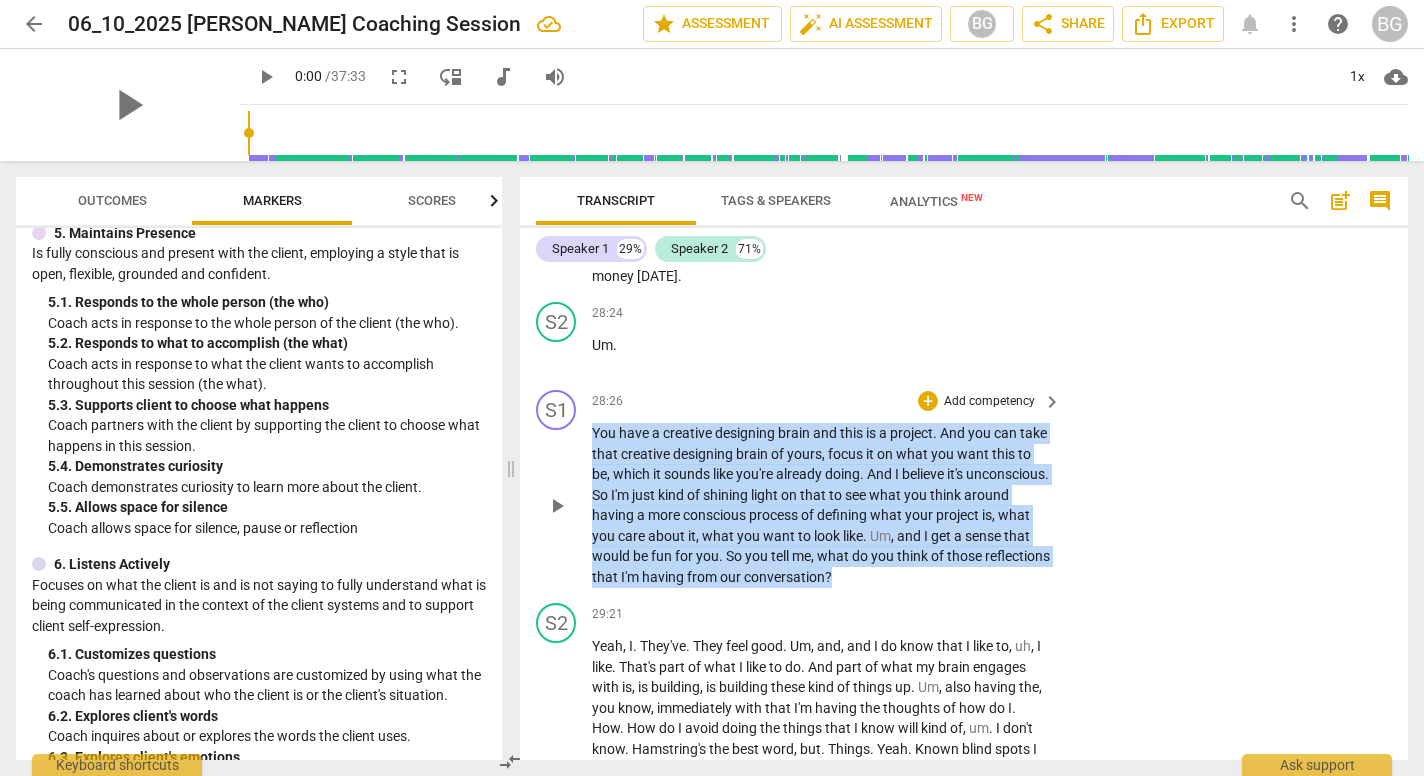 click on "S1 play_arrow pause 28:26 + Add competency keyboard_arrow_right You   have   a   creative   designing   brain   and   this   is   a   project .   And   you   can   take   that   creative   designing   brain   of   yours ,   focus   it   on   what   you   want   this   to   be ,   which   it   sounds   like   you're   already   doing .   And   I   believe   it's   unconscious .   So   I'm   just   kind   of   shining   light   on   that   to   see   what   you   think   around   having   a   more   conscious   process   of   defining   what   your   project   is ,   what   you   care   about   it ,   what   you   want   to   look   like .   Um ,   and   I   get   a   sense   that   would   be   fun   for   you .   So   you   tell   me ,   what   do   you   think   of   those   reflections   that   I'm   having   from   our   conversation ?" at bounding box center (964, 488) 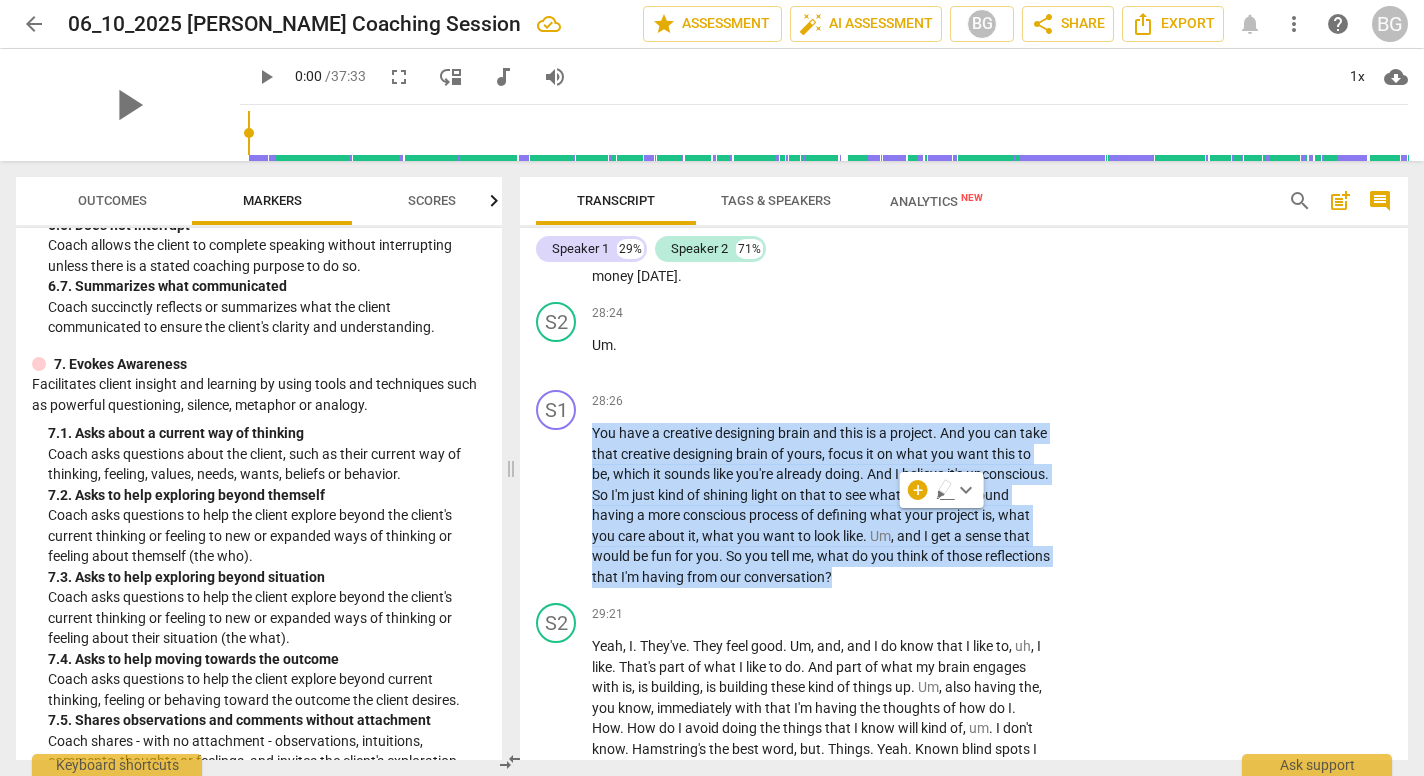 scroll, scrollTop: 1793, scrollLeft: 0, axis: vertical 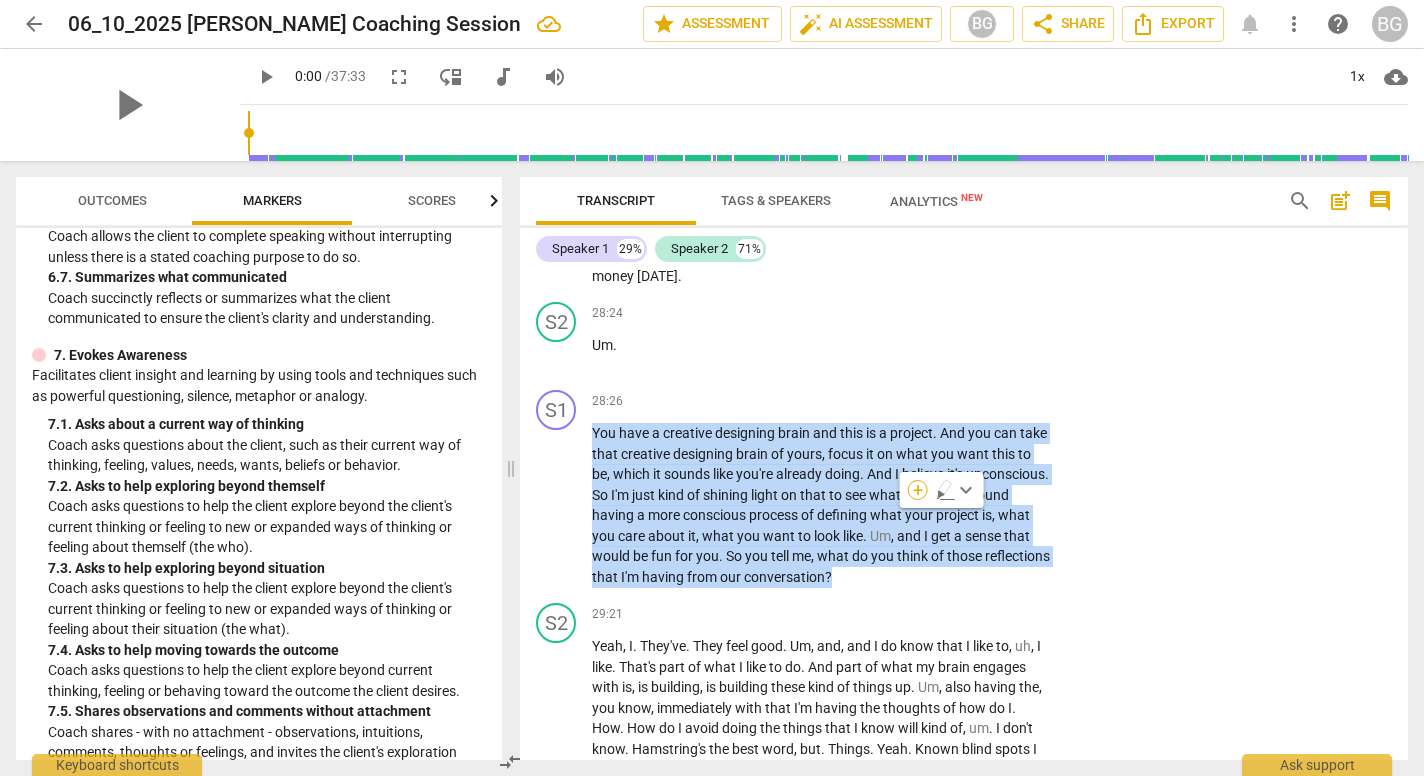 click on "+" at bounding box center (918, 490) 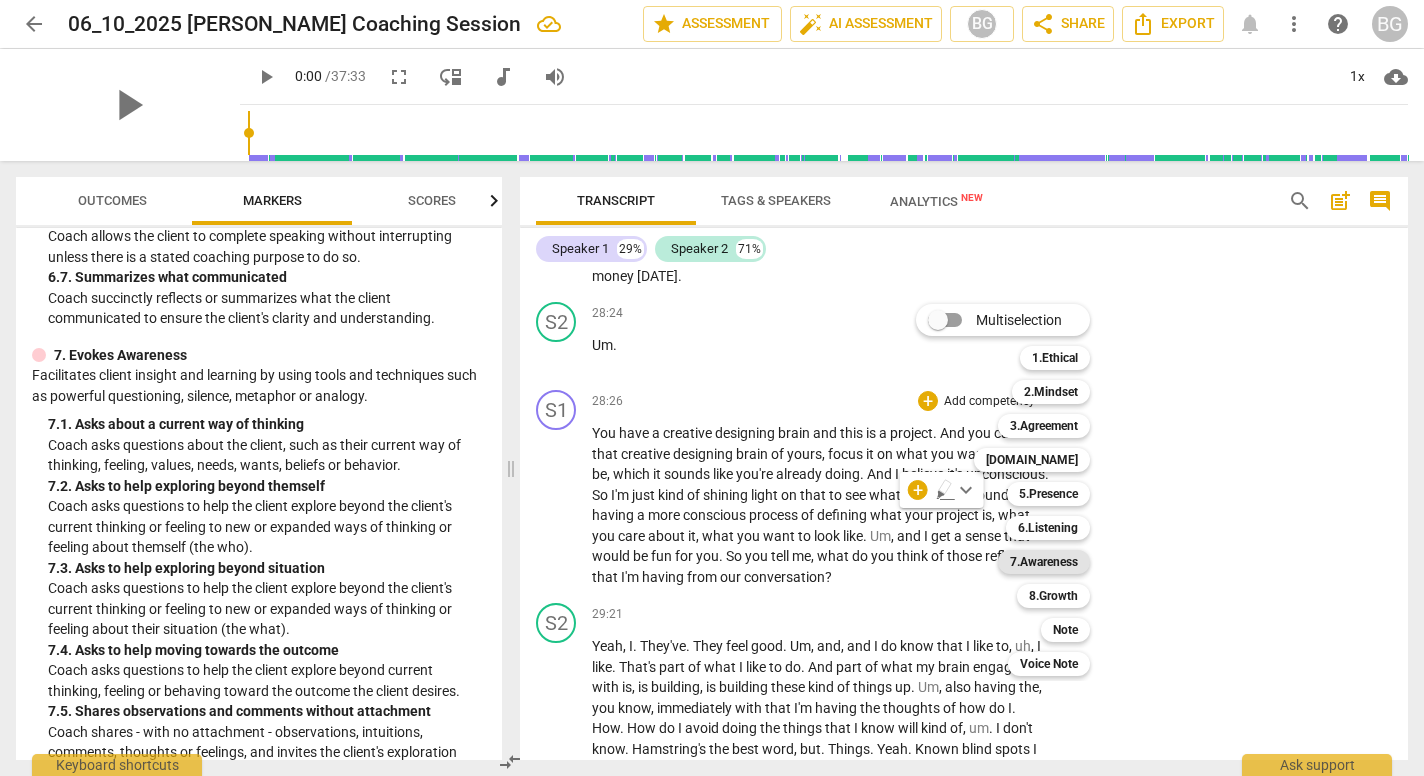 click on "7.Awareness" at bounding box center [1044, 562] 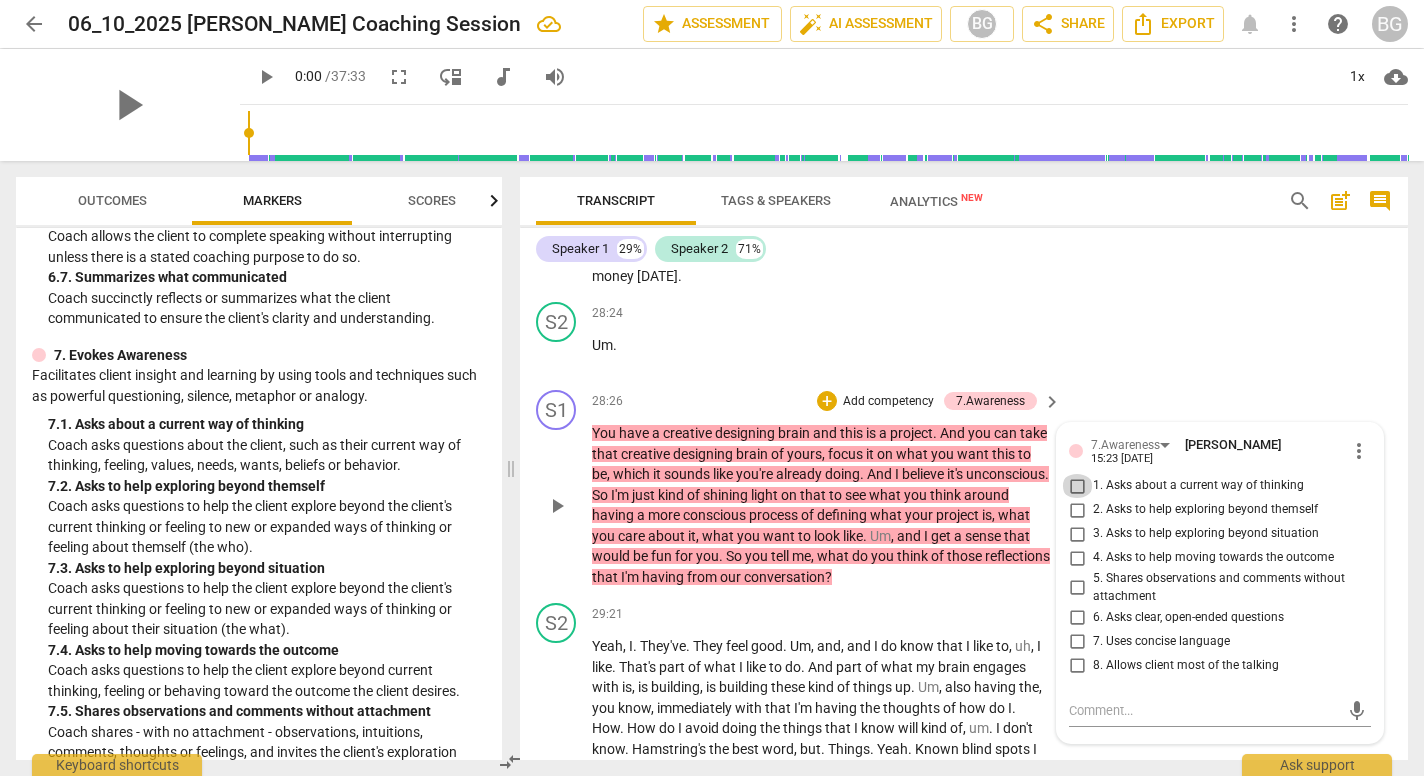 click on "1. Asks about a current way of thinking" at bounding box center [1077, 486] 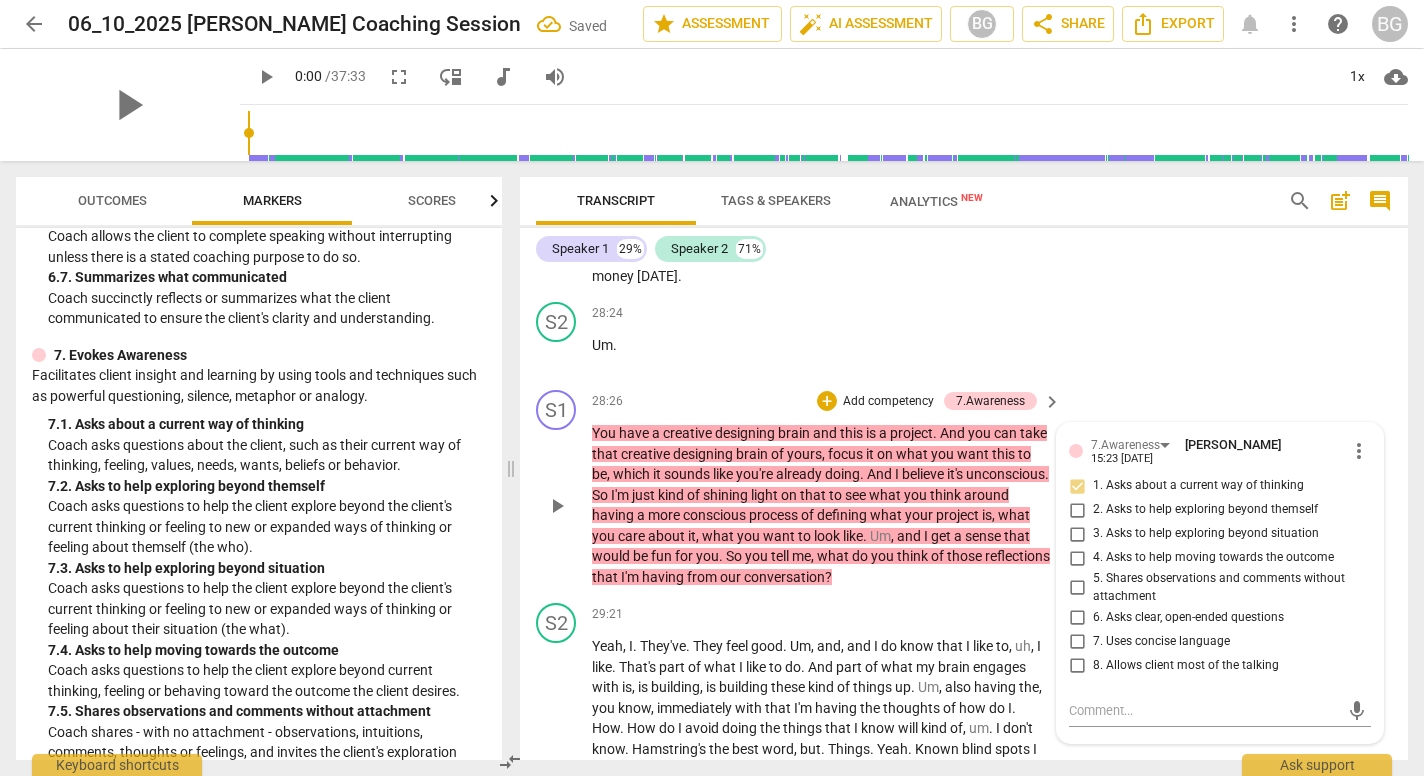 click on "You   have   a   creative   designing   brain   and   this   is   a   project .   And   you   can   take   that   creative   designing   brain   of   yours ,   focus   it   on   what   you   want   this   to   be ,   which   it   sounds   like   you're   already   doing .   And   I   believe   it's   unconscious .   So   I'm   just   kind   of   shining   light   on   that   to   see   what   you   think   around   having   a   more   conscious   process   of   defining   what   your   project   is ,   what   you   care   about   it ,   what   you   want   to   look   like .   Um ,   and   I   get   a   sense   that   would   be   fun   for   you .   So   you   tell   me ,   what   do   you   think   of   those   reflections   that   I'm   having   from   our   conversation ?" at bounding box center [821, 505] 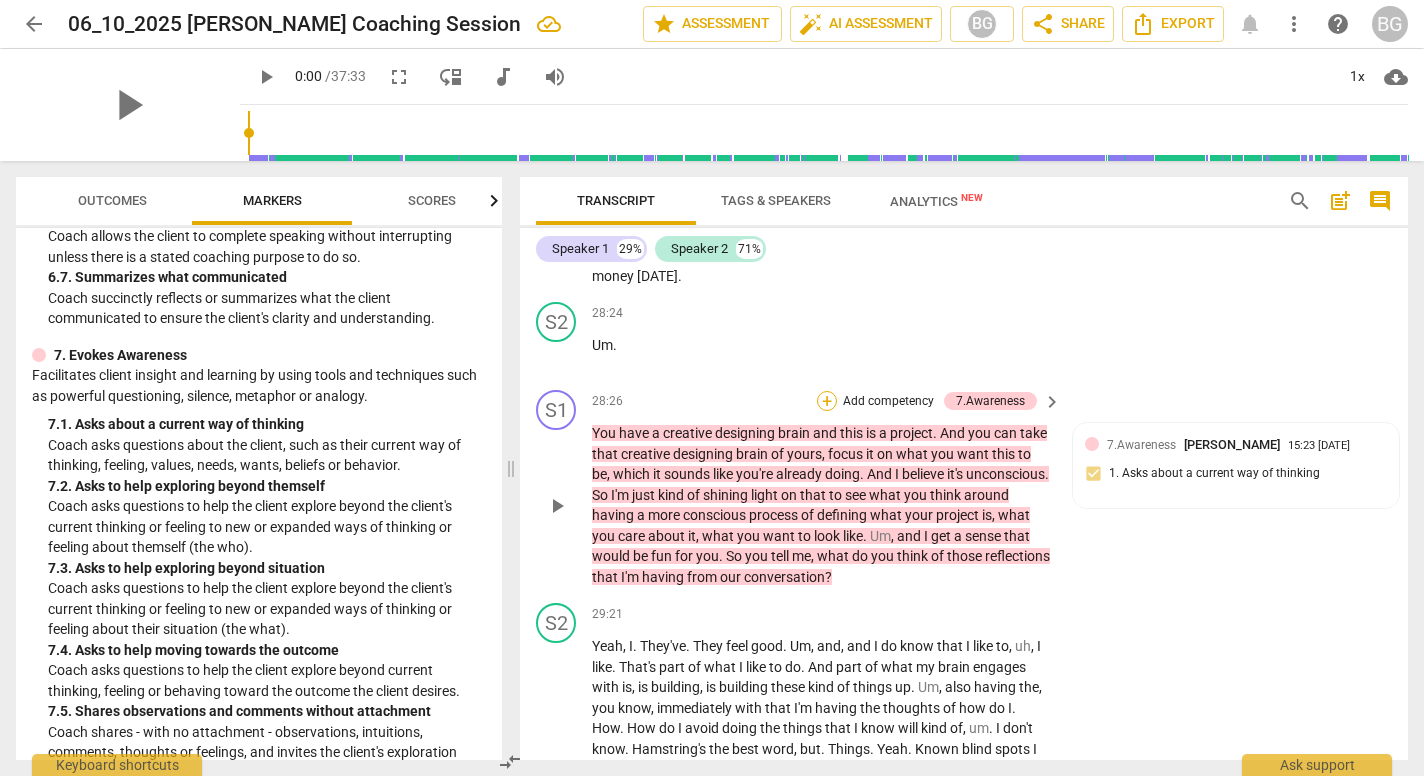 click on "+" at bounding box center [827, 401] 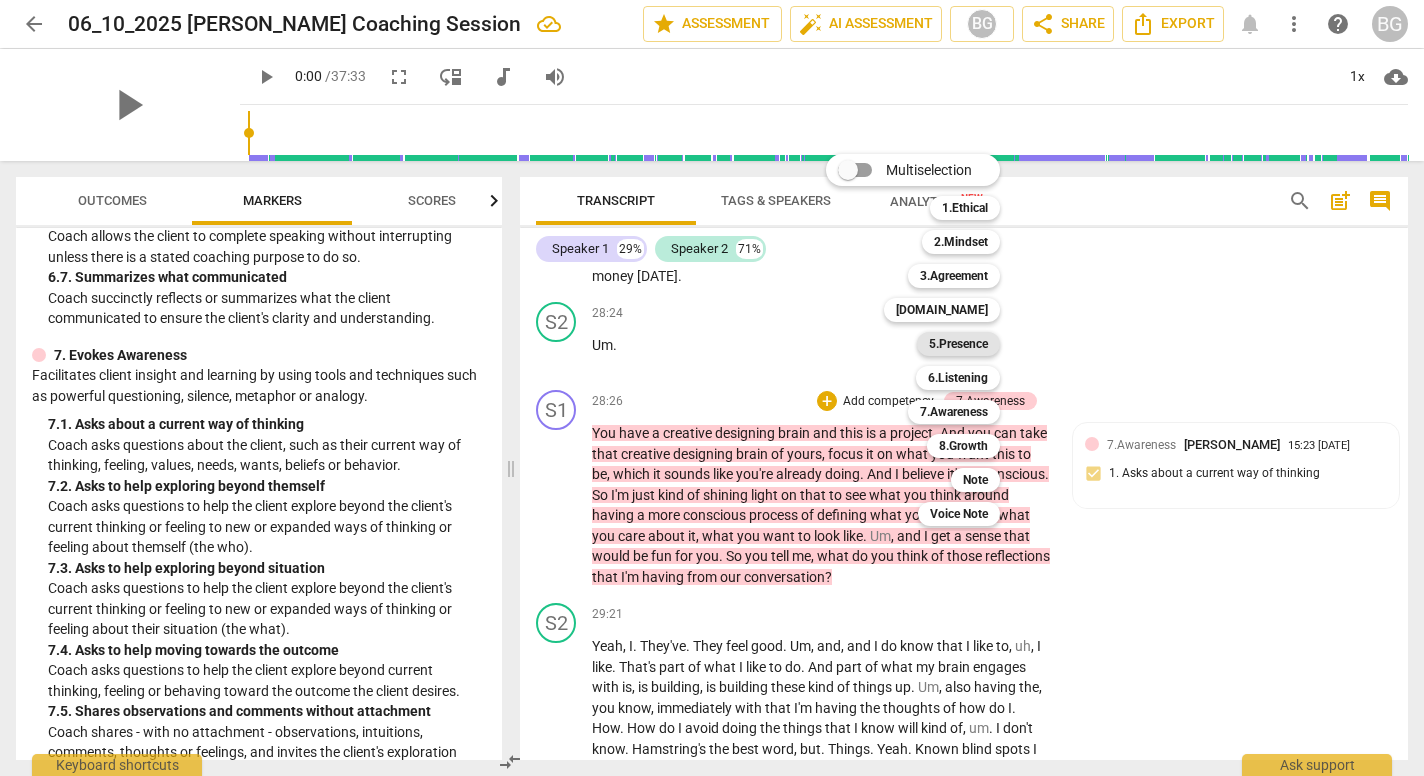 click on "5.Presence" at bounding box center [958, 344] 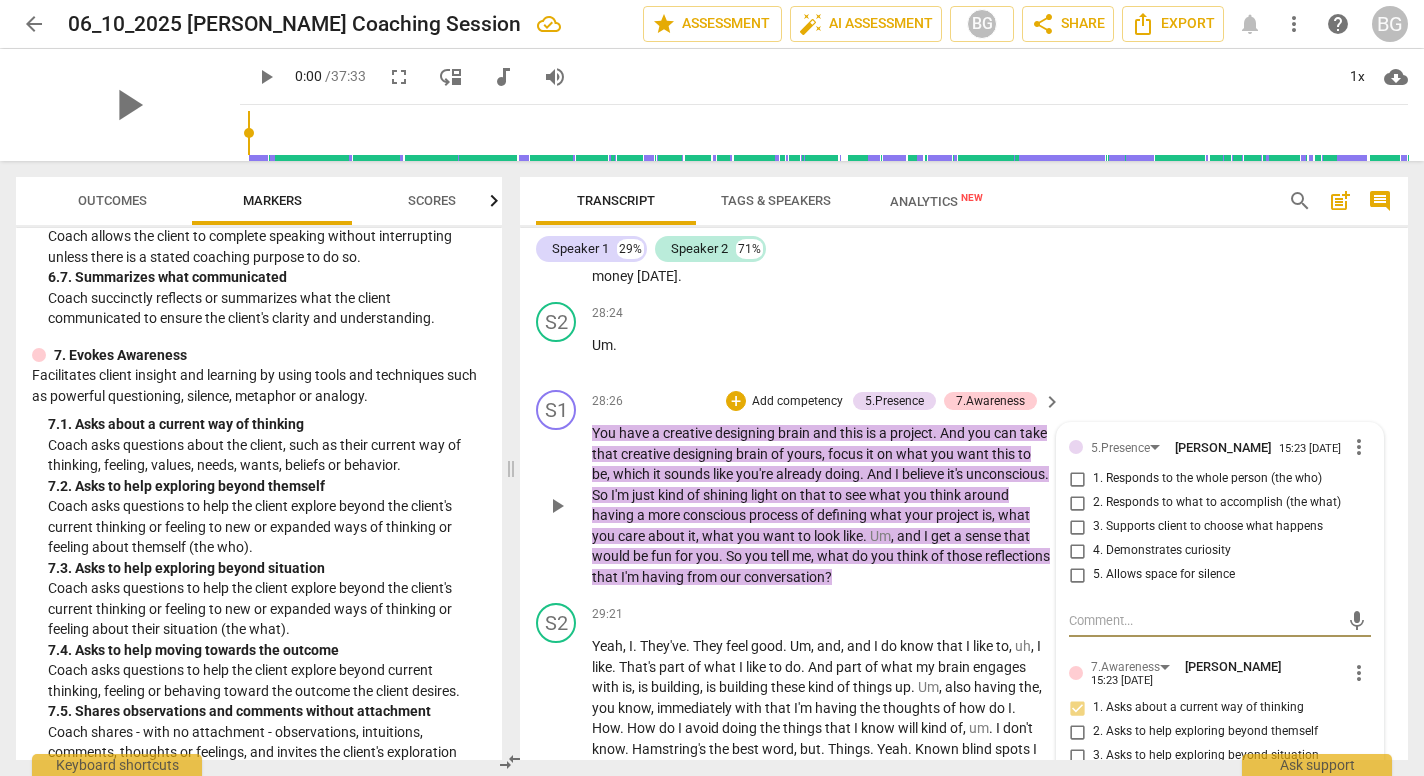 click on "2. Responds to what to accomplish (the what)" at bounding box center [1077, 503] 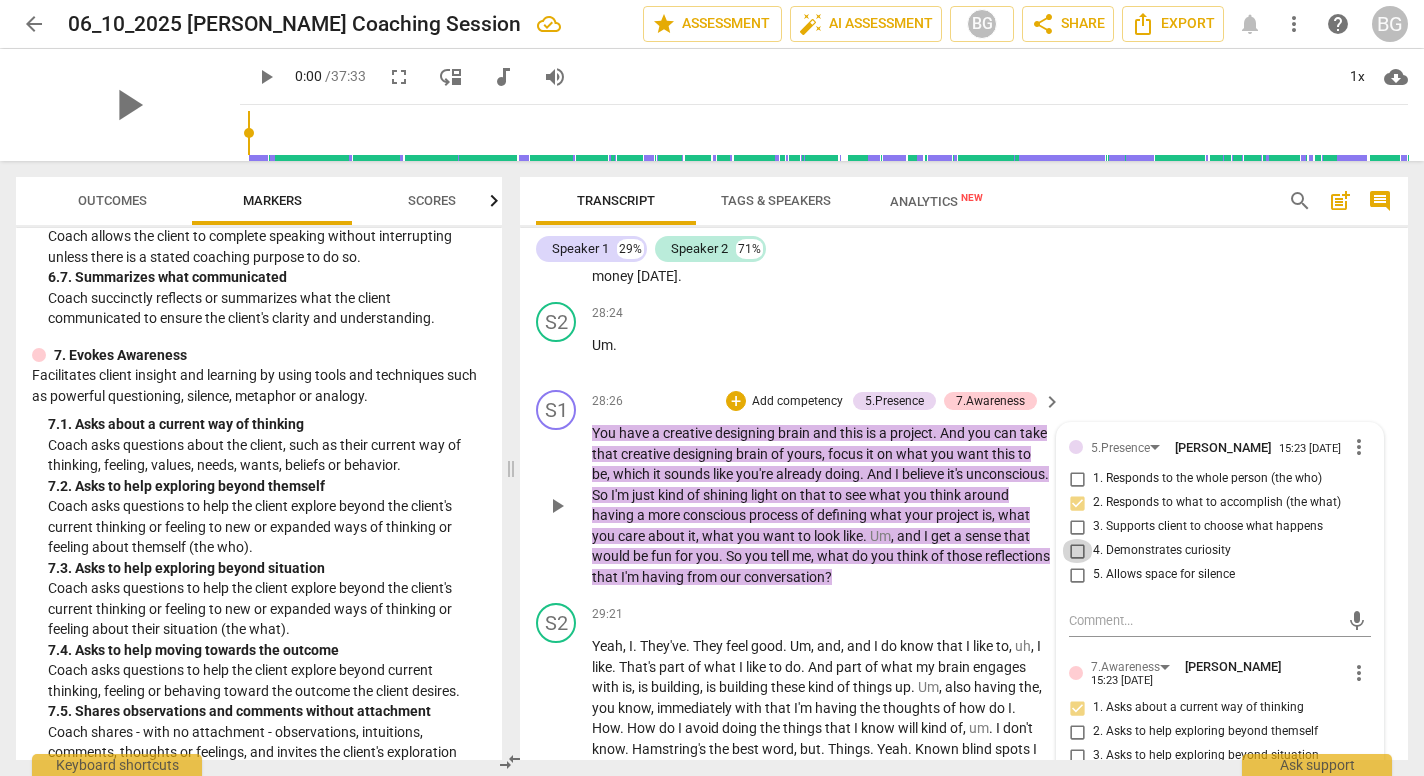 click on "4. Demonstrates curiosity" at bounding box center [1077, 551] 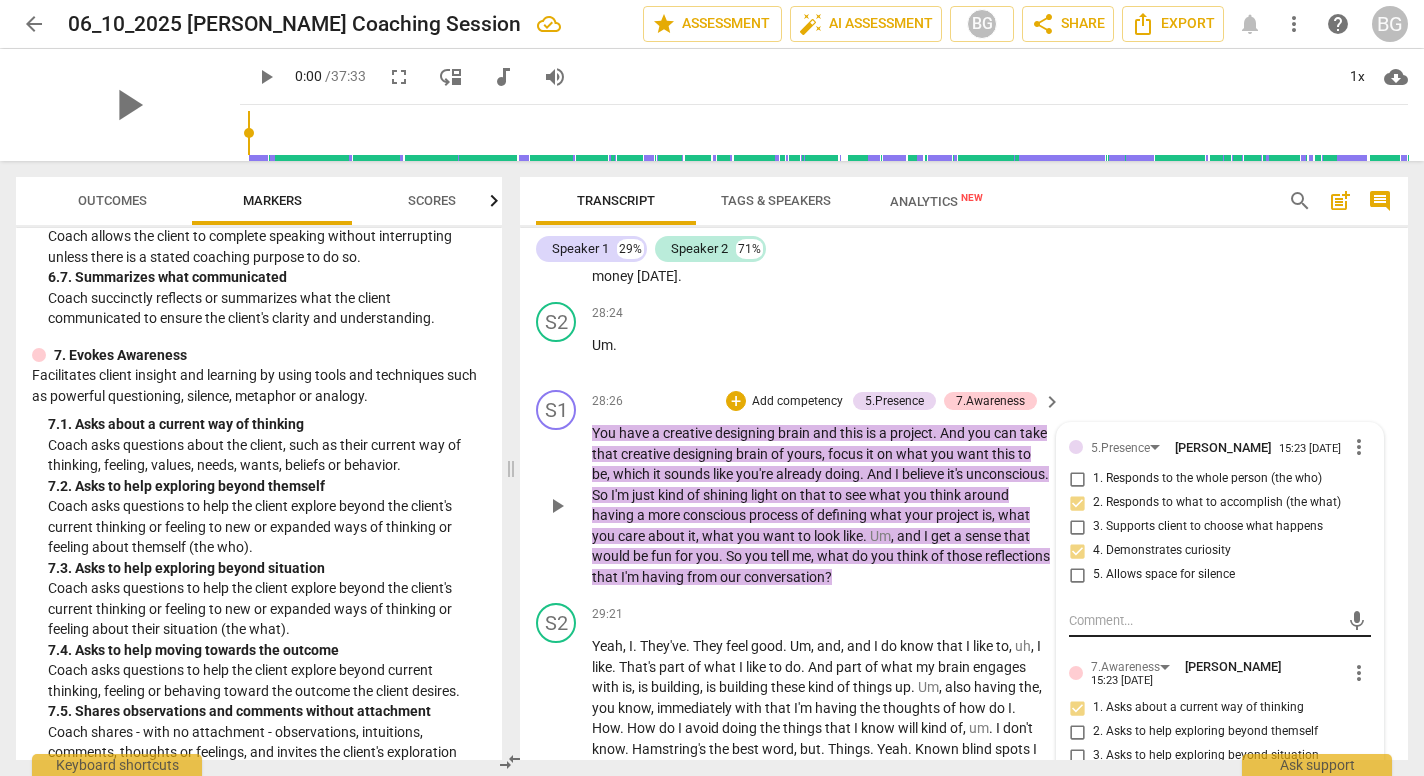 click at bounding box center [1204, 620] 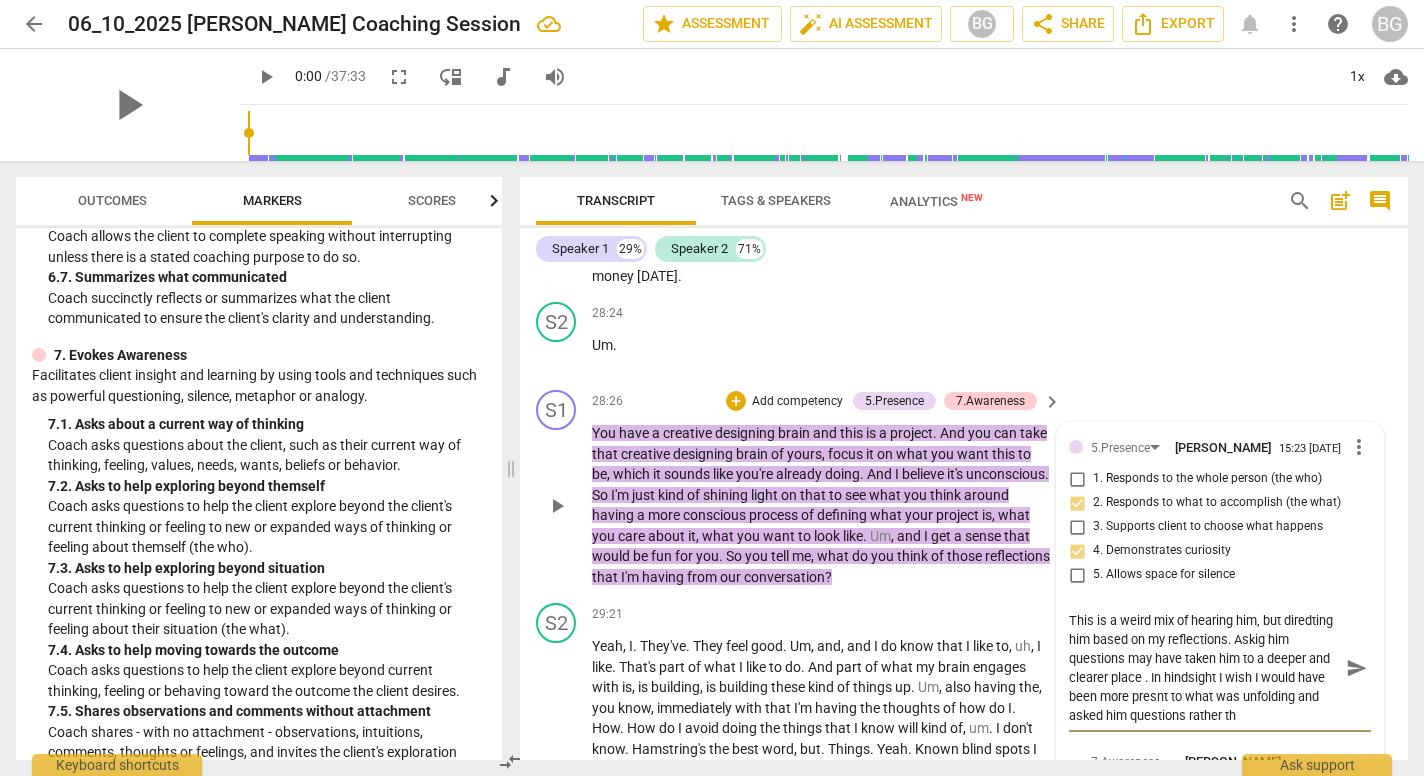 scroll, scrollTop: 0, scrollLeft: 0, axis: both 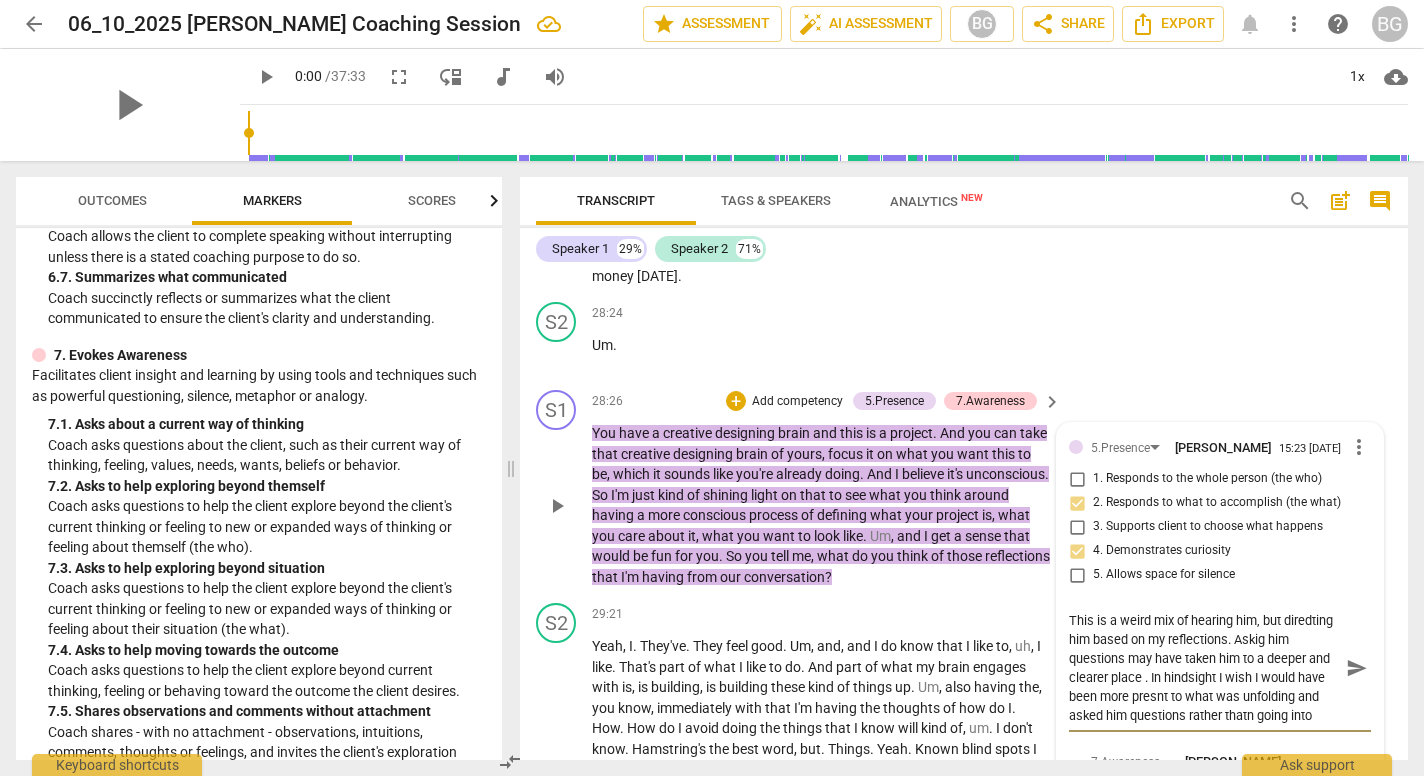 click on "This is a weird mix of hearing him, but diredting him based on my reflections. Askig him questions may have taken him to a deeper and clearer place . In hindsight I wish I would have been more presnt to what was unfolding and asked him questions rather thatn going into" at bounding box center [1204, 668] 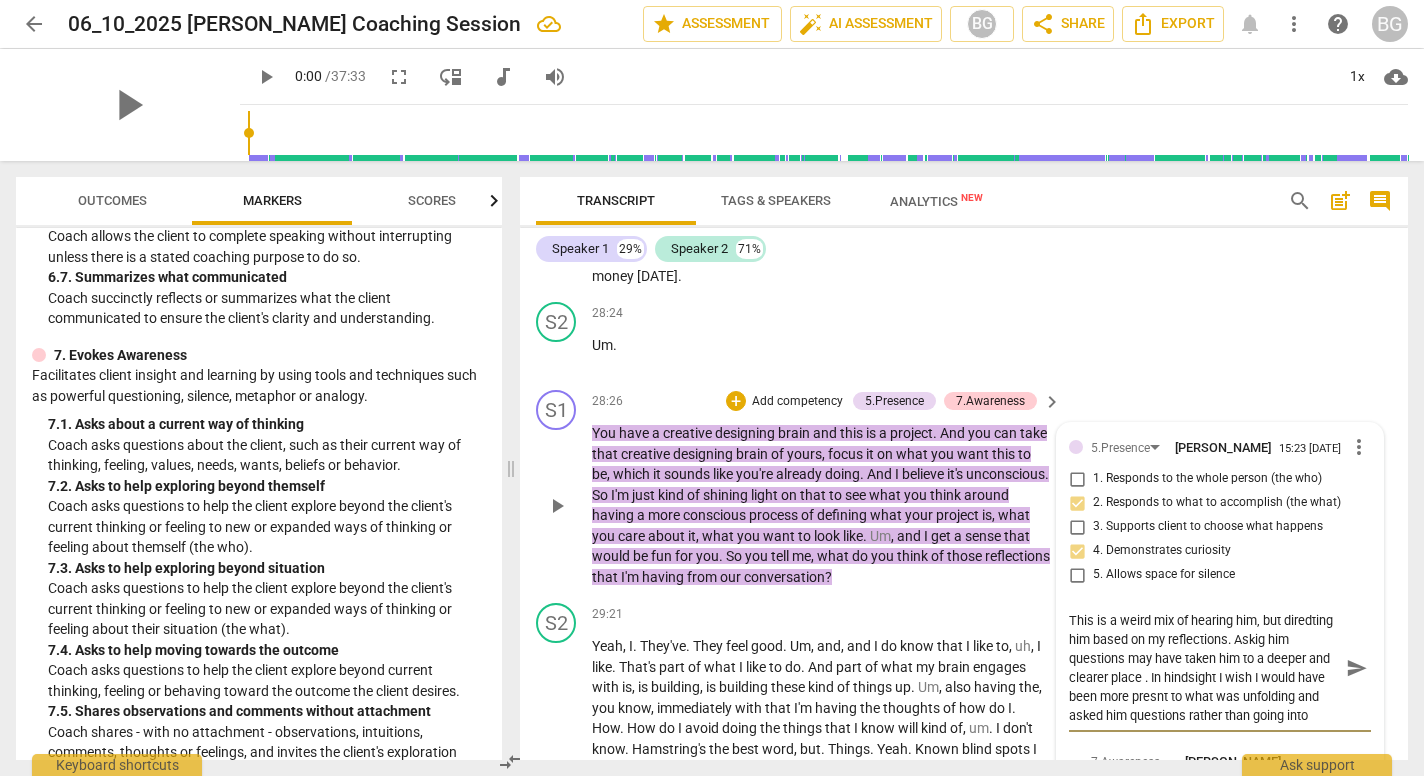 click on "This is a weird mix of hearing him, but diredting him based on my reflections. Askig him questions may have taken him to a deeper and clearer place . In hindsight I wish I would have been more presnt to what was unfolding and asked him questions rather than going into" at bounding box center [1204, 668] 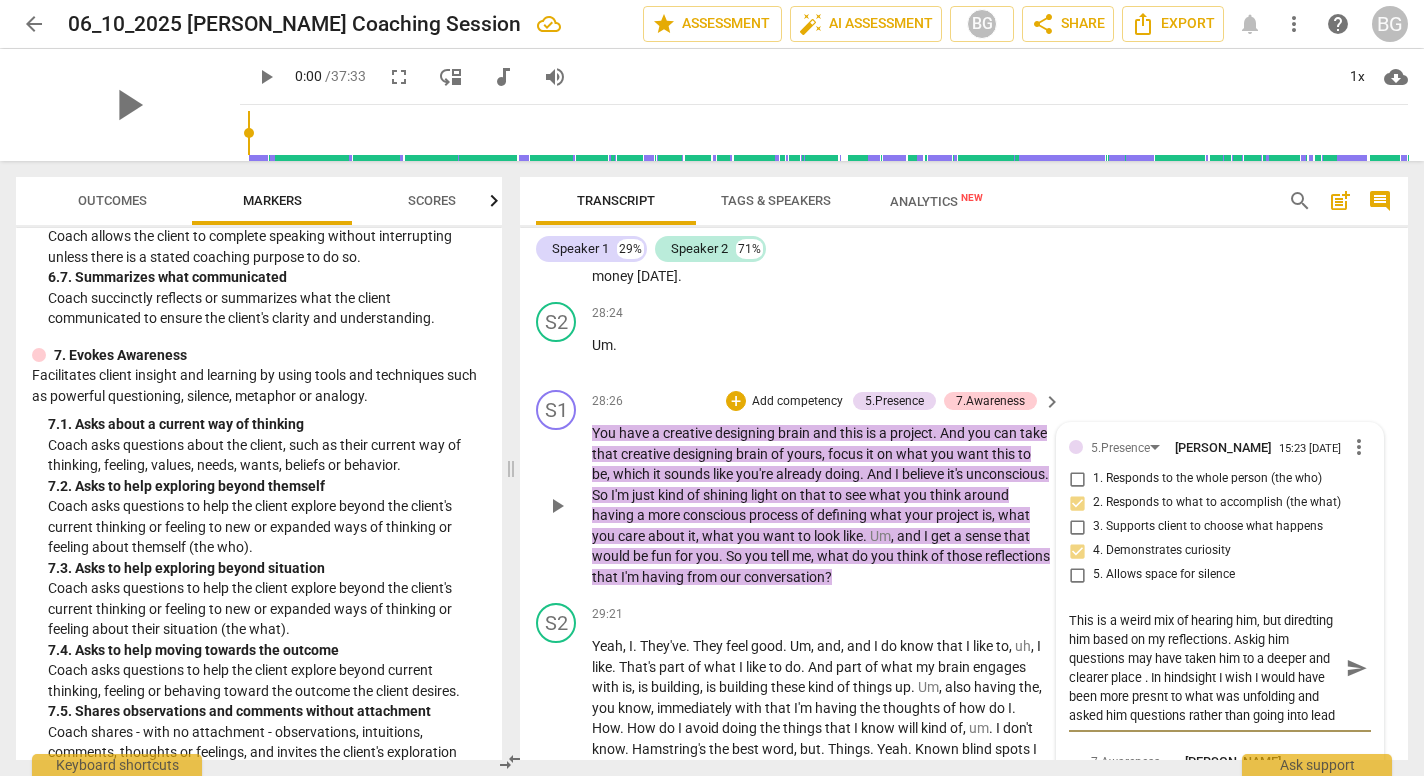 scroll, scrollTop: 18, scrollLeft: 0, axis: vertical 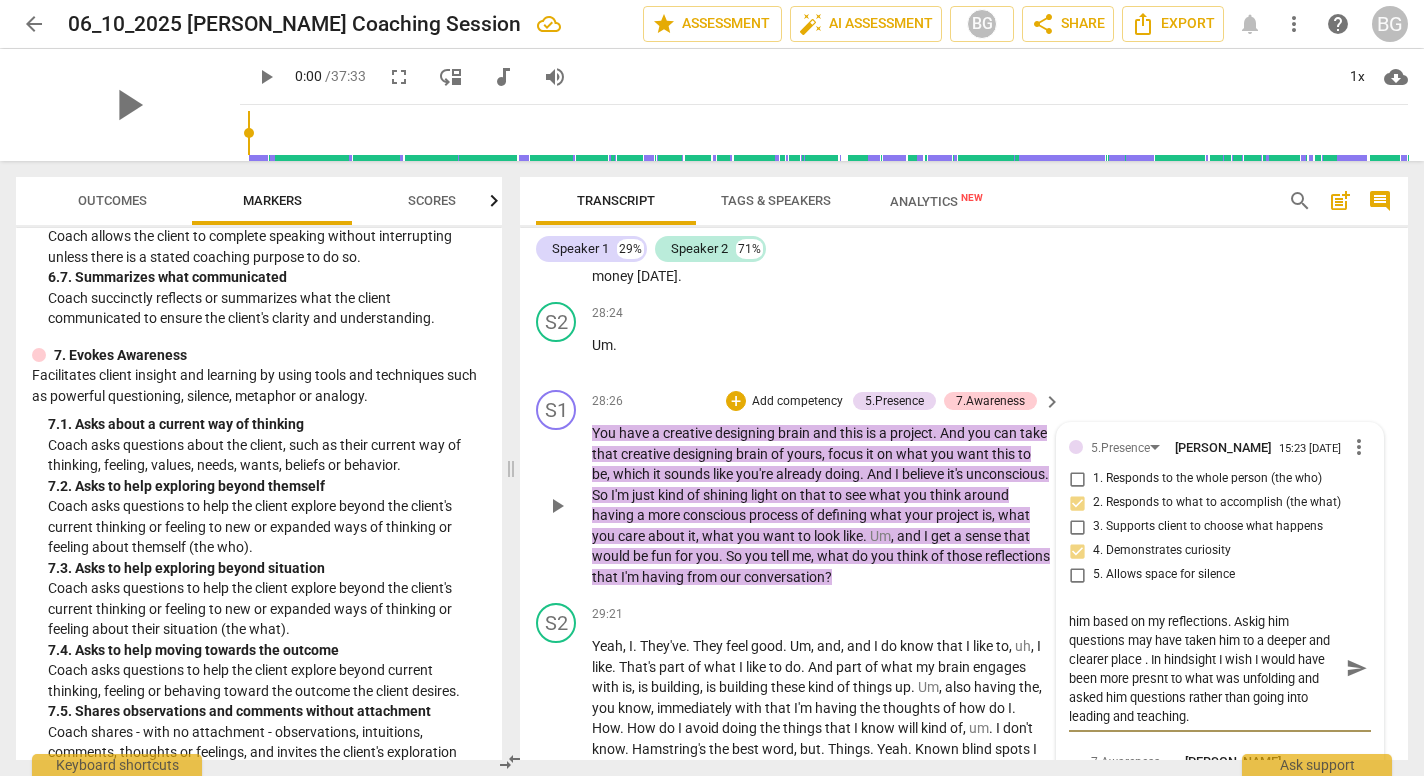 click on "send" at bounding box center (1357, 668) 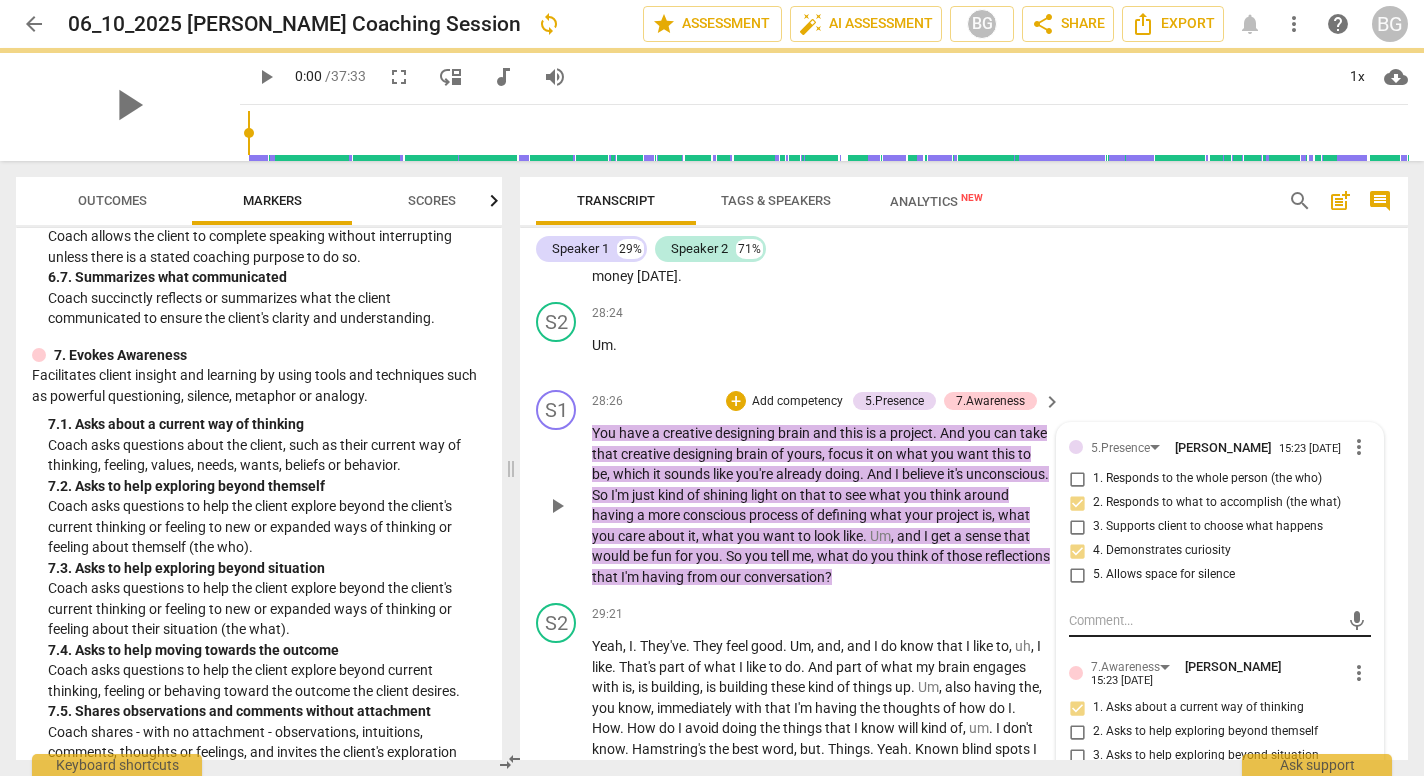 scroll, scrollTop: 0, scrollLeft: 0, axis: both 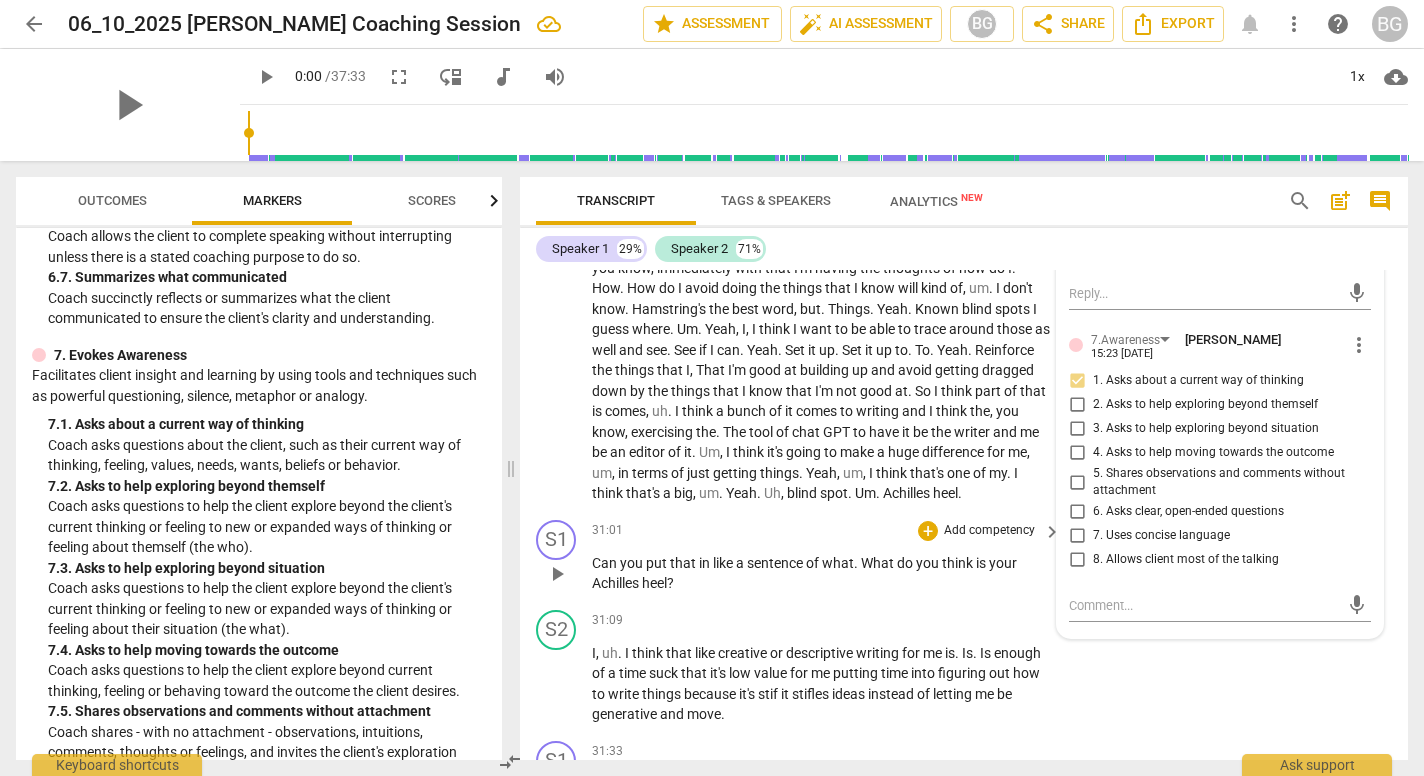 click on "Can   you   put   that   in   like   a   sentence   of   what .   What   do   you   think   is   your   Achilles   heel ?" at bounding box center (821, 573) 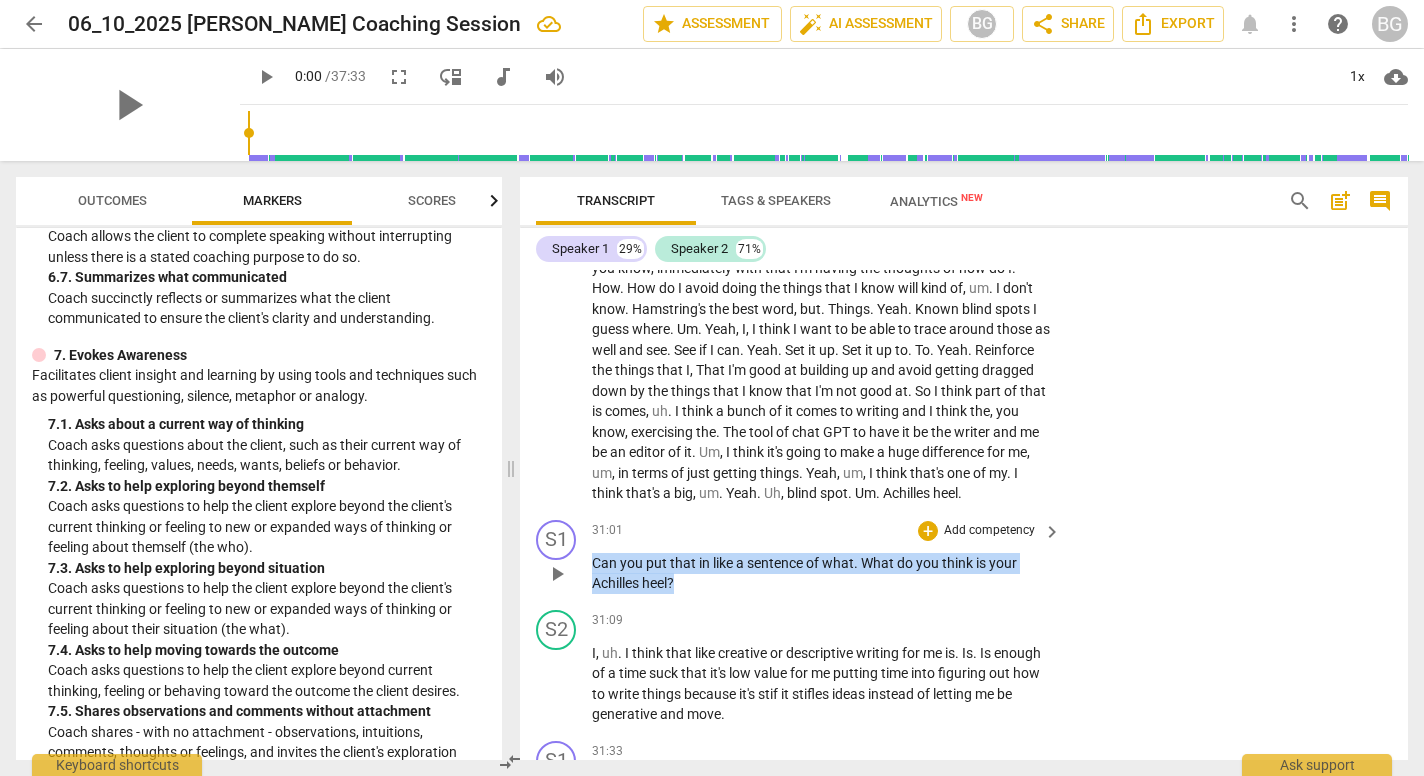drag, startPoint x: 695, startPoint y: 527, endPoint x: 591, endPoint y: 500, distance: 107.44766 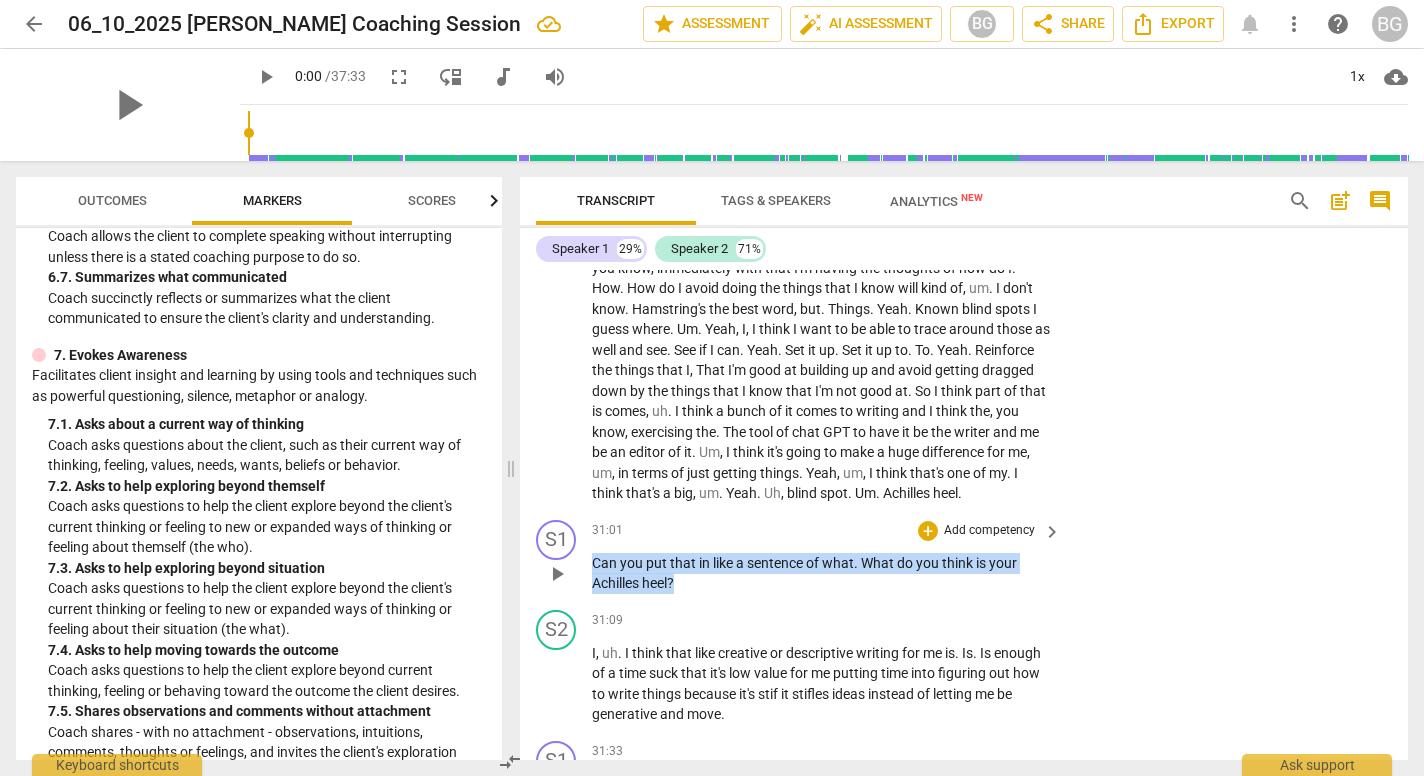 click on "S1 play_arrow pause 31:01 + Add competency keyboard_arrow_right Can   you   put   that   in   like   a   sentence   of   what .   What   do   you   think   is   your   Achilles   heel ?" at bounding box center (964, 557) 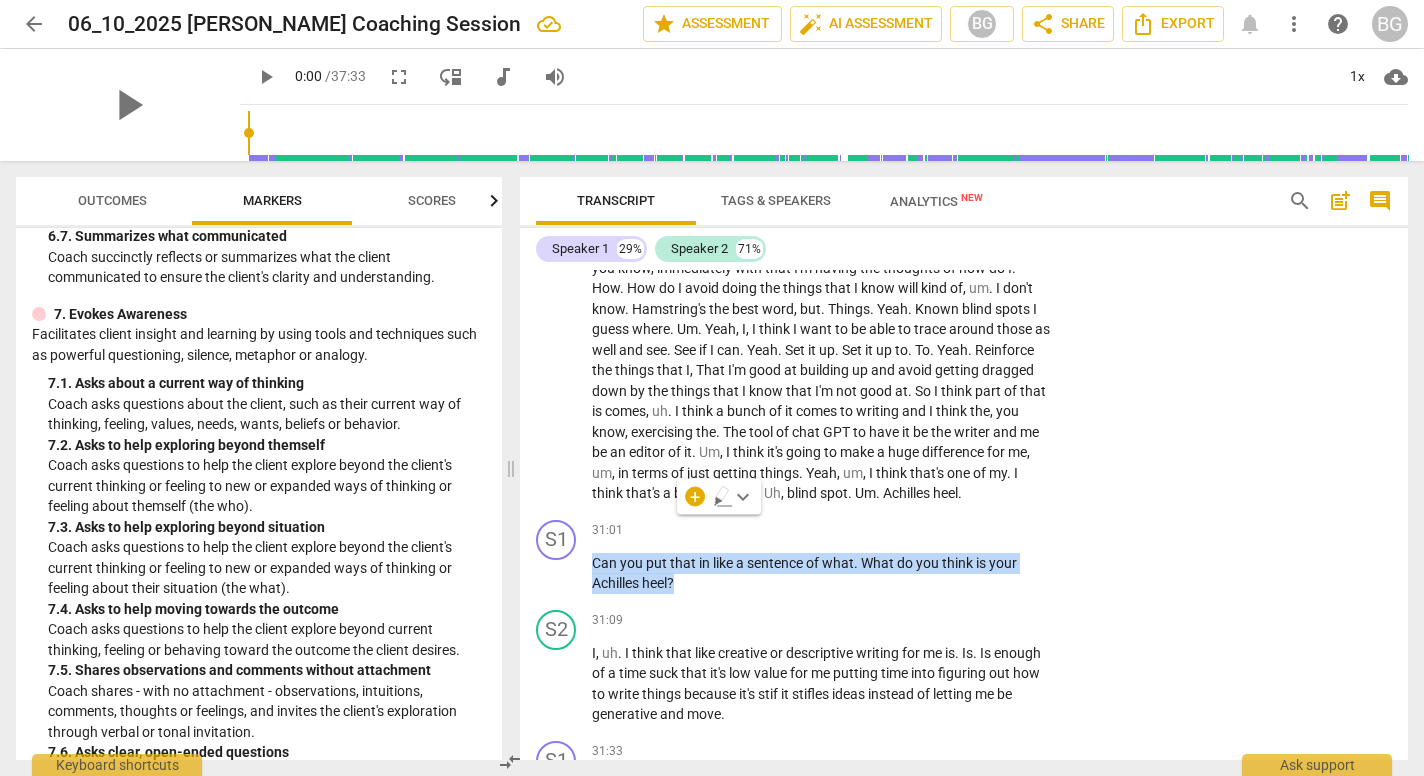 scroll, scrollTop: 1841, scrollLeft: 0, axis: vertical 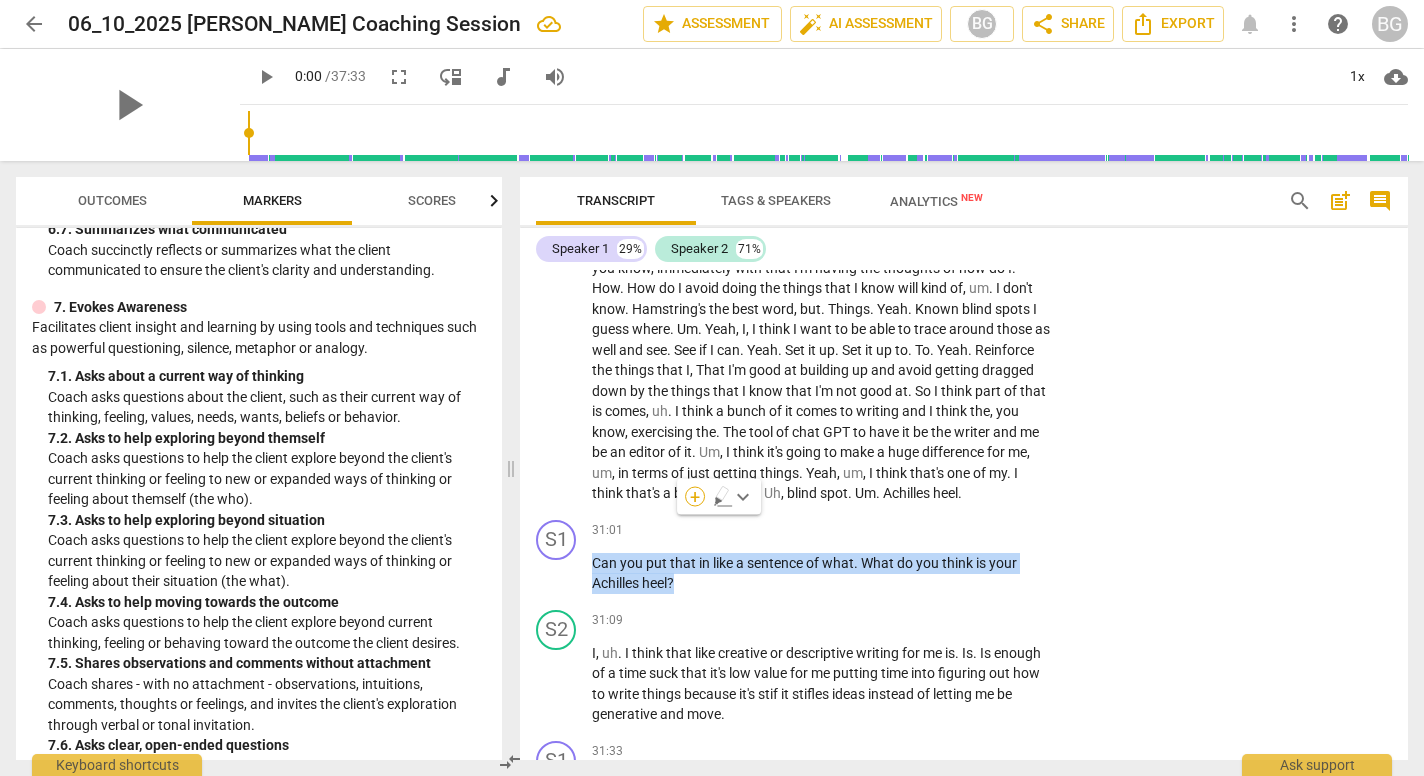 click on "+" at bounding box center (695, 497) 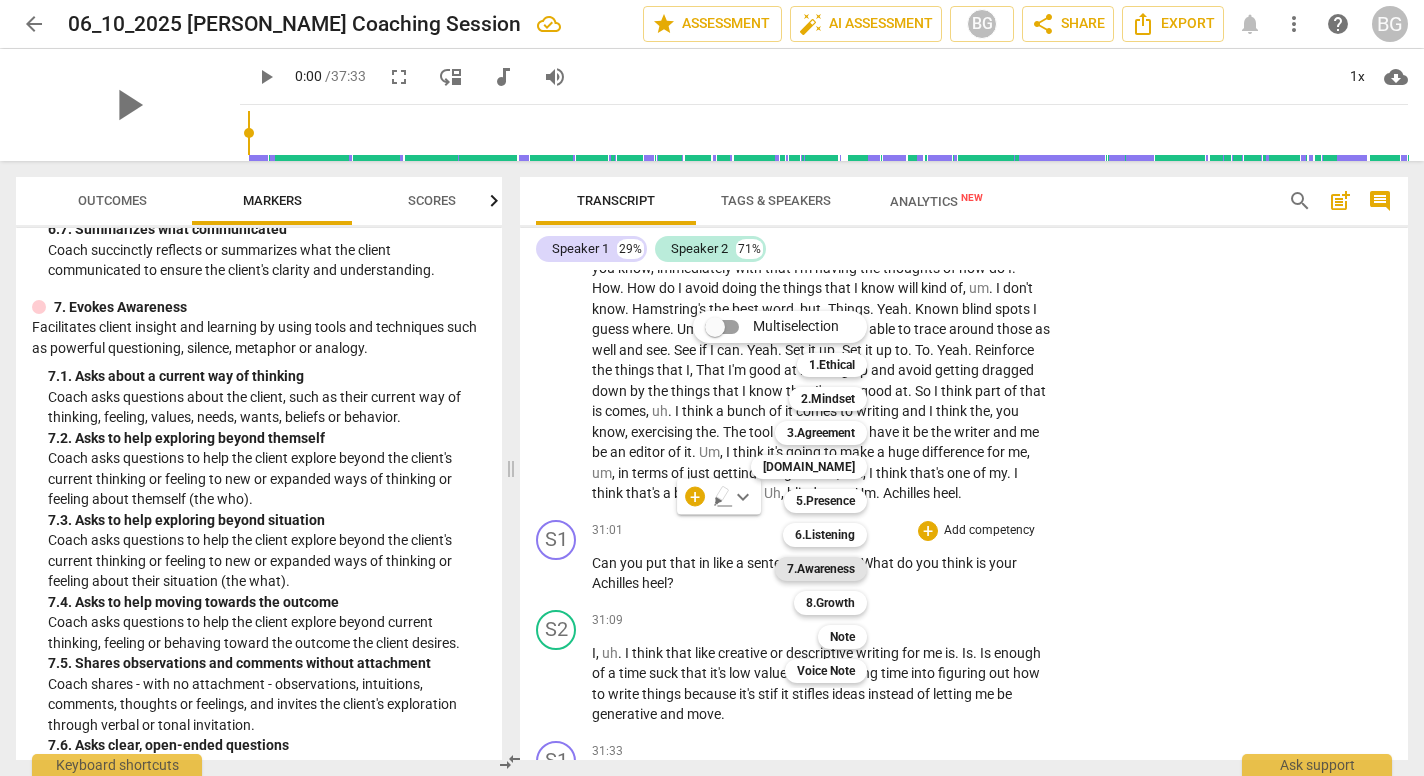 click on "7.Awareness" at bounding box center [821, 569] 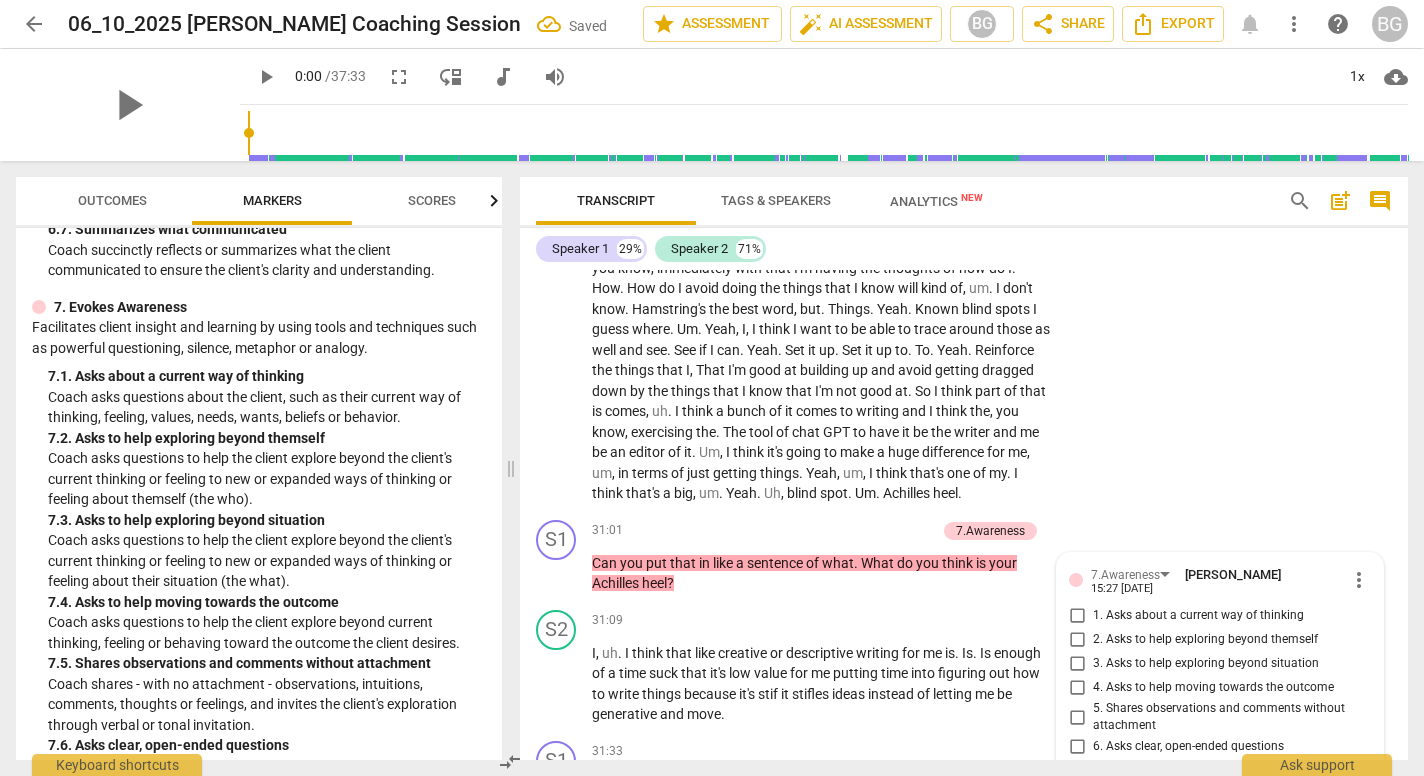 scroll, scrollTop: 10274, scrollLeft: 0, axis: vertical 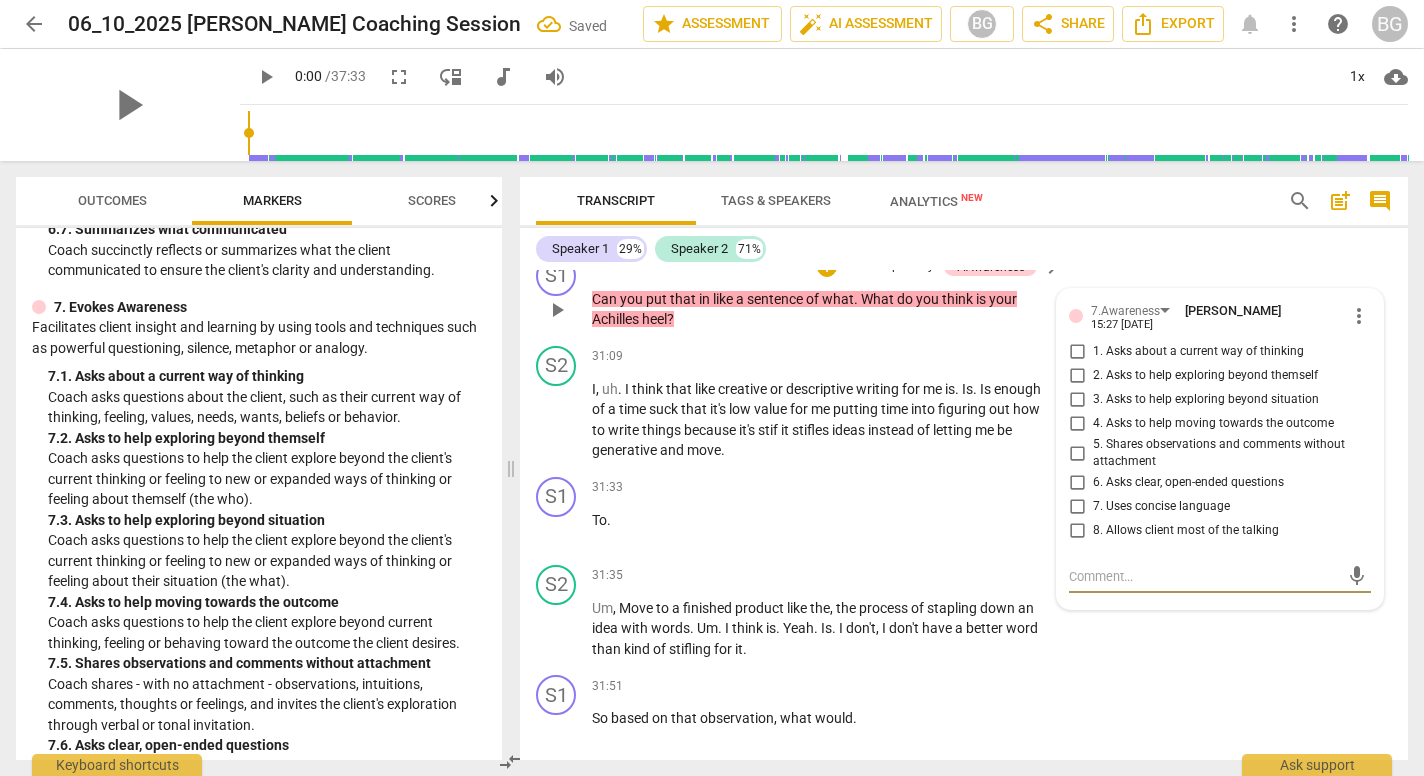 click on "1. Asks about a current way of thinking" at bounding box center [1077, 352] 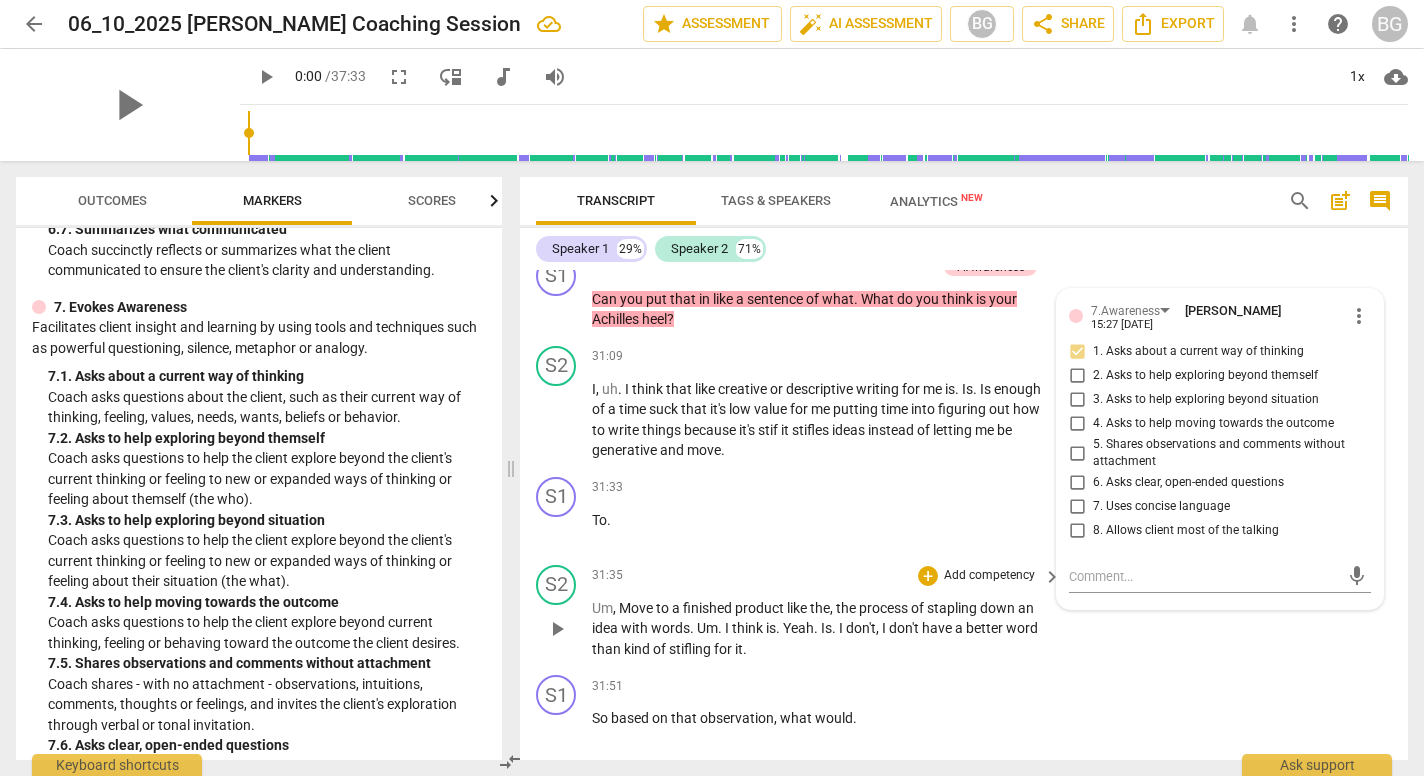 click on "31:35 + Add competency keyboard_arrow_right" at bounding box center (827, 576) 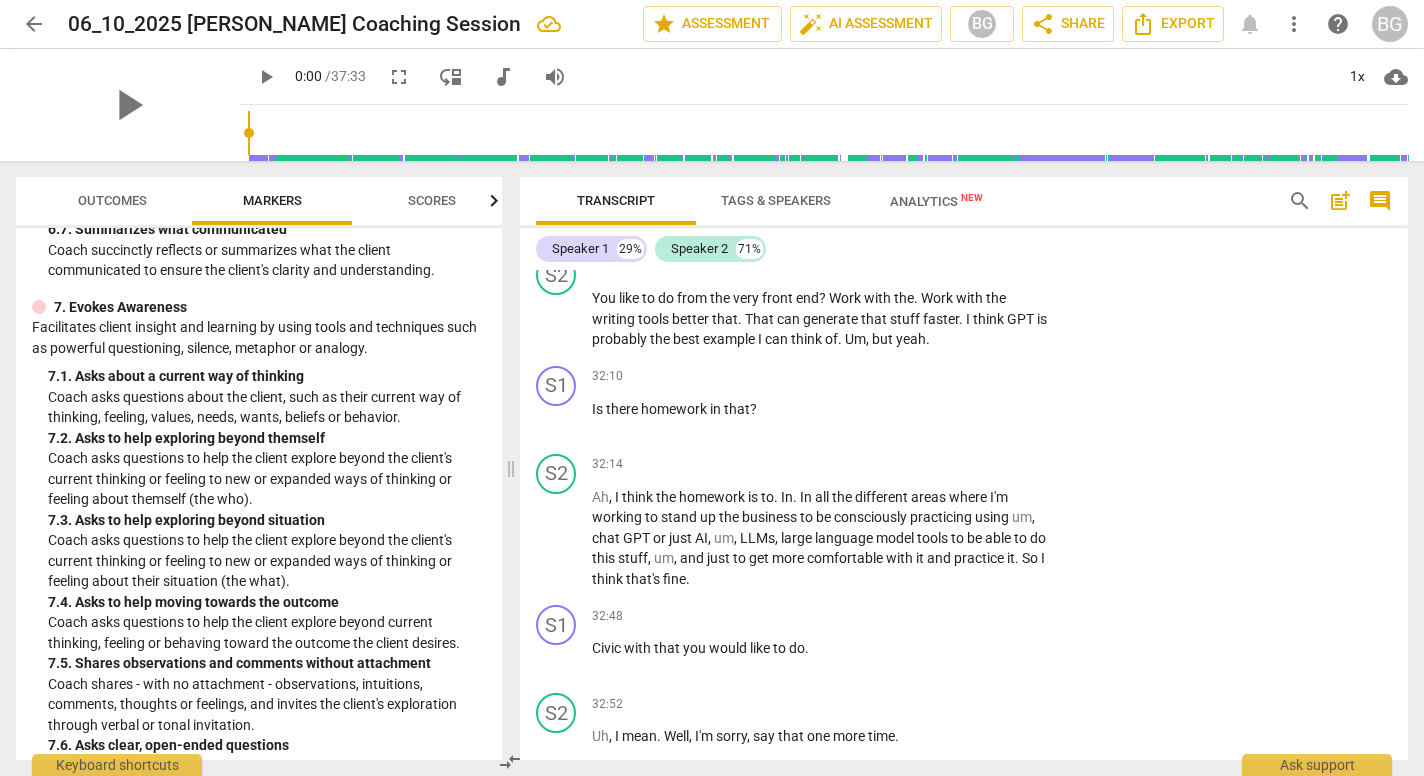 scroll, scrollTop: 10783, scrollLeft: 0, axis: vertical 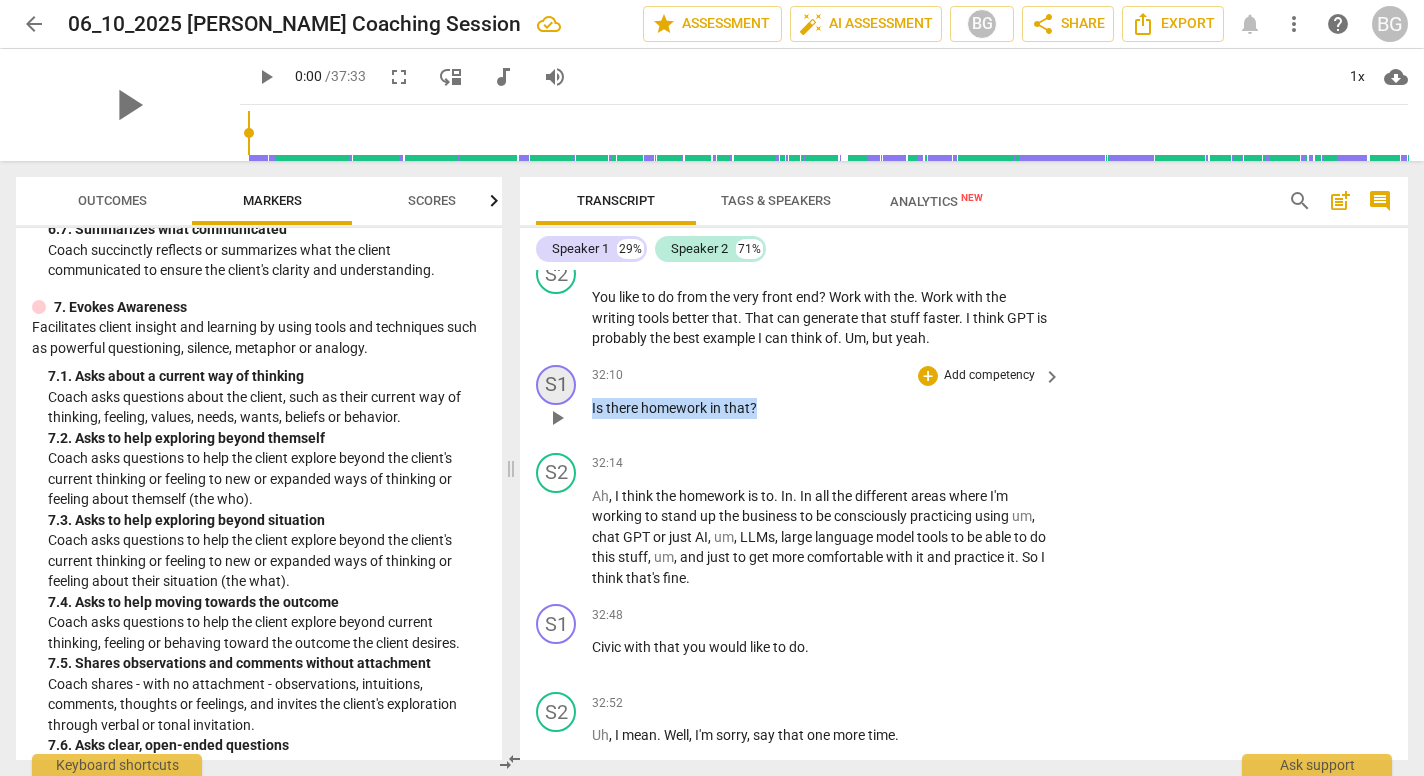 drag, startPoint x: 762, startPoint y: 347, endPoint x: 559, endPoint y: 330, distance: 203.71059 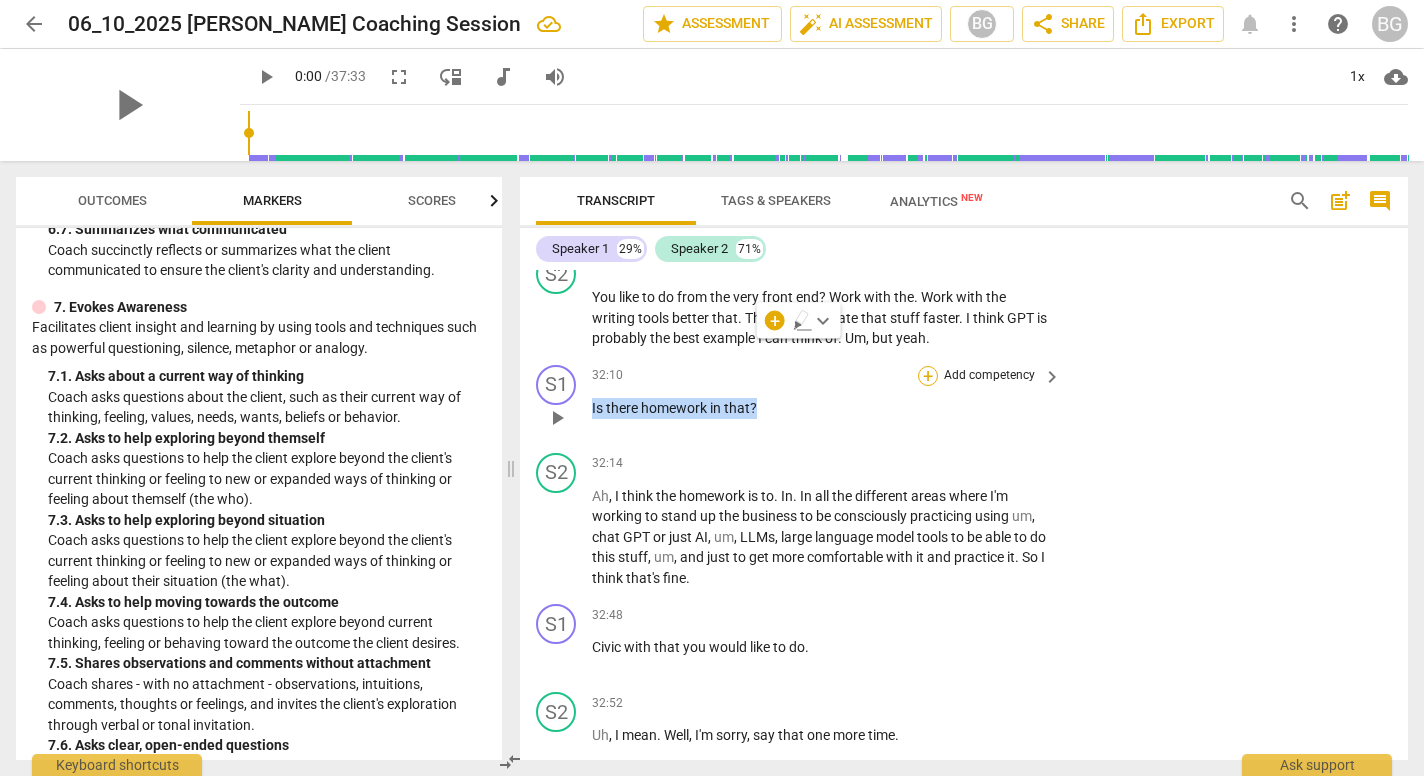 click on "+" at bounding box center (928, 376) 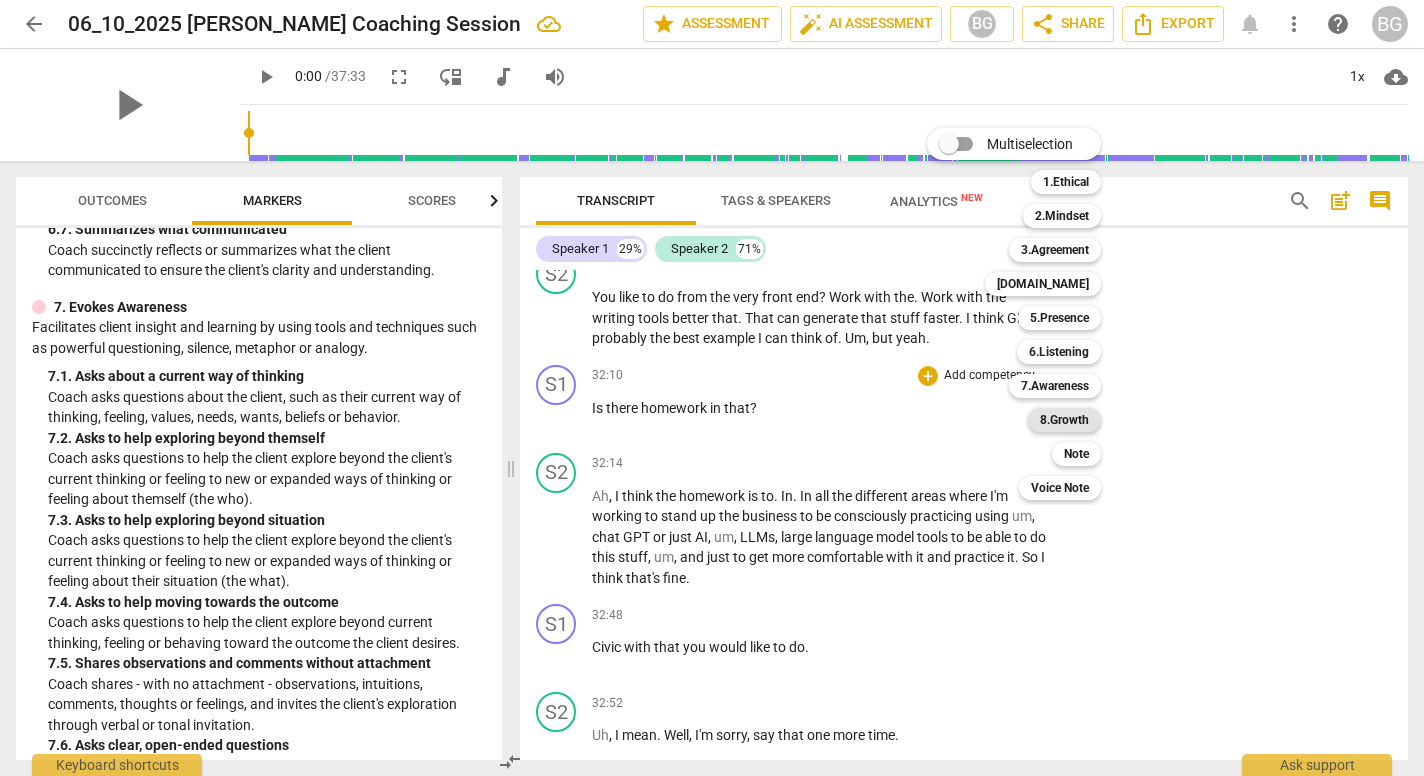 click on "8.Growth" at bounding box center [1064, 420] 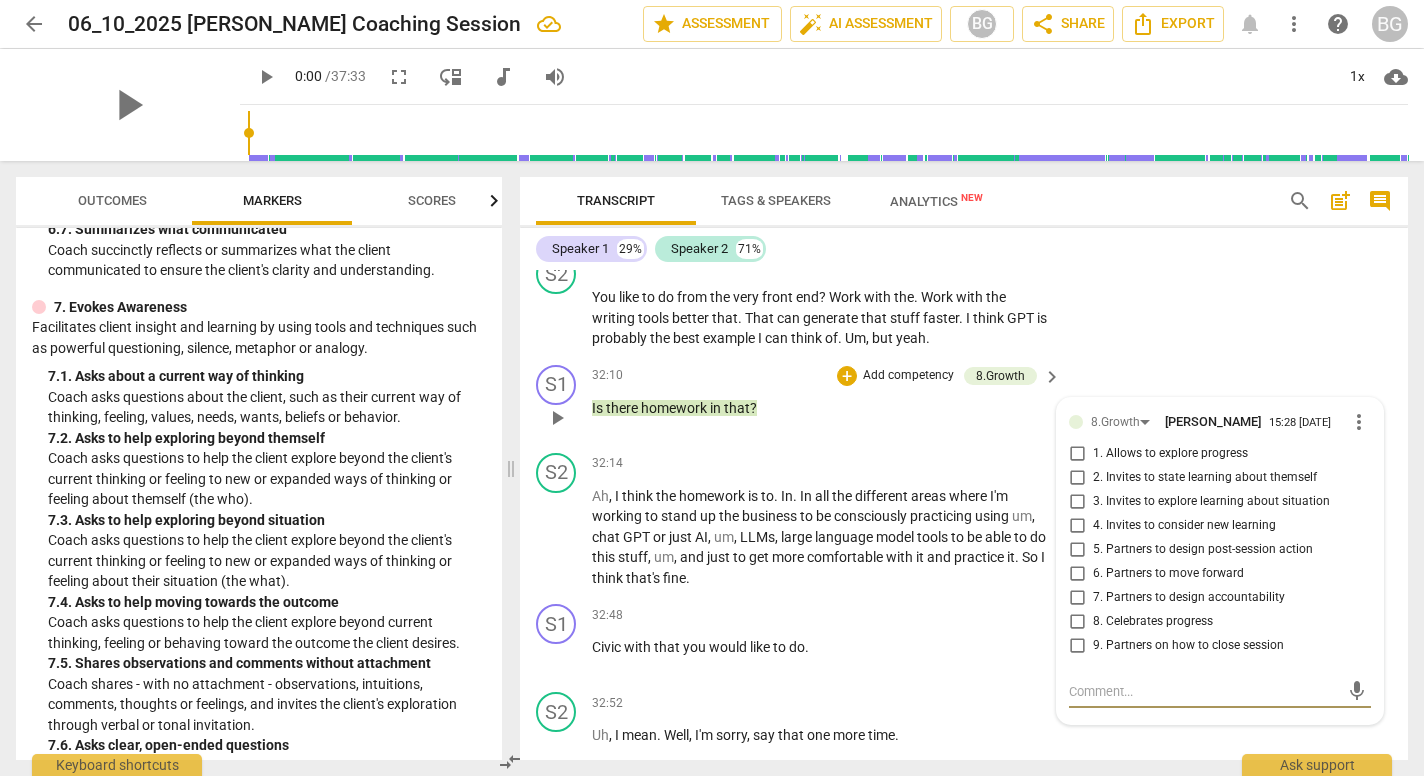 click on "5. Partners to design post-session action" at bounding box center (1077, 550) 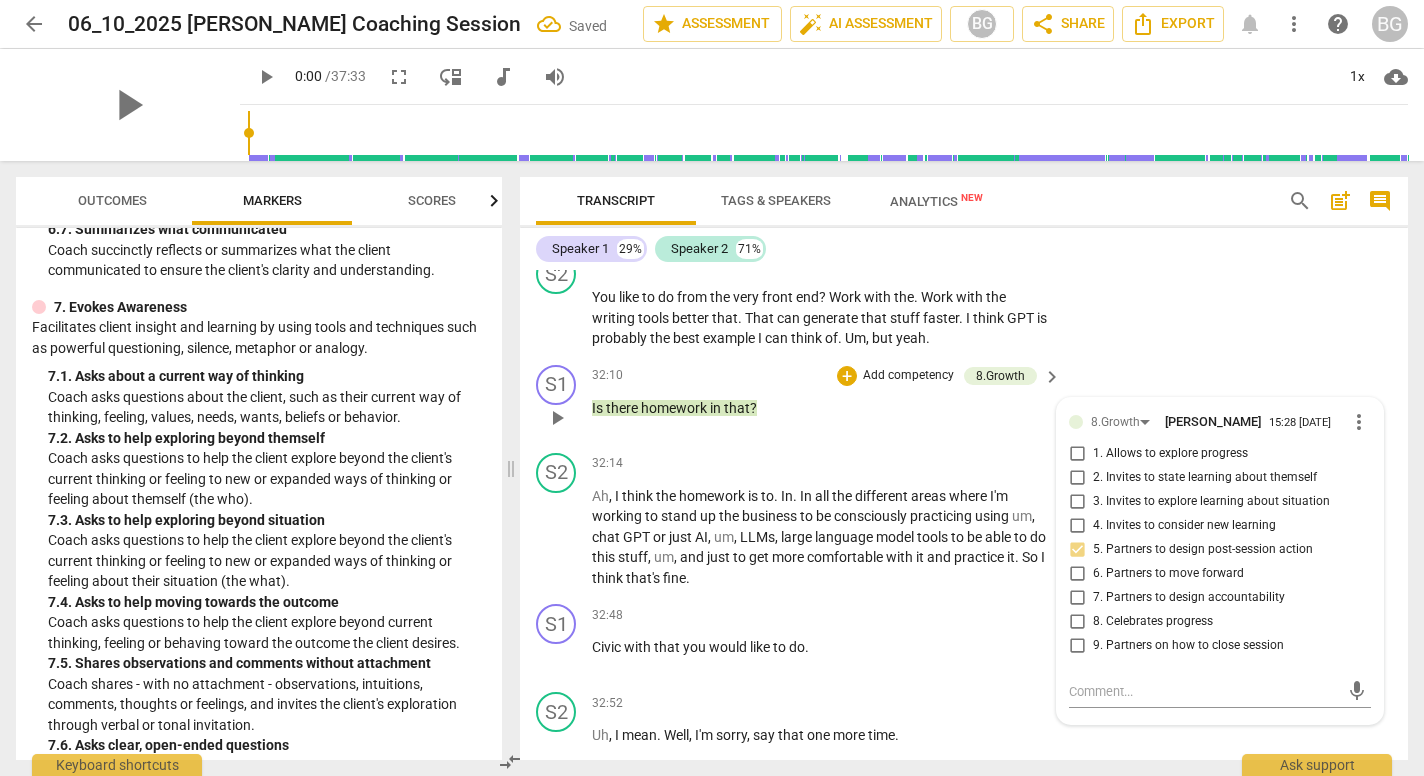 click on "6. Partners to move forward" at bounding box center [1077, 574] 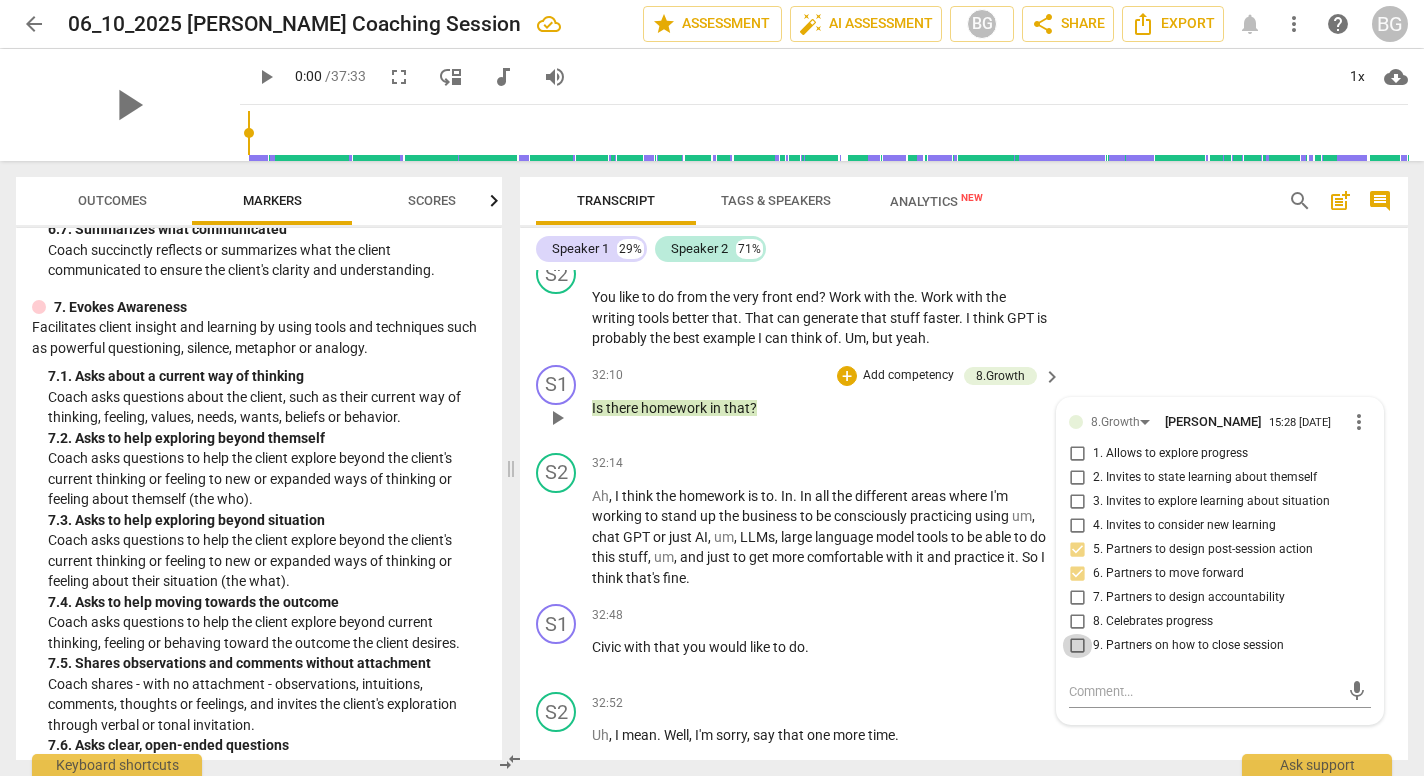 click on "9. Partners on how to close session" at bounding box center [1077, 646] 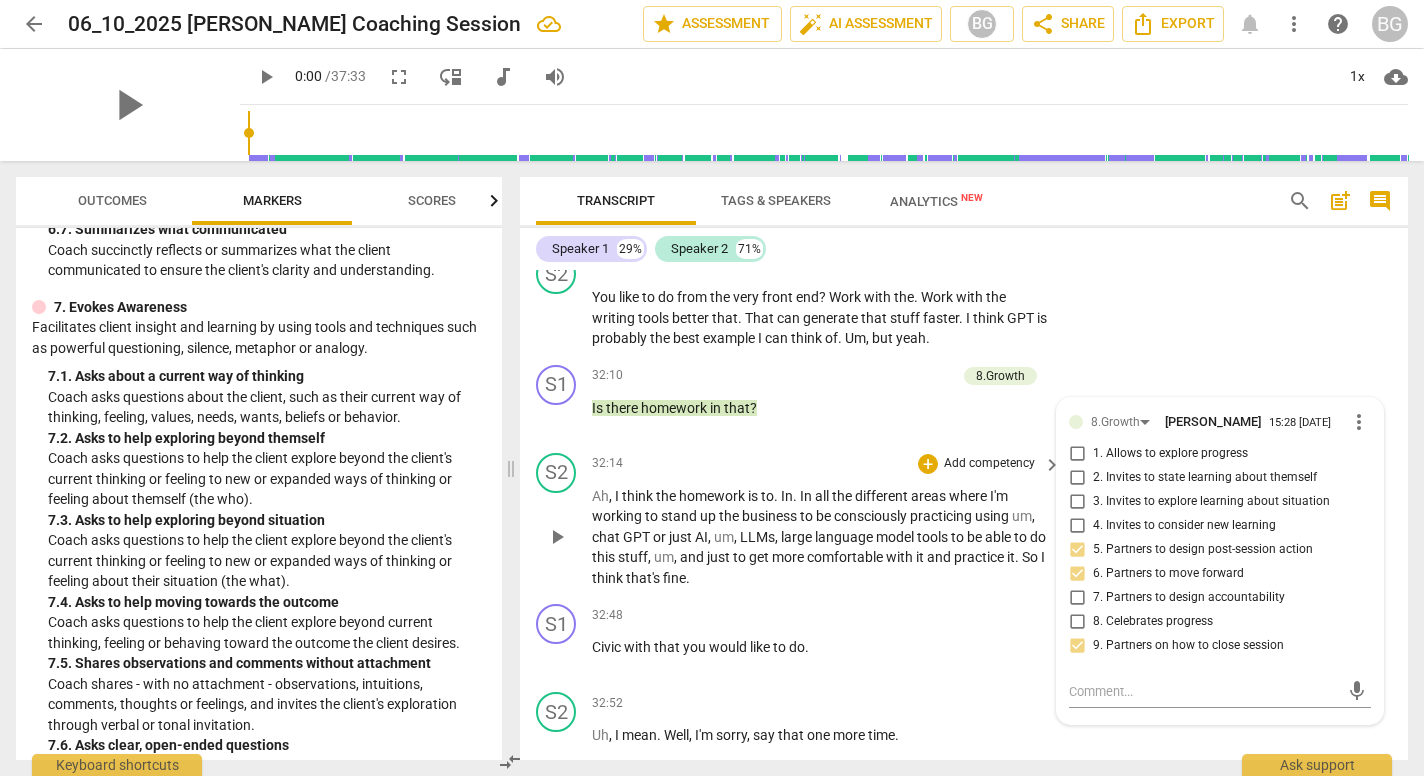 click on "comfortable" at bounding box center [846, 557] 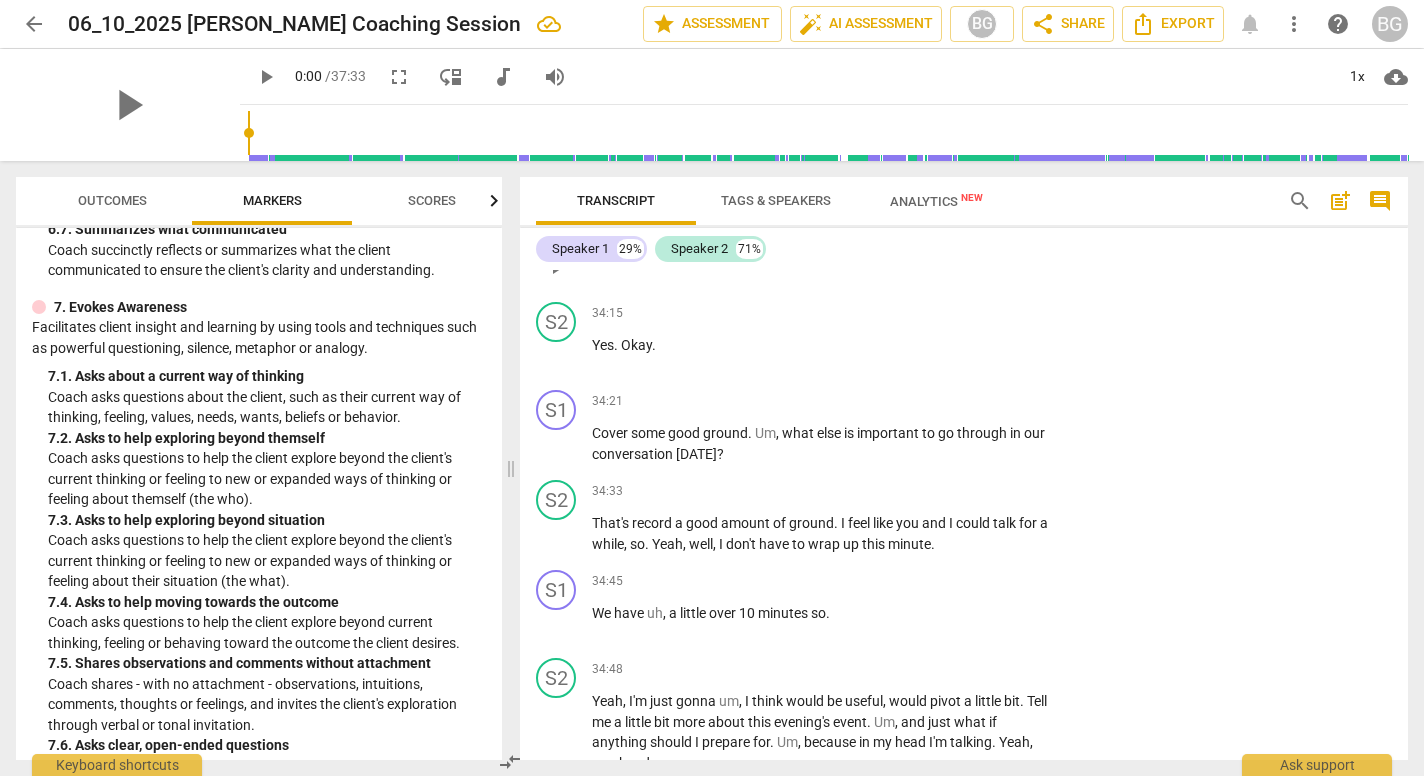 scroll, scrollTop: 11741, scrollLeft: 0, axis: vertical 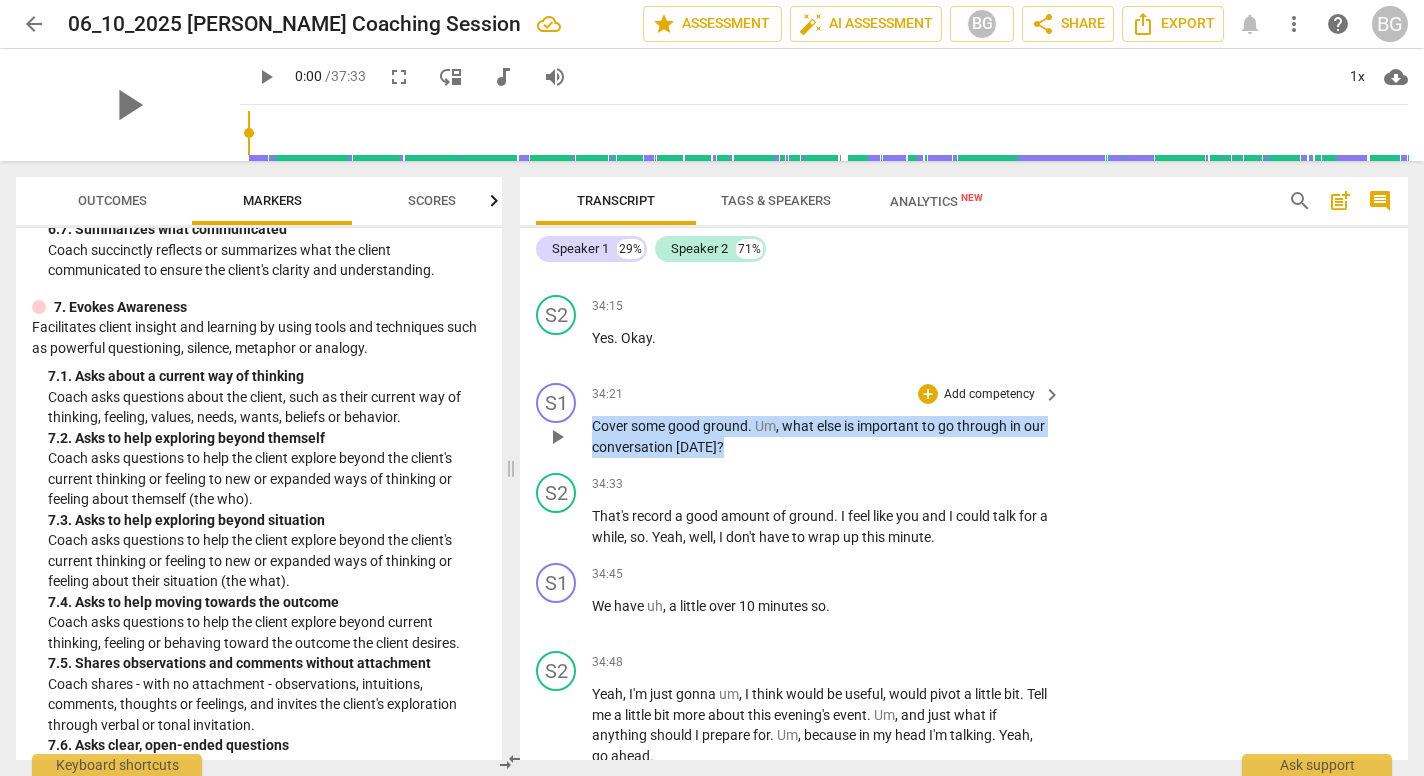 drag, startPoint x: 729, startPoint y: 386, endPoint x: 563, endPoint y: 364, distance: 167.45149 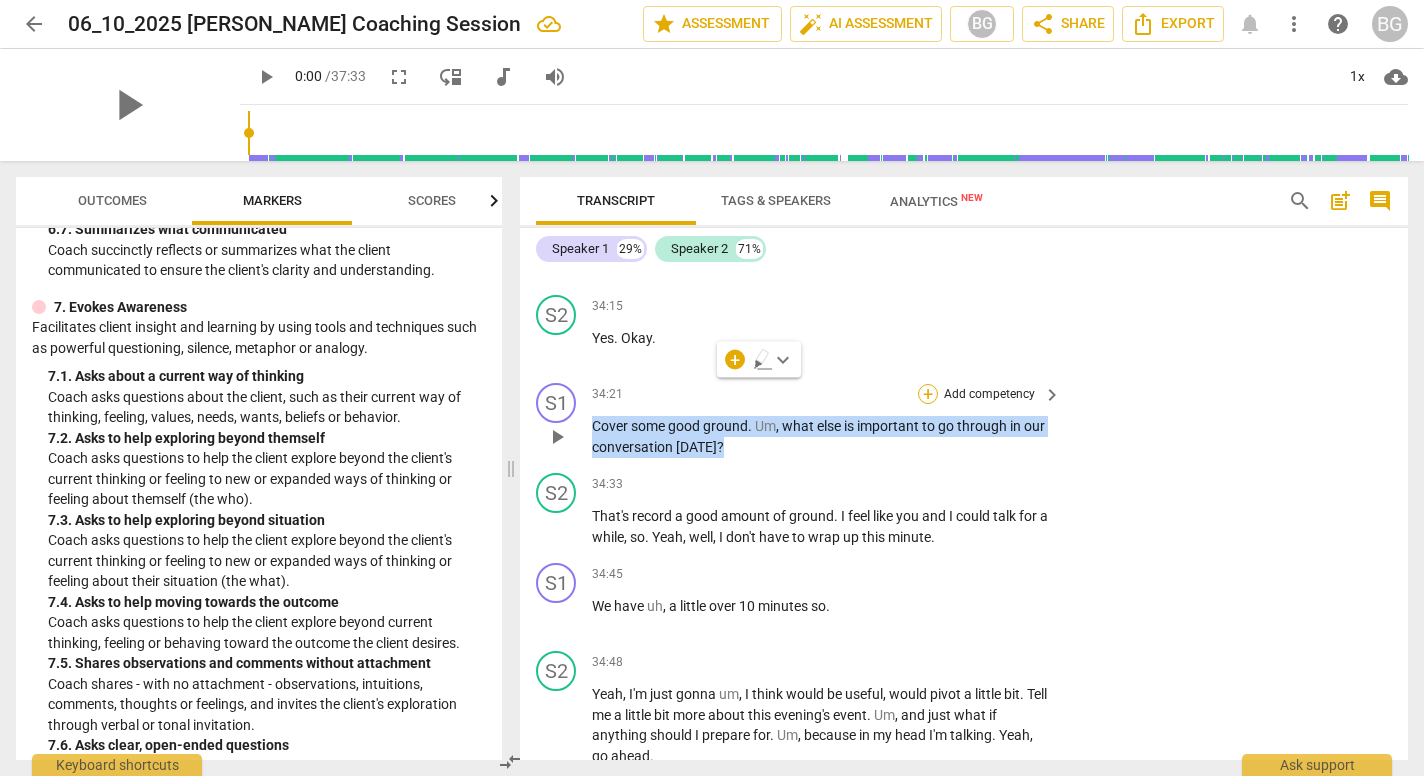 click on "+" at bounding box center [928, 394] 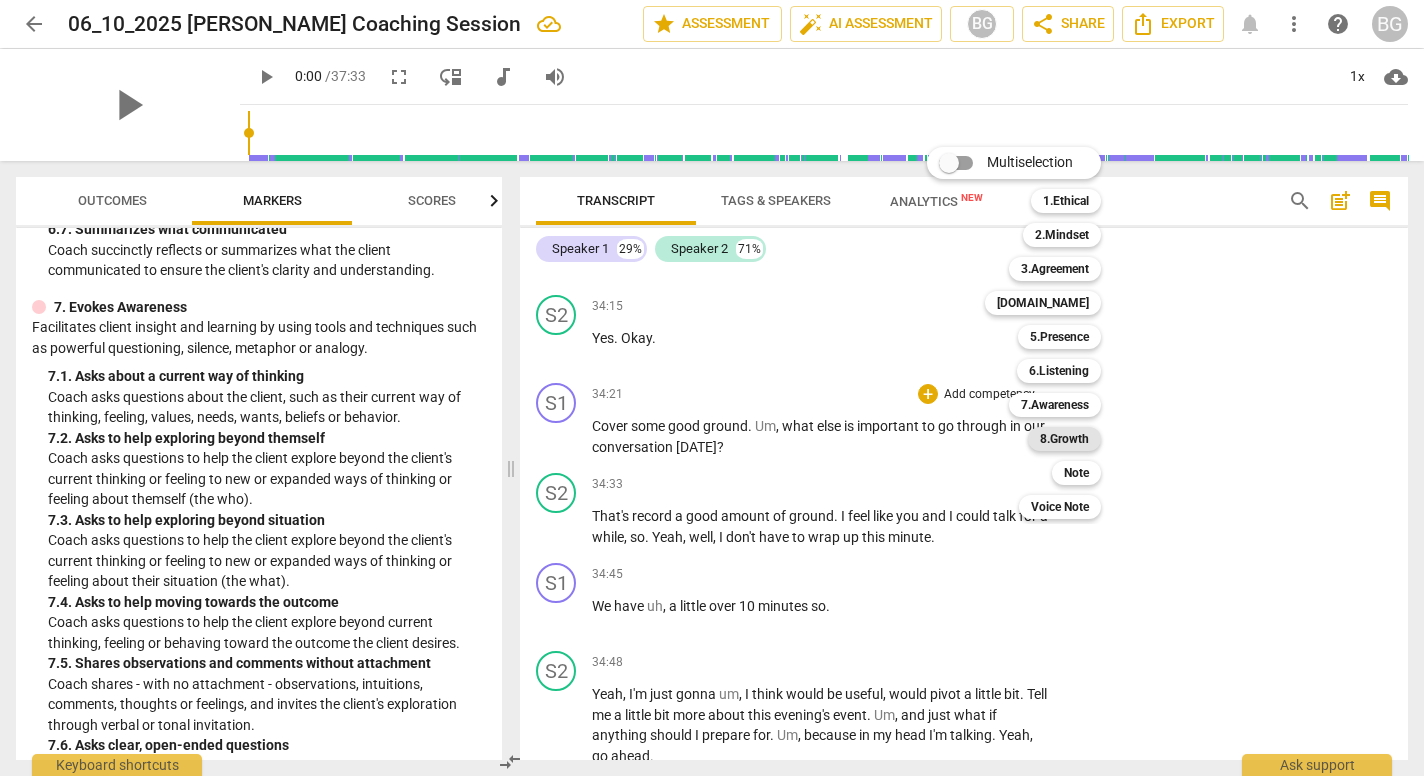 click on "8.Growth" at bounding box center (1064, 439) 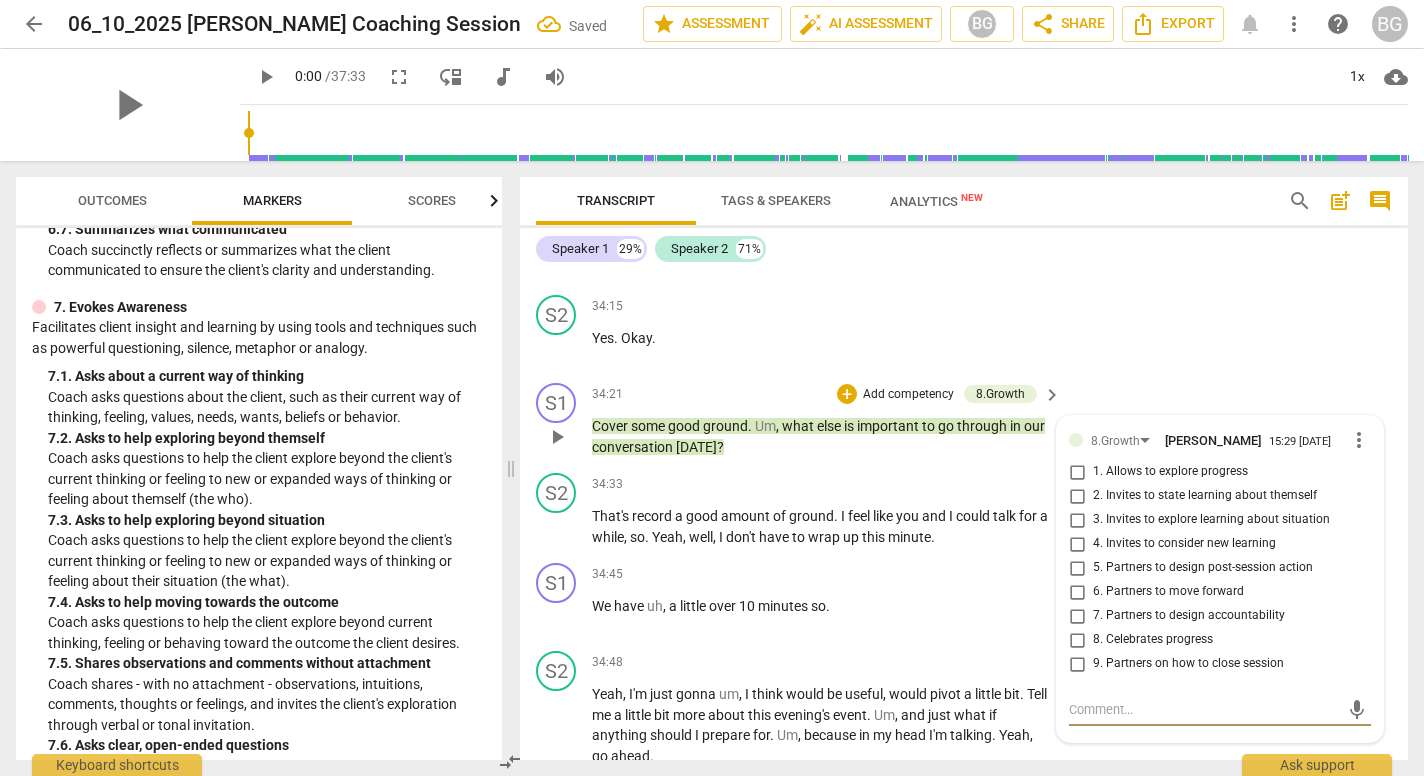 click on "8. Celebrates progress" at bounding box center [1077, 640] 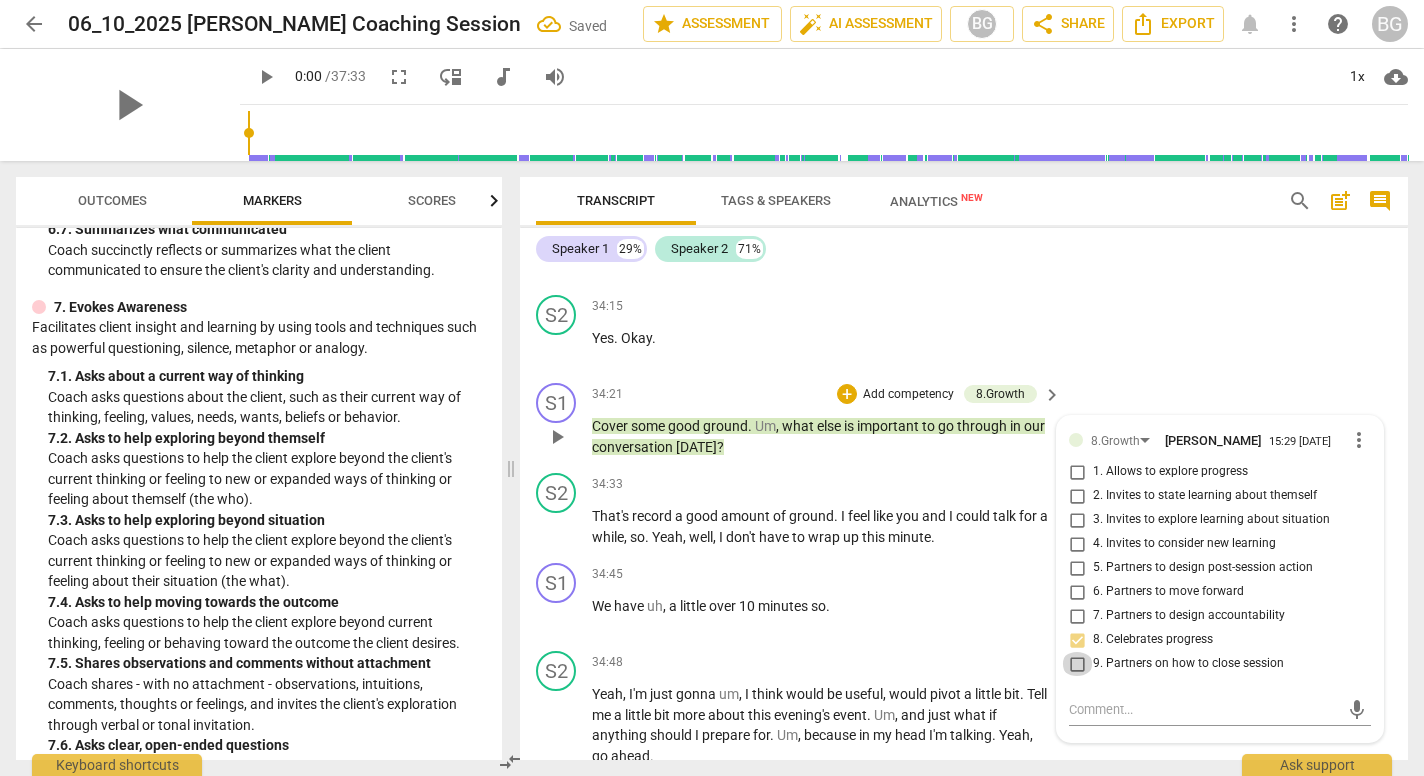 click on "9. Partners on how to close session" at bounding box center [1077, 664] 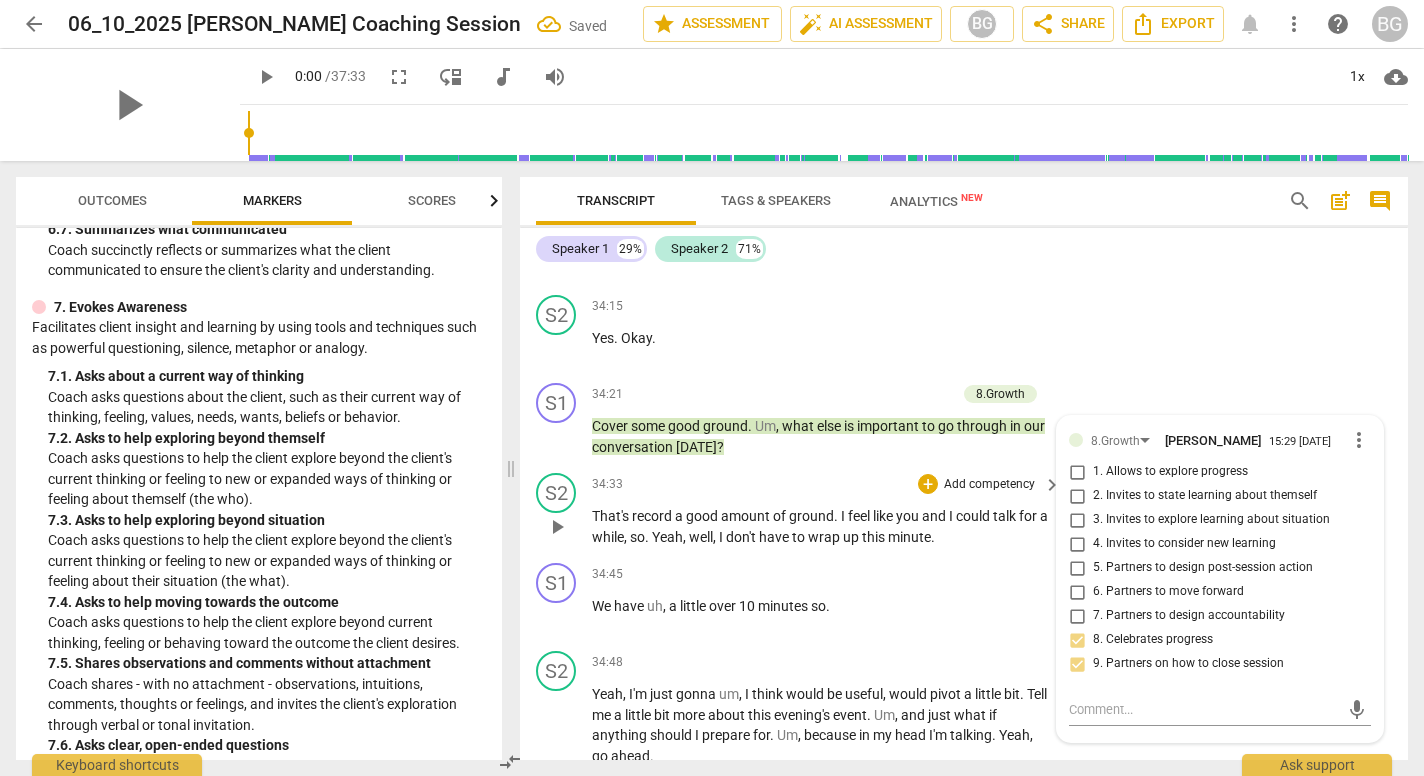 click on "ground" at bounding box center (811, 516) 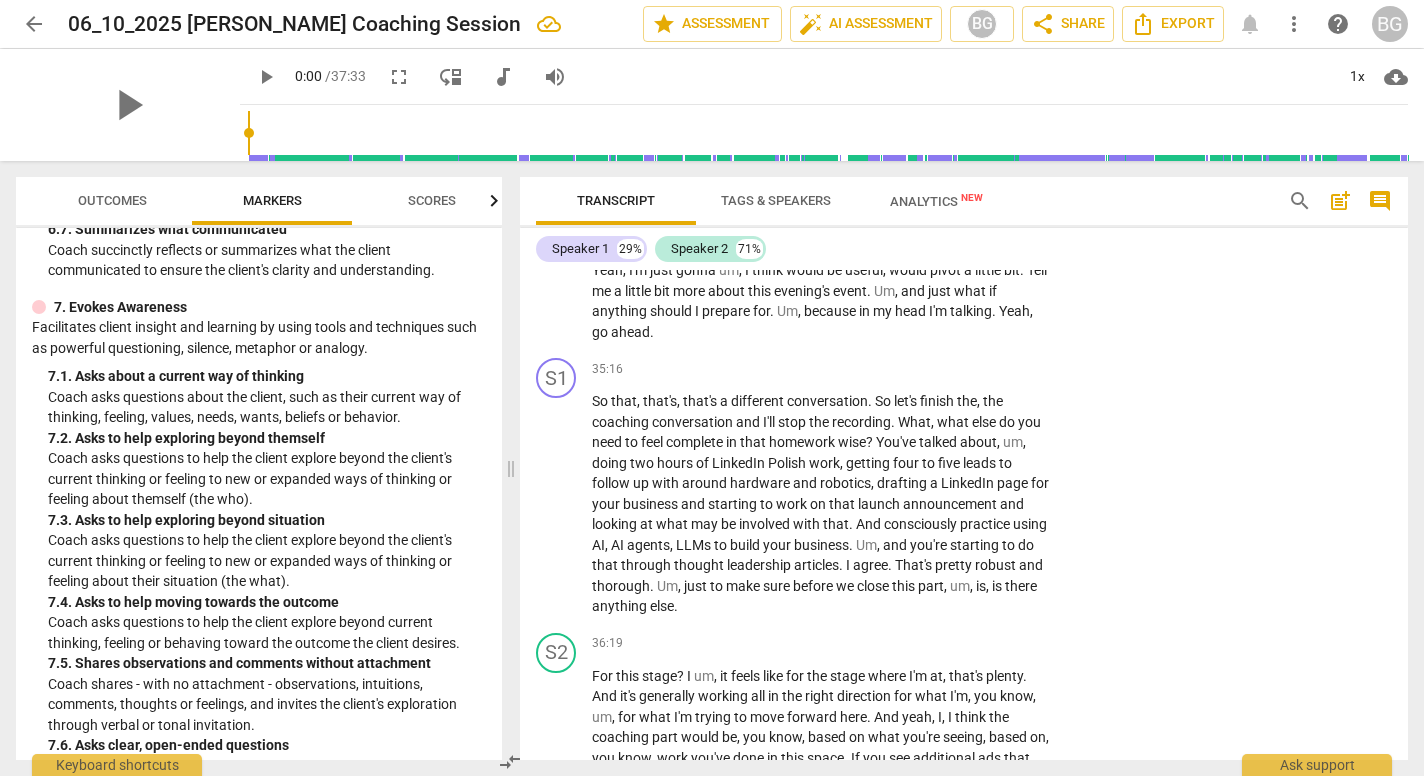 scroll, scrollTop: 12163, scrollLeft: 0, axis: vertical 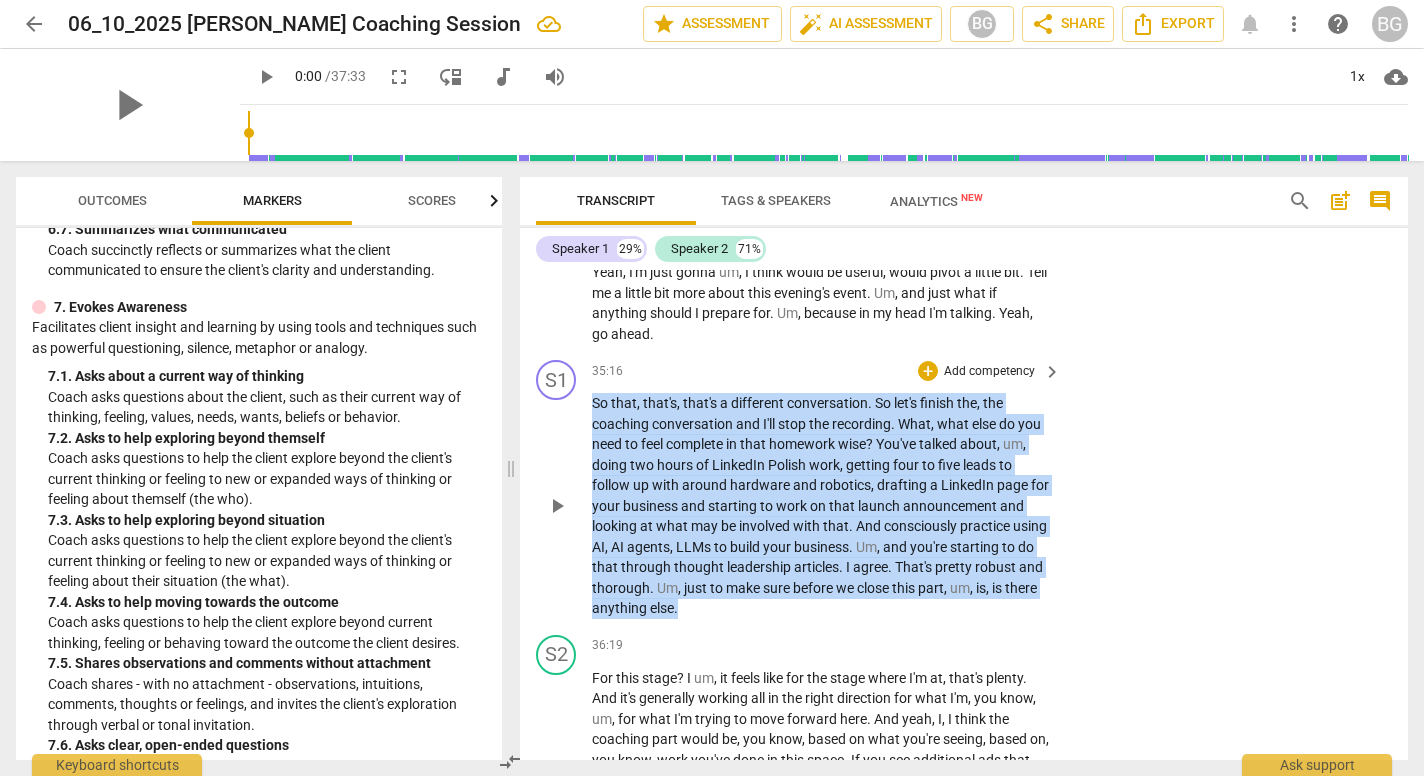 drag, startPoint x: 593, startPoint y: 336, endPoint x: 725, endPoint y: 546, distance: 248.04031 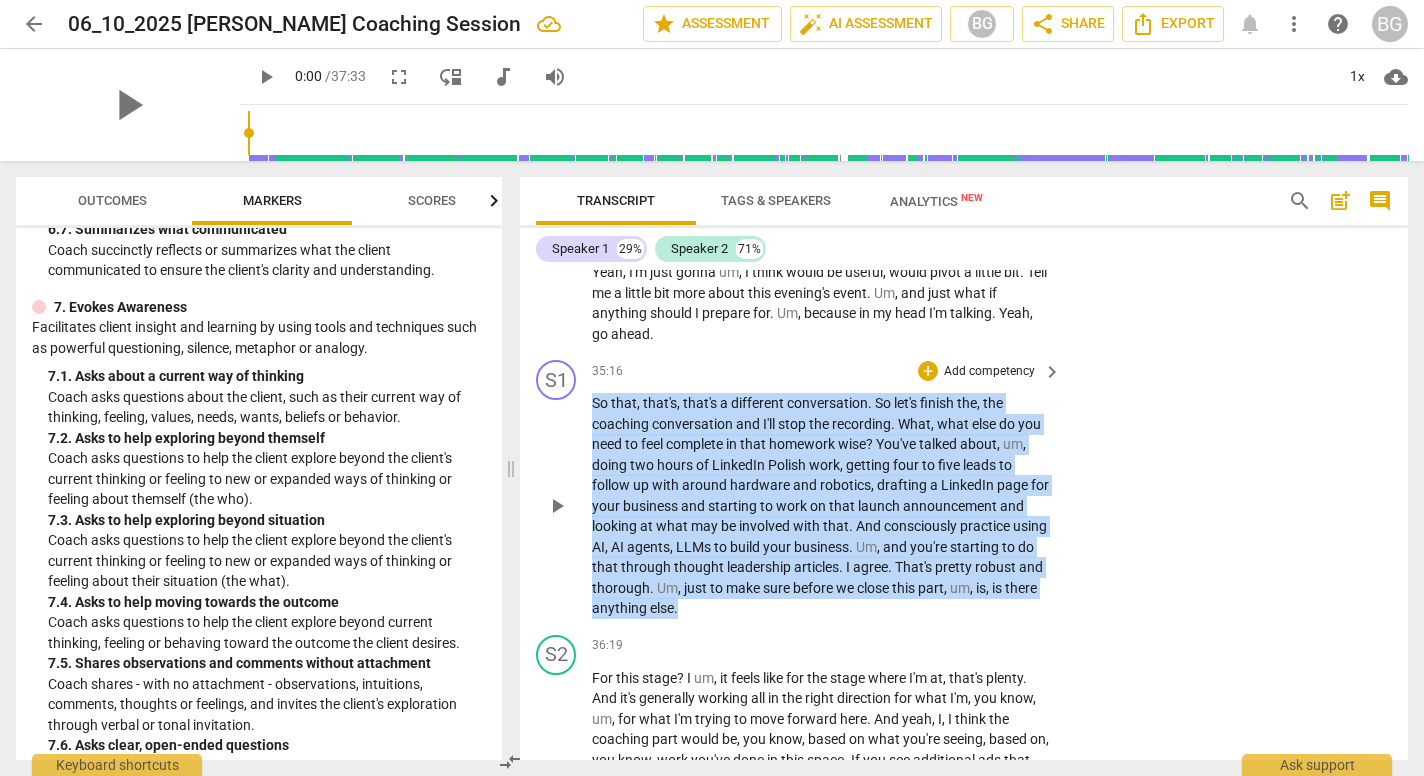 click on "So   that ,   that's ,   that's   a   different   conversation .   So   let's   finish   the ,   the   coaching   conversation   and   I'll   stop   the   recording .   What ,   what   else   do   you   need   to   feel   complete   in   that   homework   wise ?   You've   talked   about ,   um ,   doing   two   hours   of   LinkedIn   Polish   work ,   getting   four   to   five   leads   to   follow   up   with   around   hardware   and   robotics ,   drafting   a   LinkedIn   page   for   your   business   and   starting   to   work   on   that   launch   announcement   and   looking   at   what   may   be   involved   with   that .   And   consciously   practice   using   AI ,   AI   agents ,   LLMs   to   build   your   business .   Um ,   and   you're   starting   to   do   that   through   thought   leadership   articles .   I   agree .   That's   pretty   robust   and   thorough .   Um ,   just   to   make   sure   before   we   close   this   part ,   um ,   is ,   is   there   anything   else ." at bounding box center (821, 506) 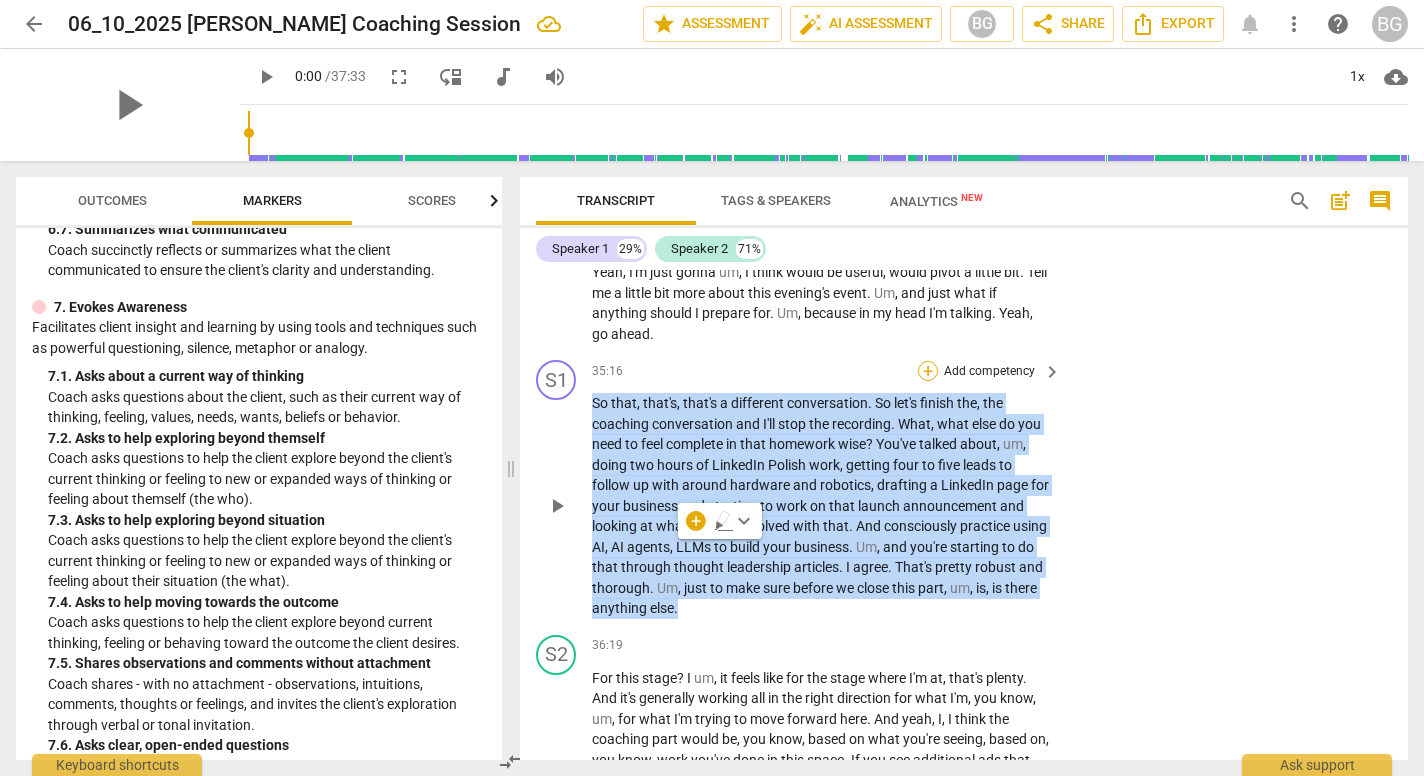 click on "+" at bounding box center (928, 371) 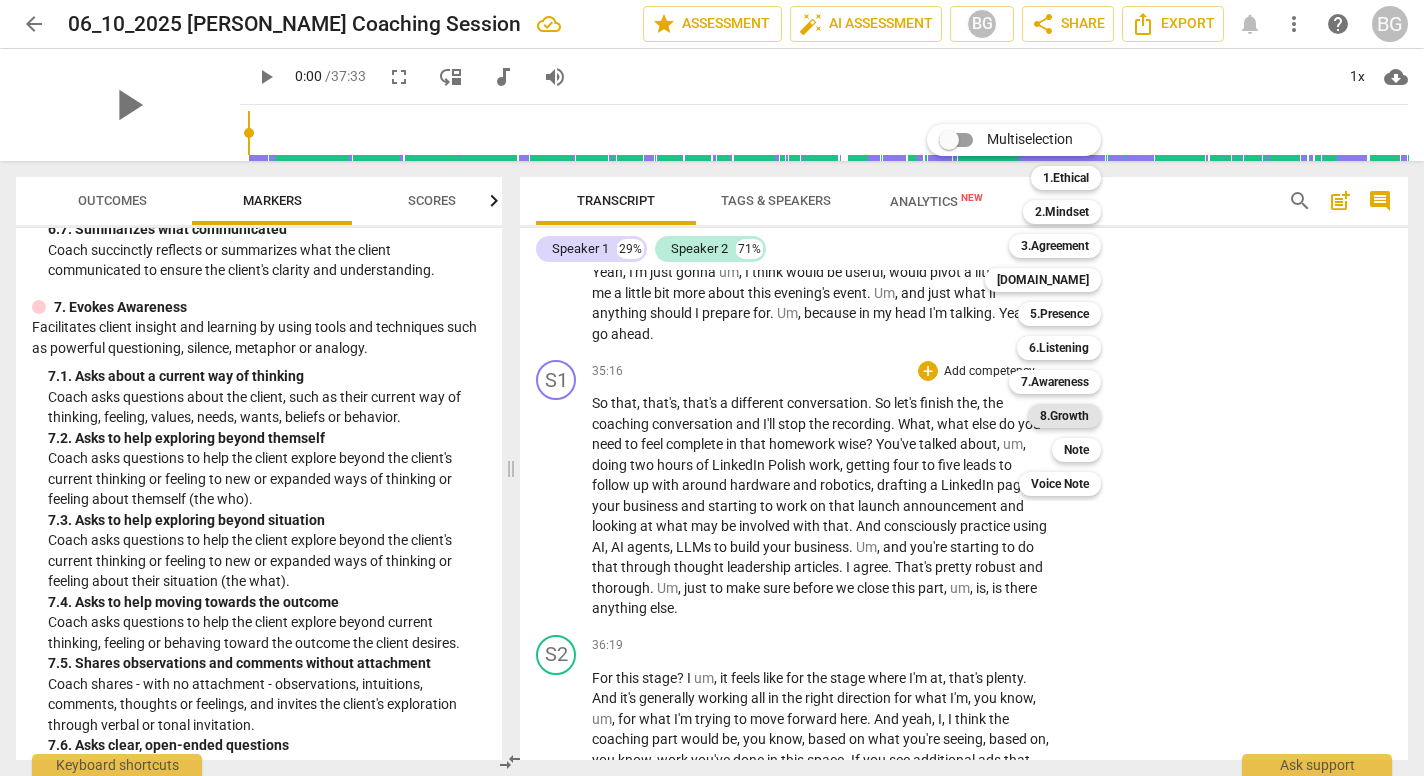 click on "8.Growth" at bounding box center [1064, 416] 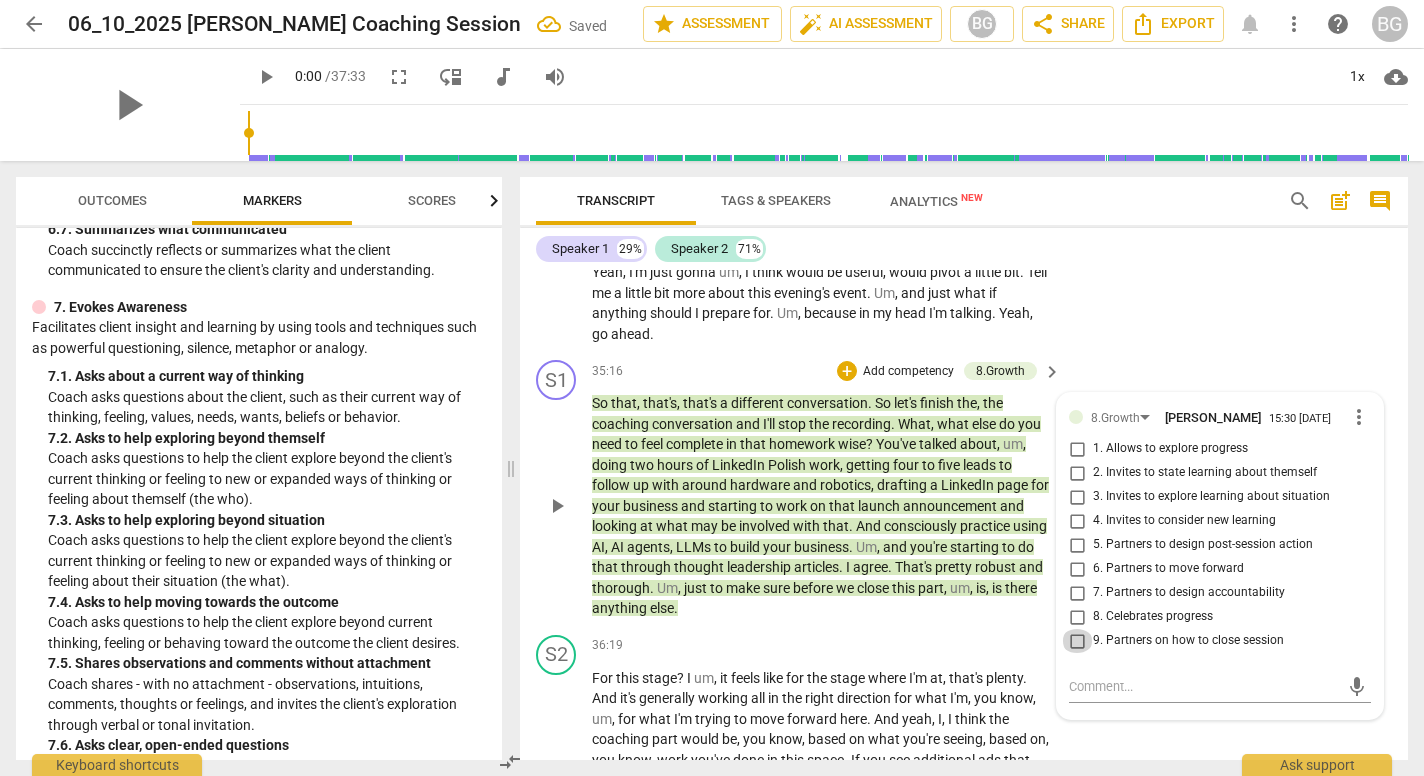 click on "9. Partners on how to close session" at bounding box center (1077, 641) 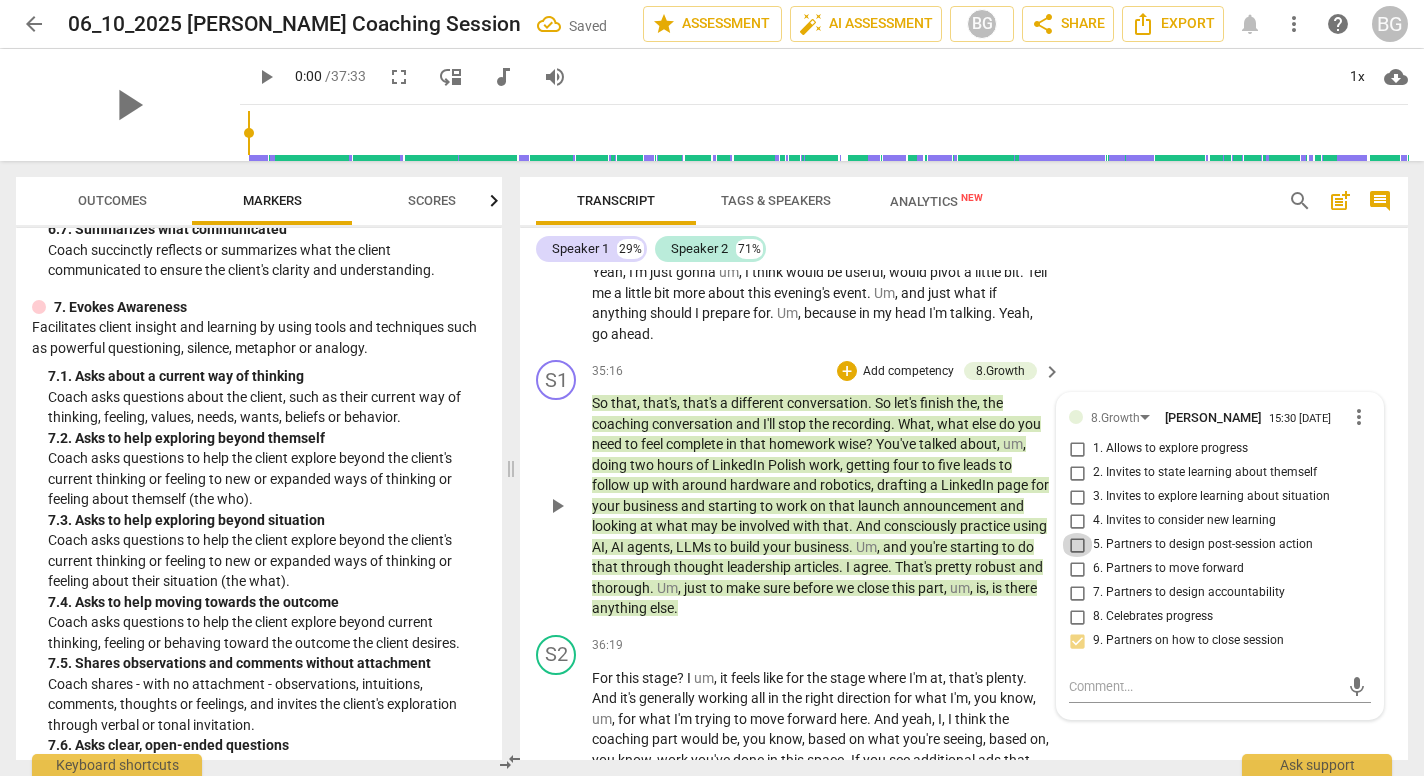 click on "5. Partners to design post-session action" at bounding box center [1077, 545] 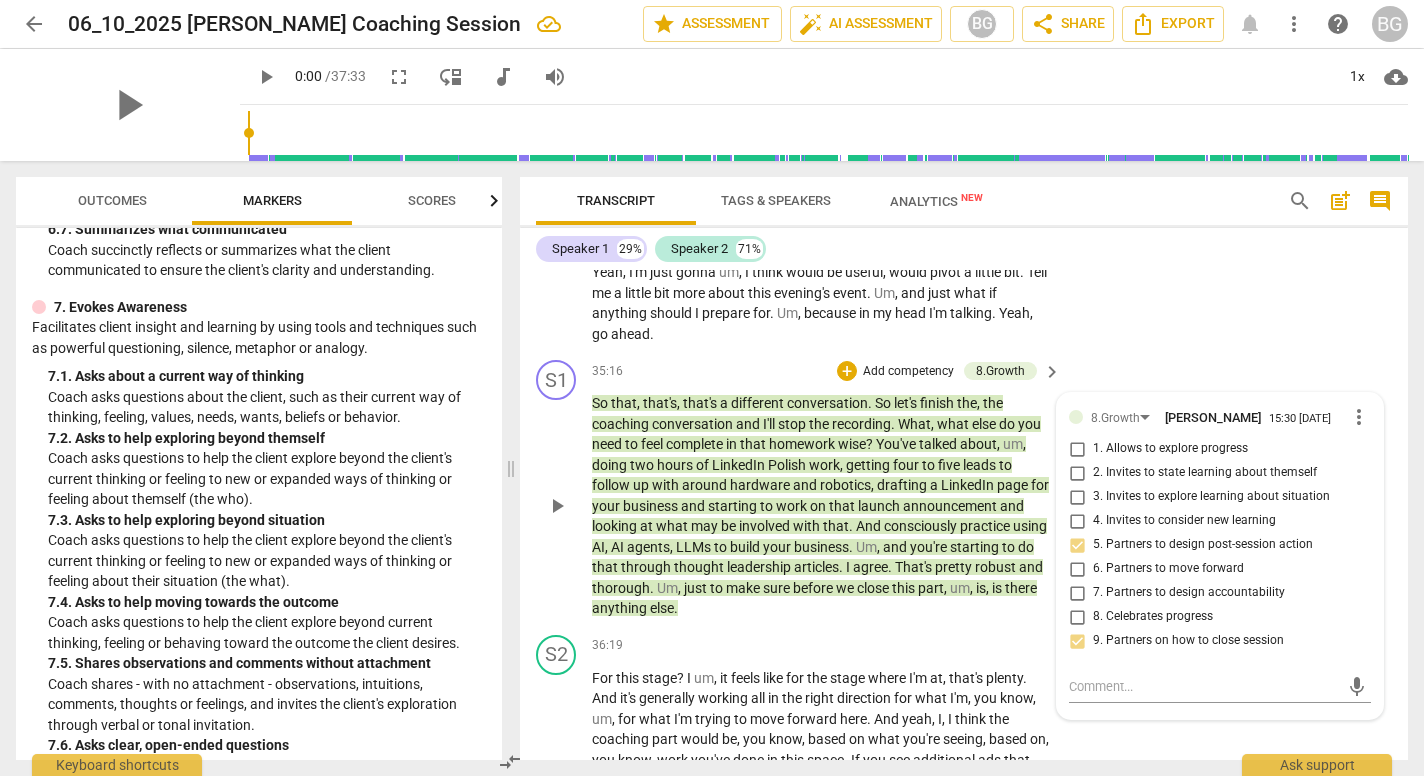 click on "So   that ,   that's ,   that's   a   different   conversation .   So   let's   finish   the ,   the   coaching   conversation   and   I'll   stop   the   recording .   What ,   what   else   do   you   need   to   feel   complete   in   that   homework   wise ?   You've   talked   about ,   um ,   doing   two   hours   of   LinkedIn   Polish   work ,   getting   four   to   five   leads   to   follow   up   with   around   hardware   and   robotics ,   drafting   a   LinkedIn   page   for   your   business   and   starting   to   work   on   that   launch   announcement   and   looking   at   what   may   be   involved   with   that .   And   consciously   practice   using   AI ,   AI   agents ,   LLMs   to   build   your   business .   Um ,   and   you're   starting   to   do   that   through   thought   leadership   articles .   I   agree .   That's   pretty   robust   and   thorough .   Um ,   just   to   make   sure   before   we   close   this   part ,   um ,   is ,   is   there   anything   else ." at bounding box center [821, 506] 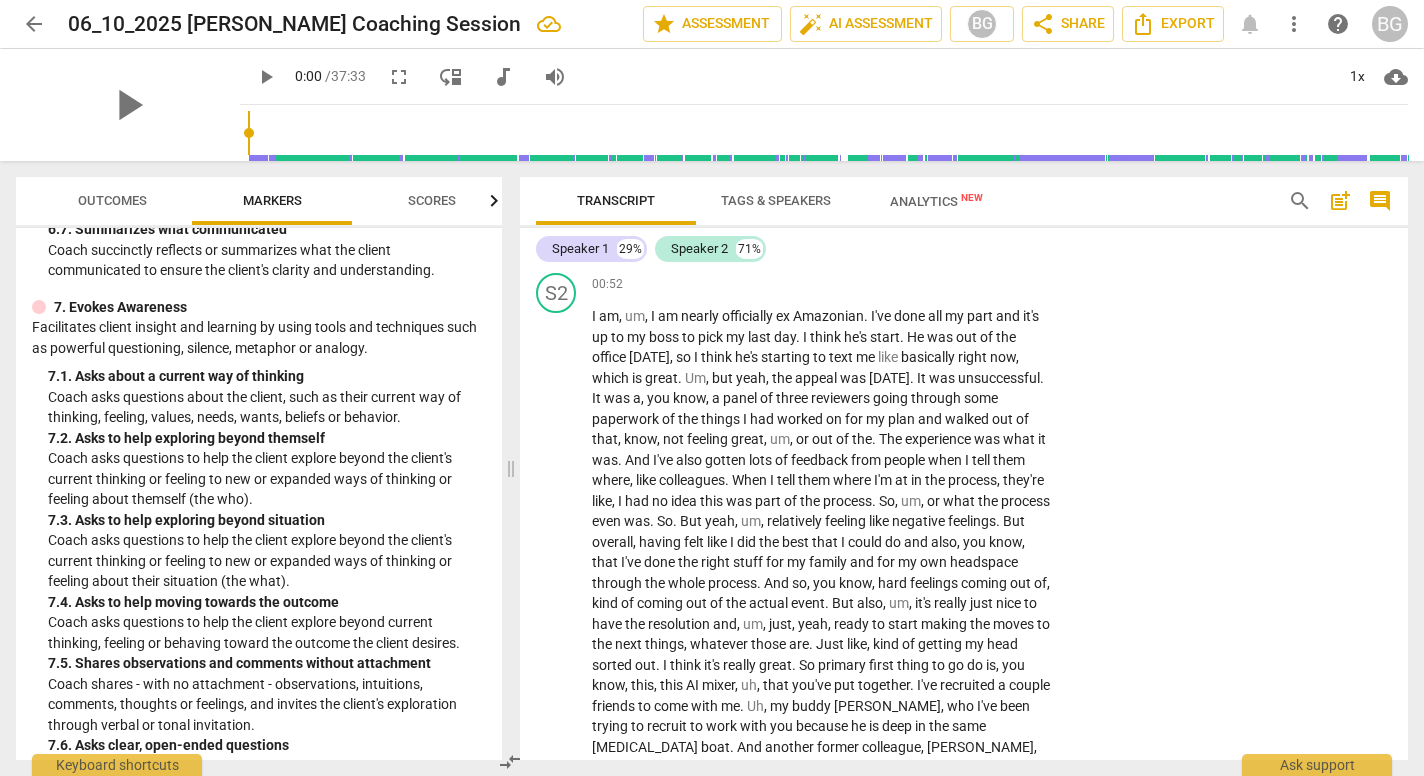 scroll, scrollTop: 0, scrollLeft: 0, axis: both 